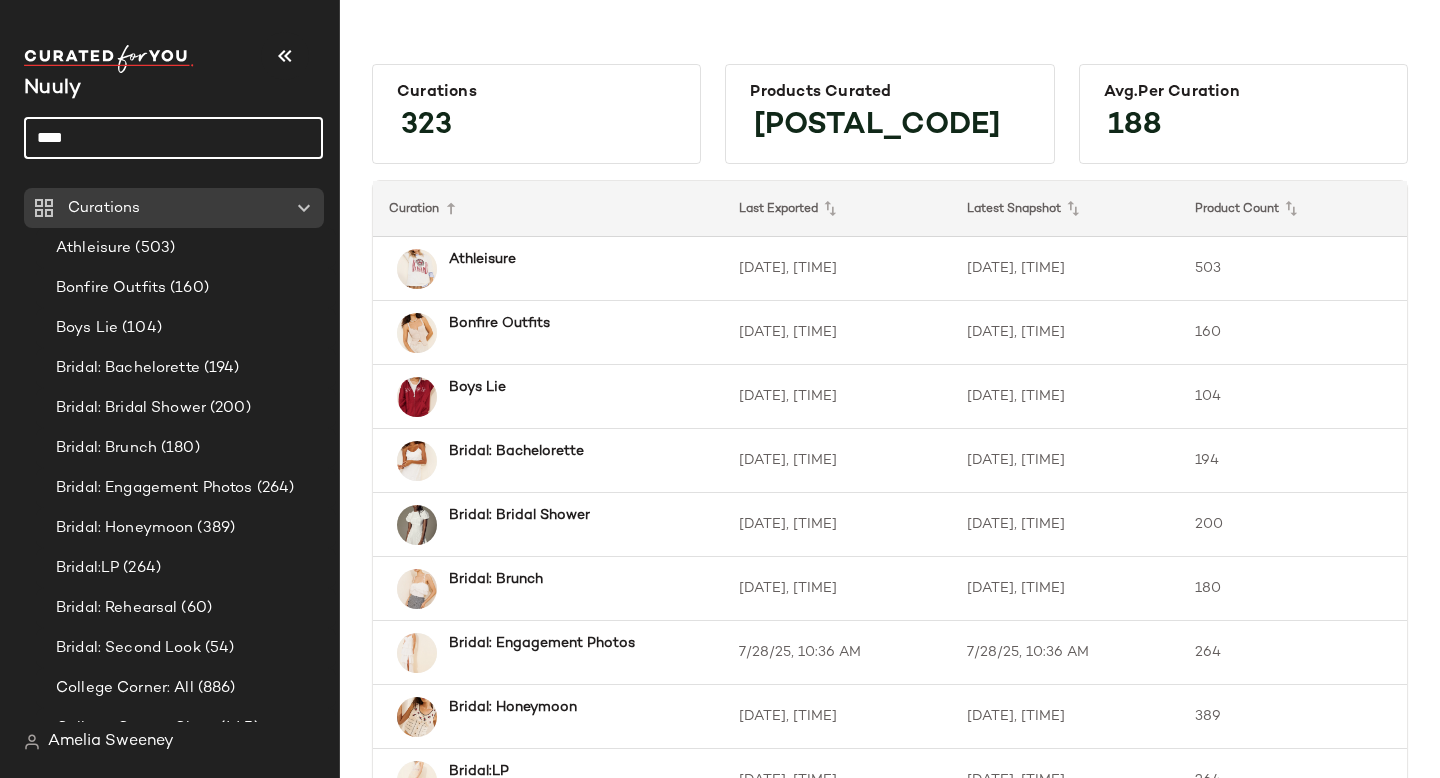 click on "****" 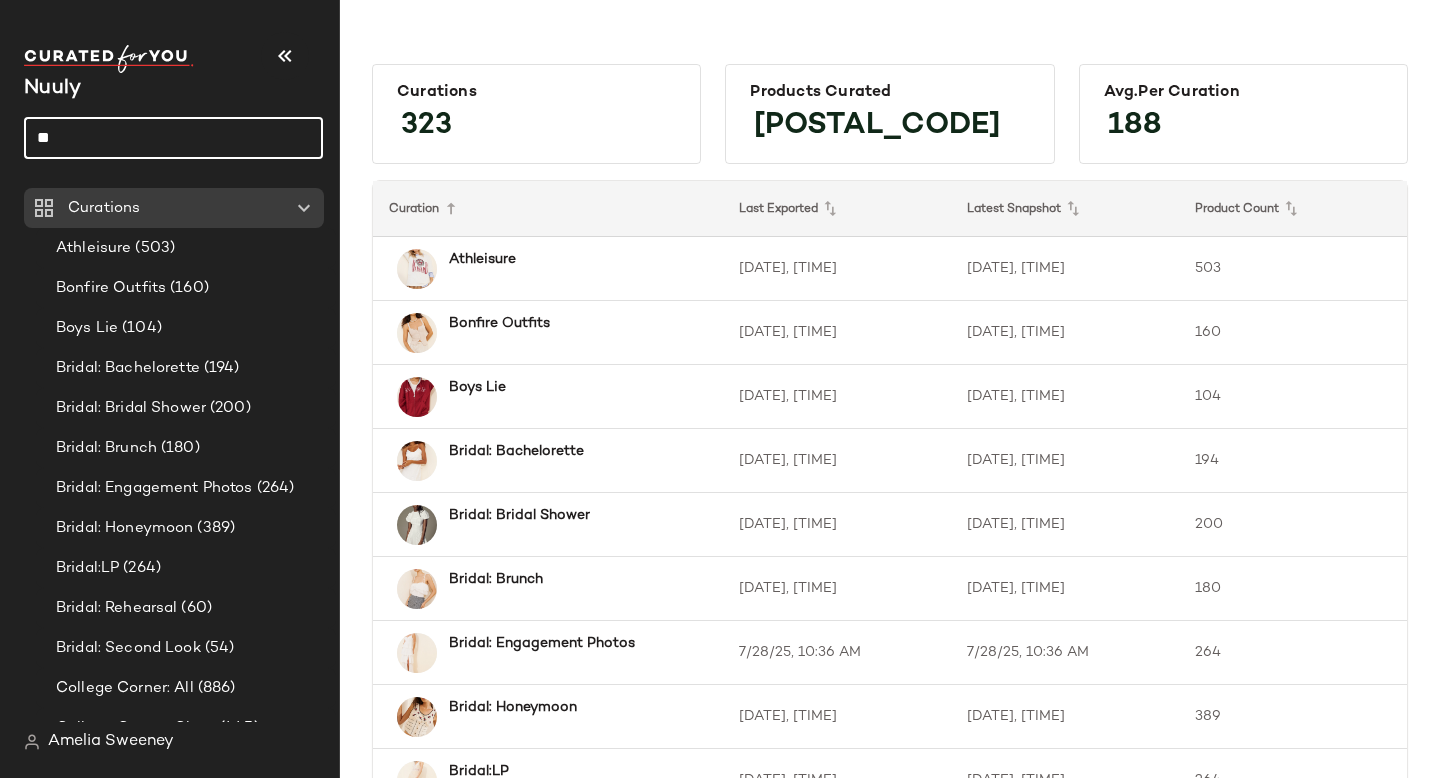 type on "*" 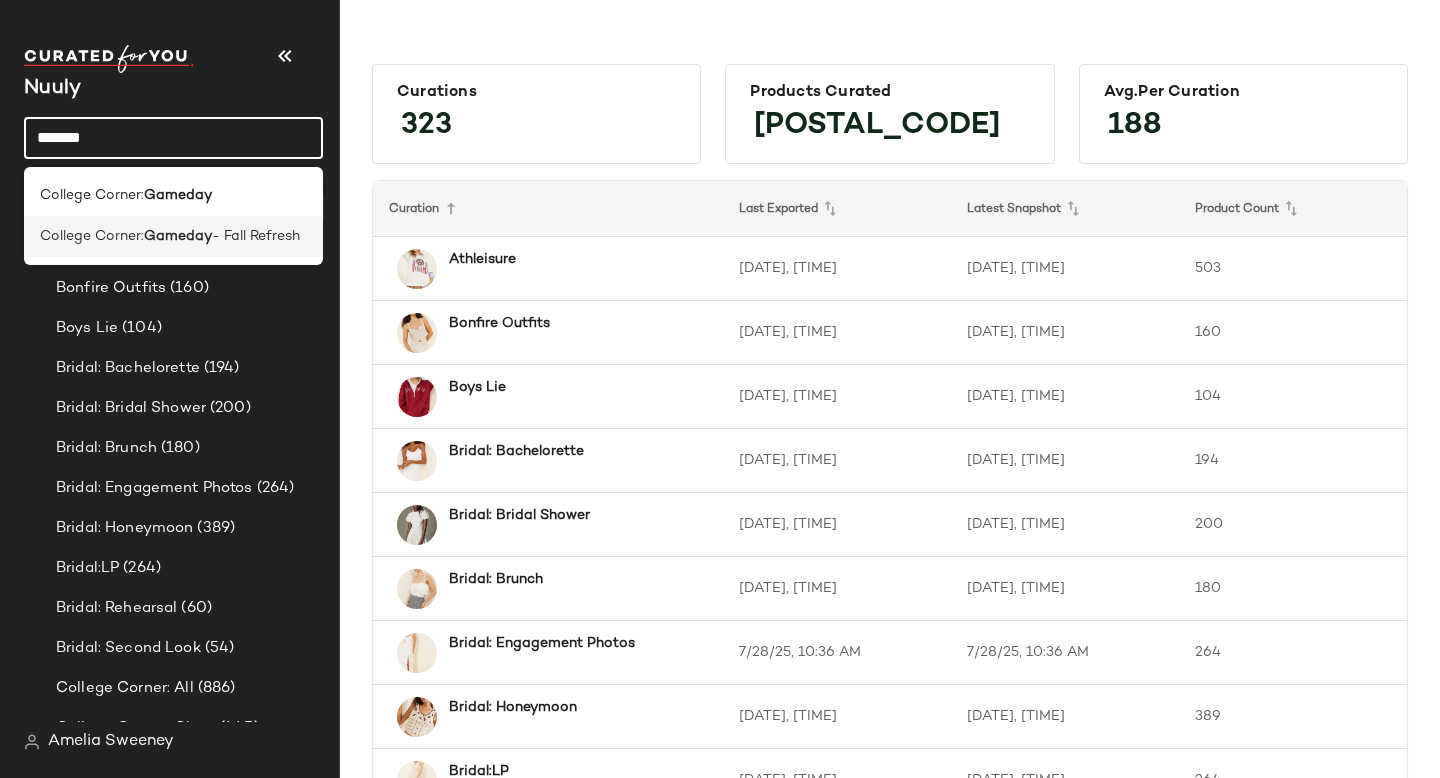 click on "Gameday" at bounding box center [178, 236] 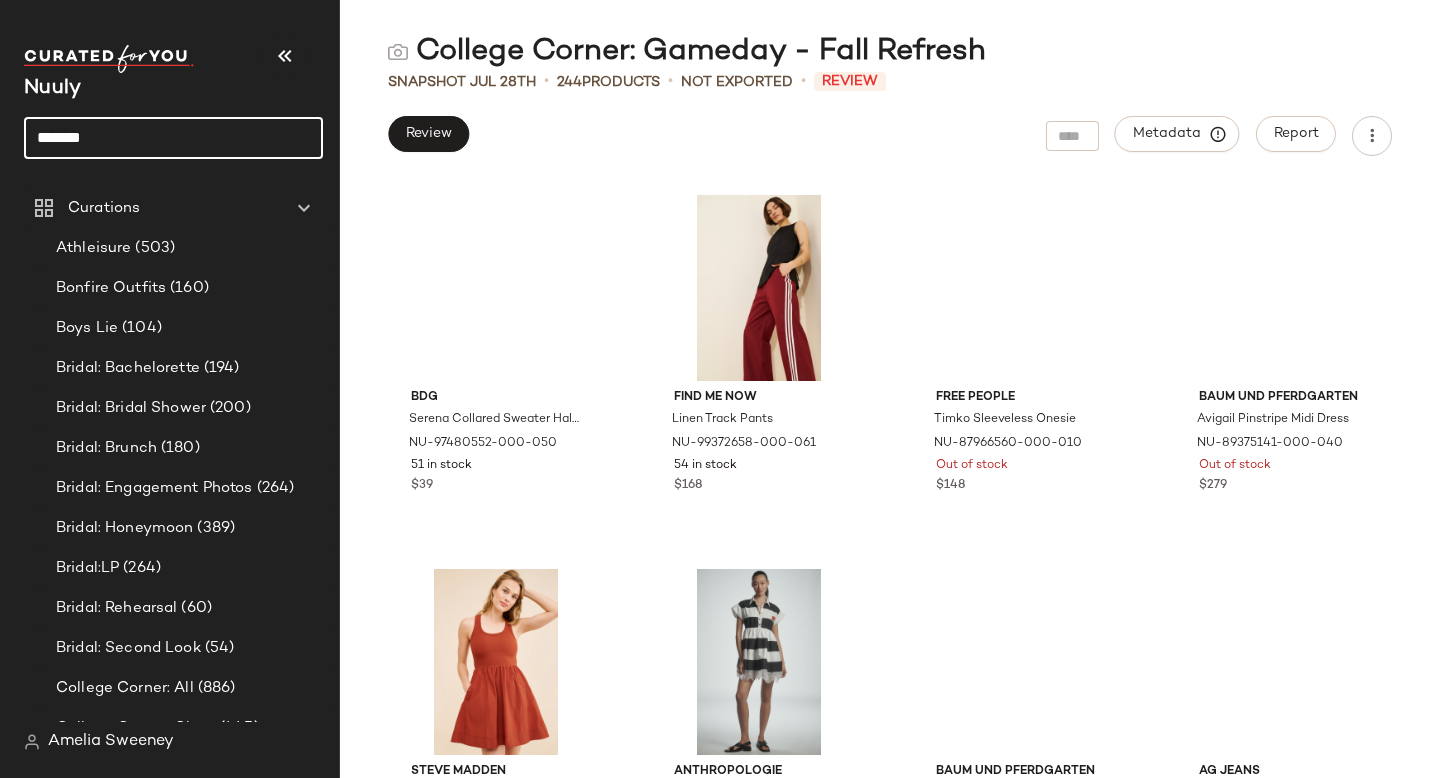 click on "*******" 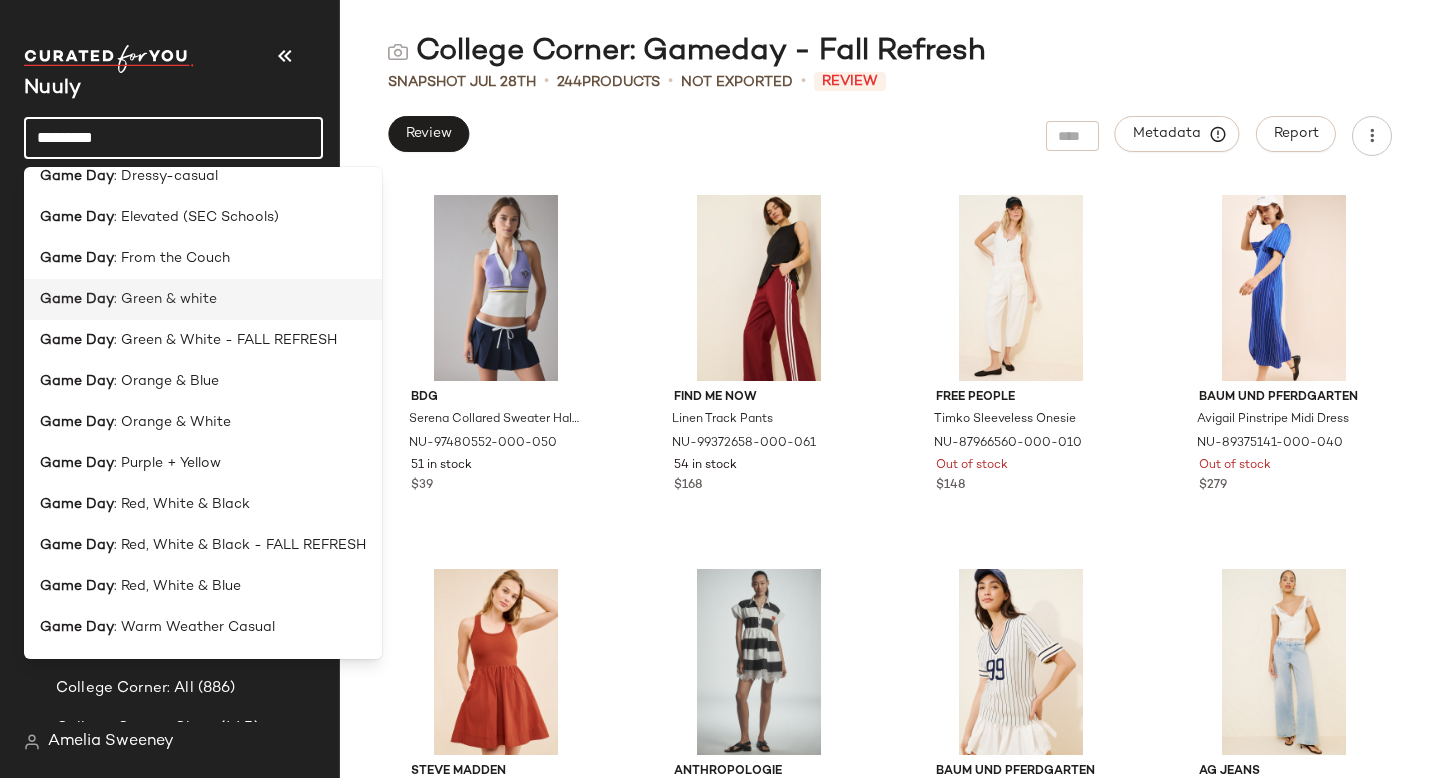 scroll, scrollTop: 251, scrollLeft: 0, axis: vertical 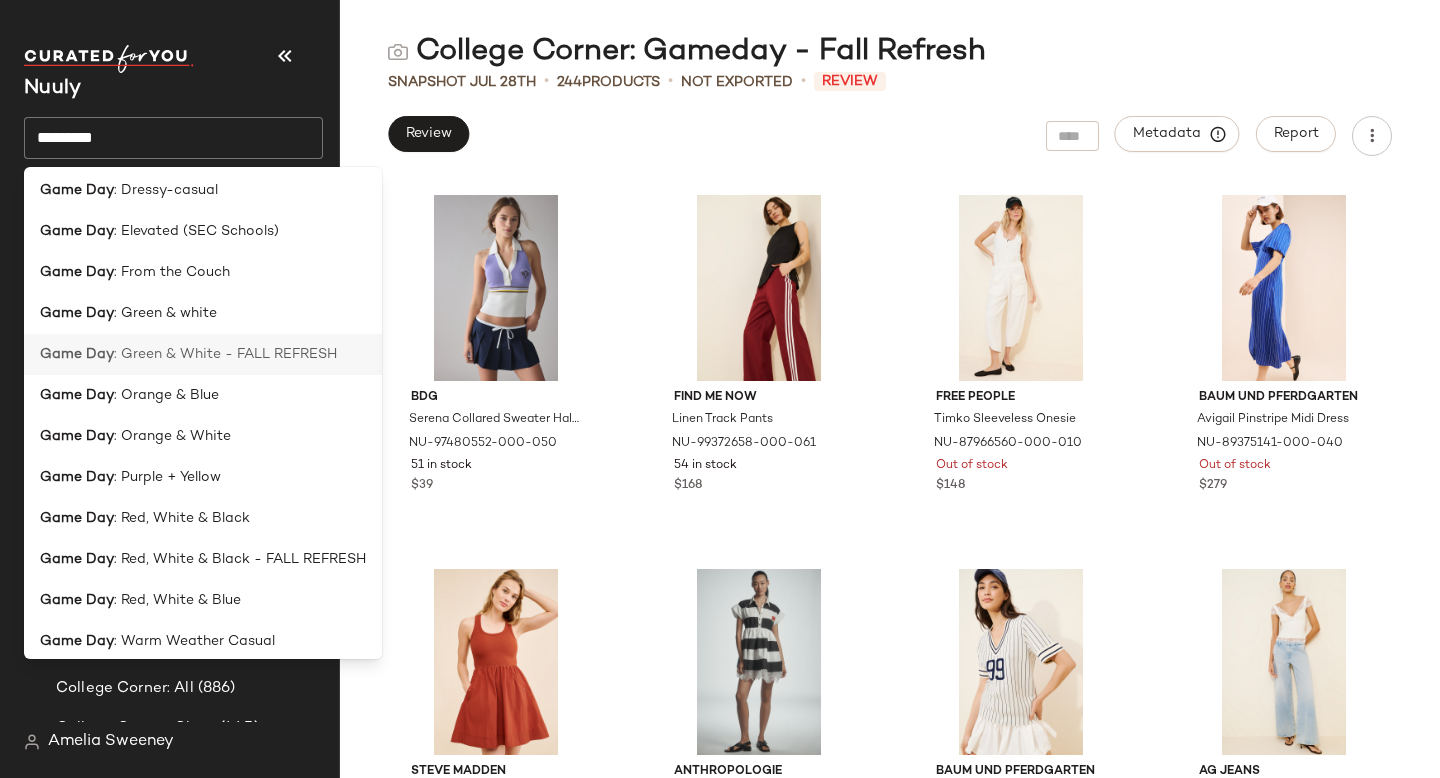 click on ": Green & White - FALL REFRESH" at bounding box center (225, 354) 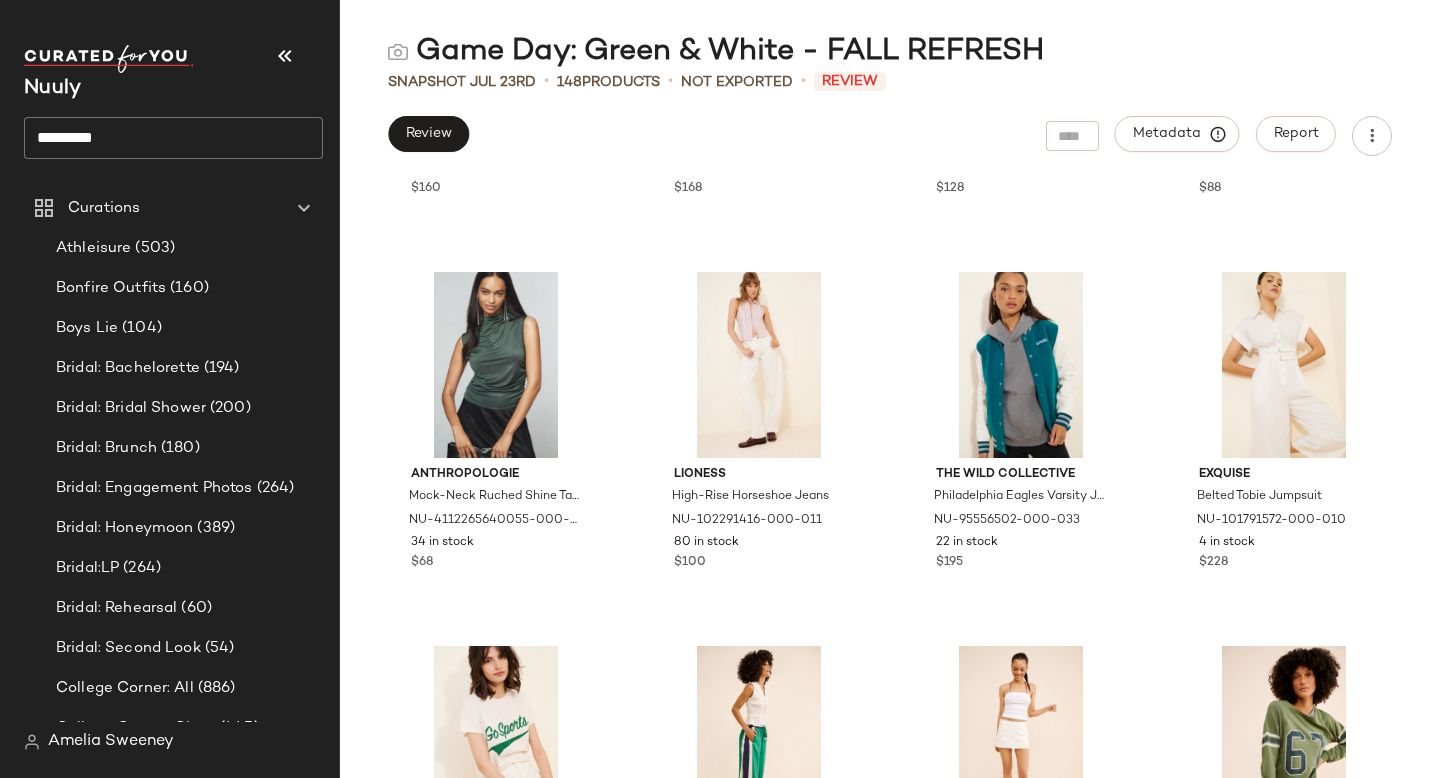 scroll, scrollTop: 701, scrollLeft: 0, axis: vertical 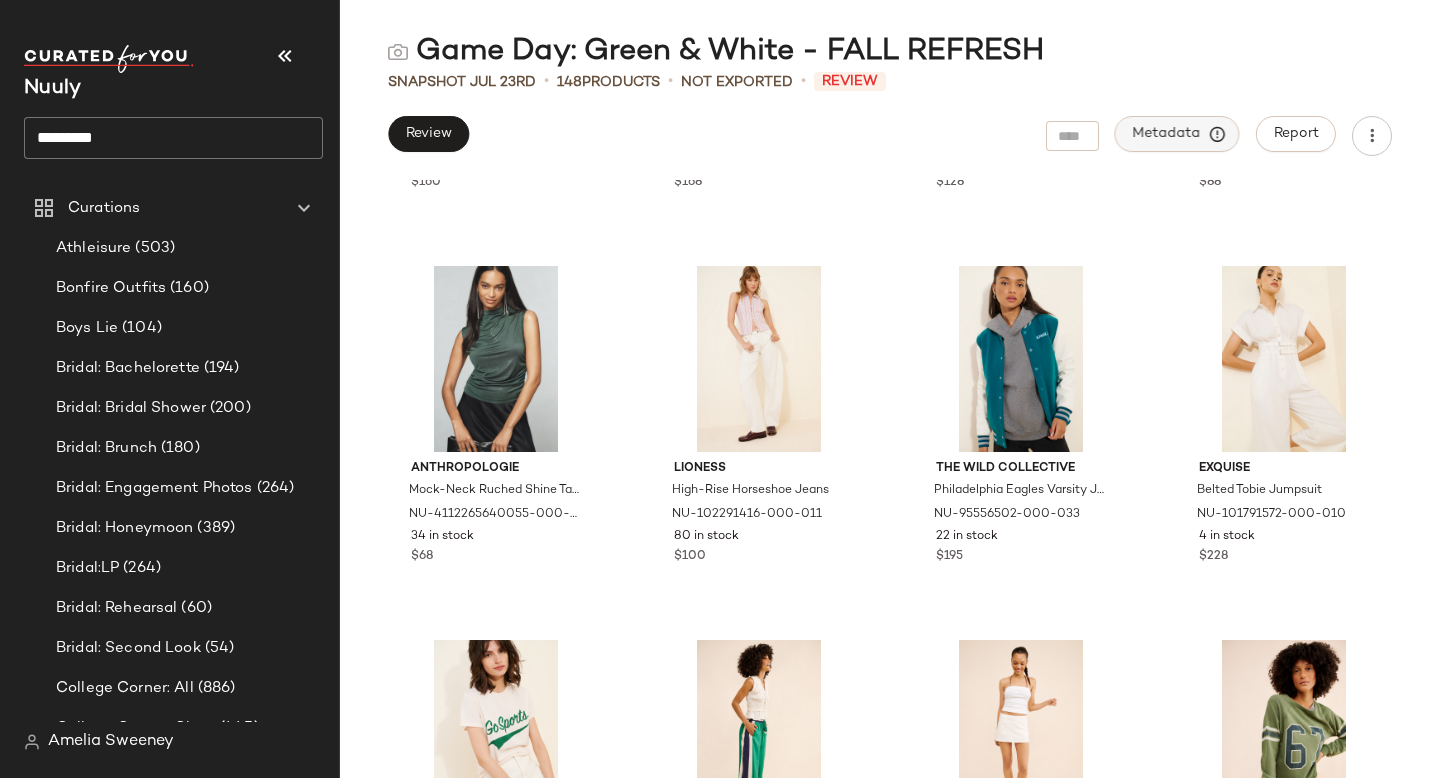 click on "Metadata" 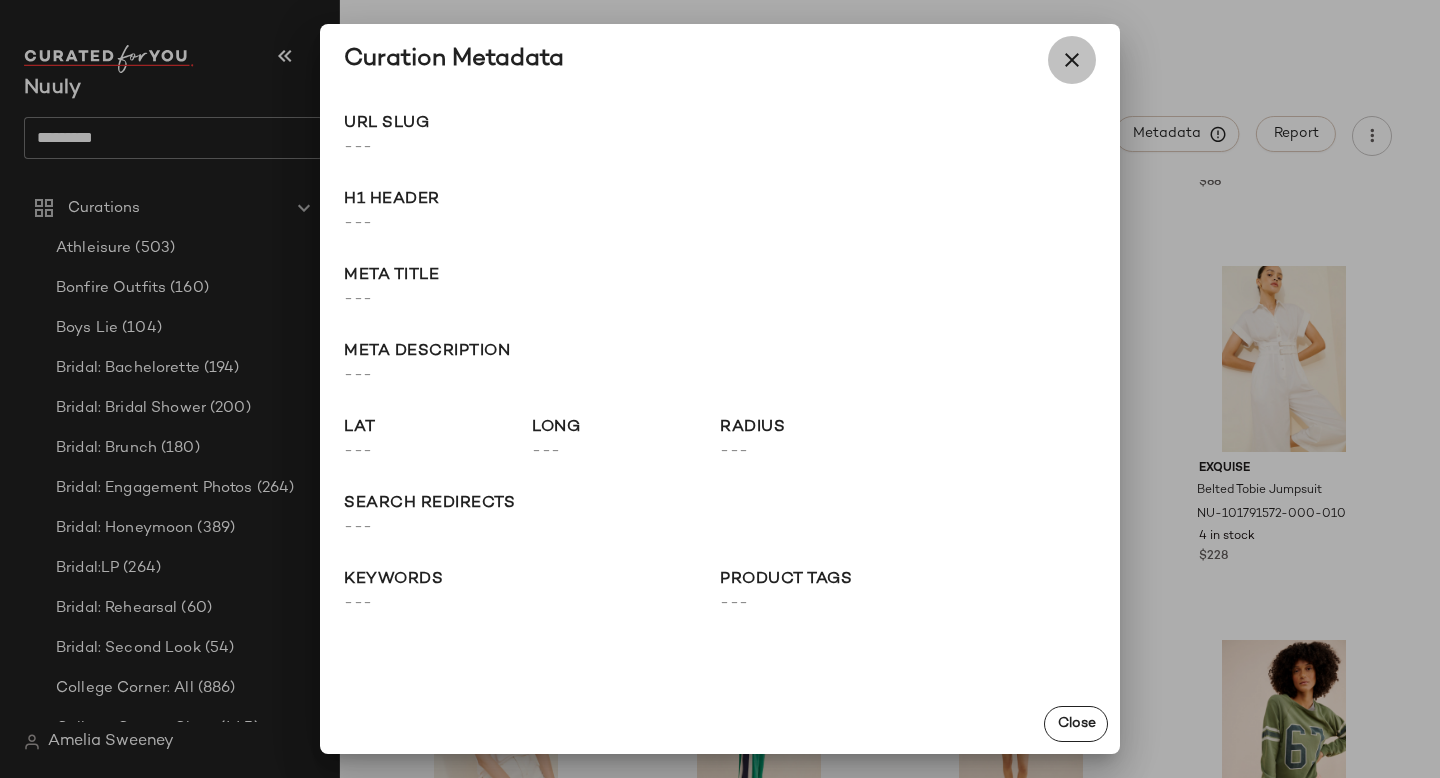click at bounding box center [1072, 60] 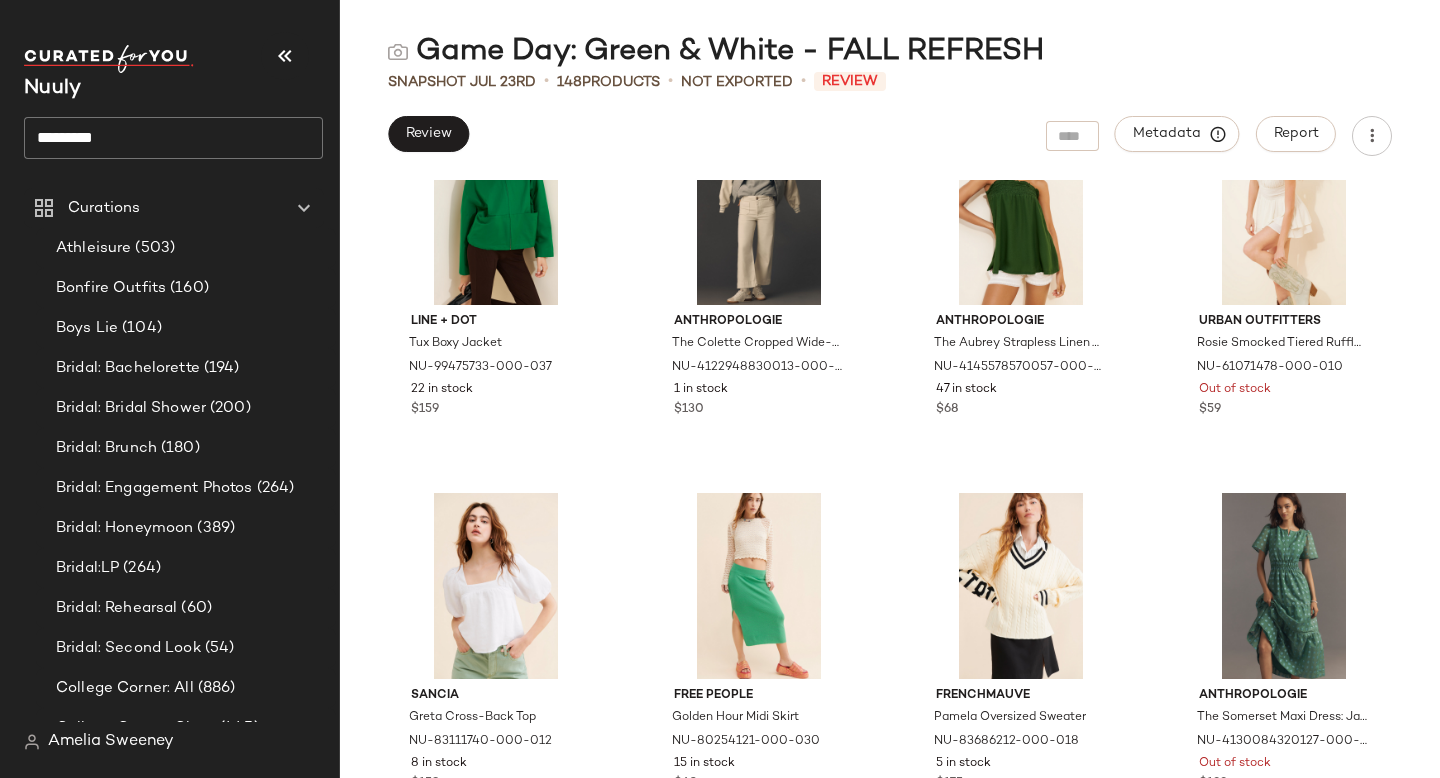 scroll, scrollTop: 2023, scrollLeft: 0, axis: vertical 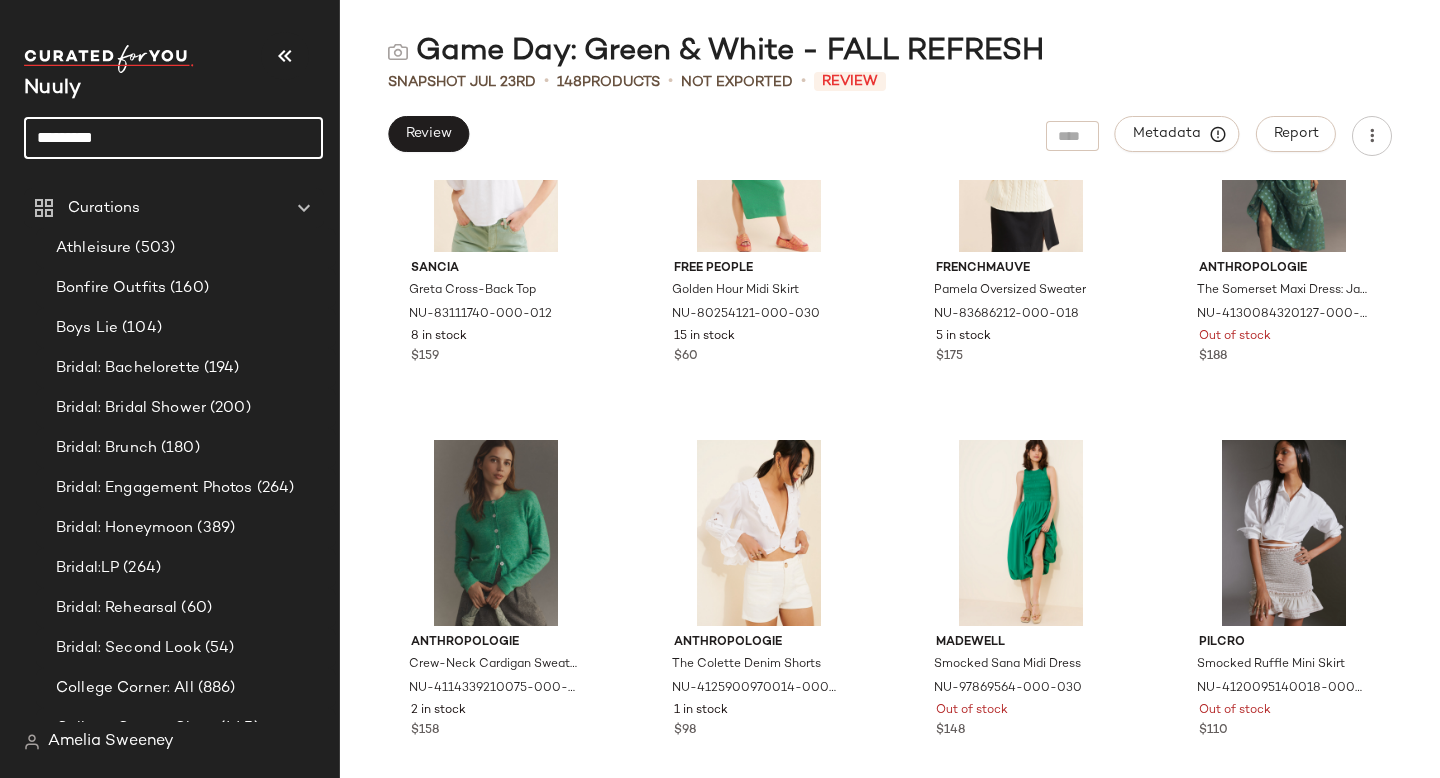 click on "********" 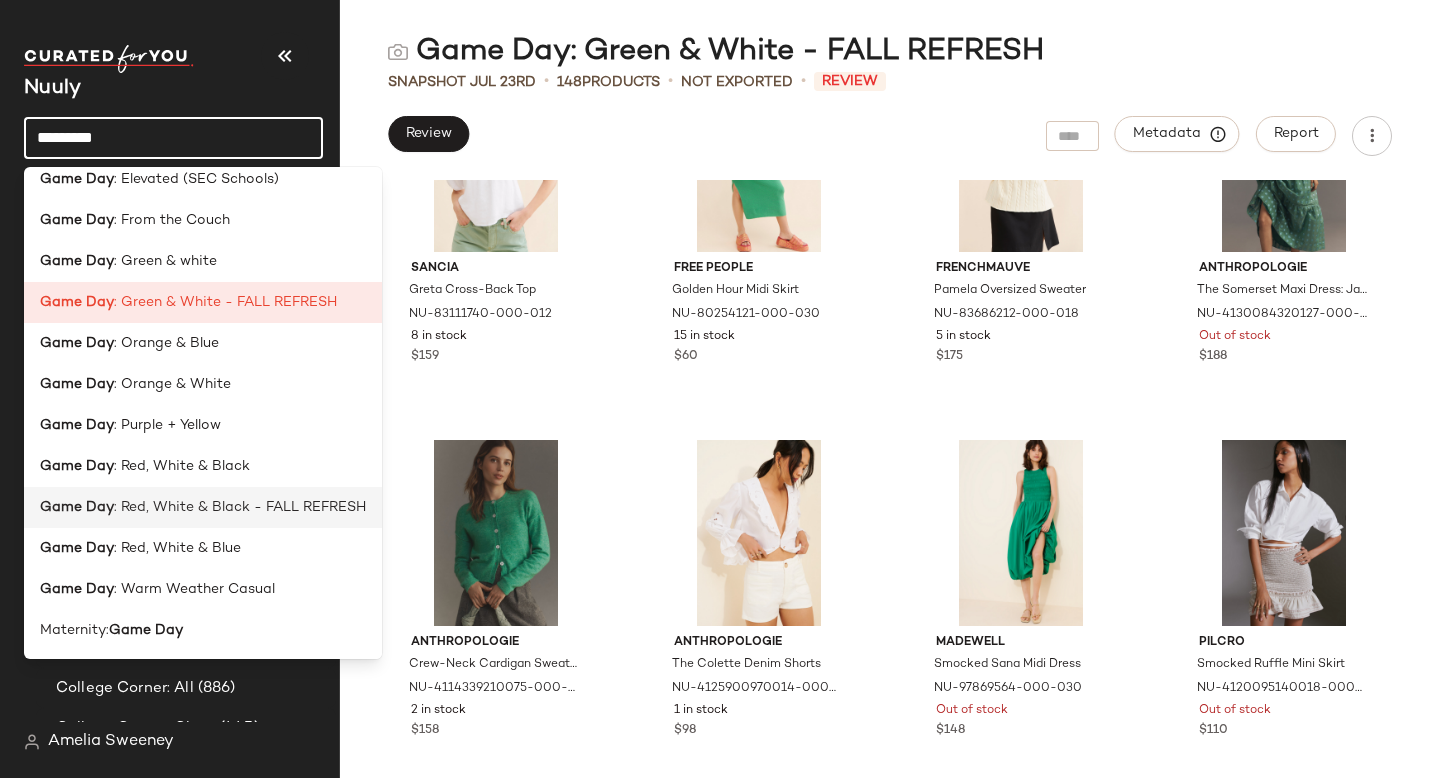 scroll, scrollTop: 0, scrollLeft: 0, axis: both 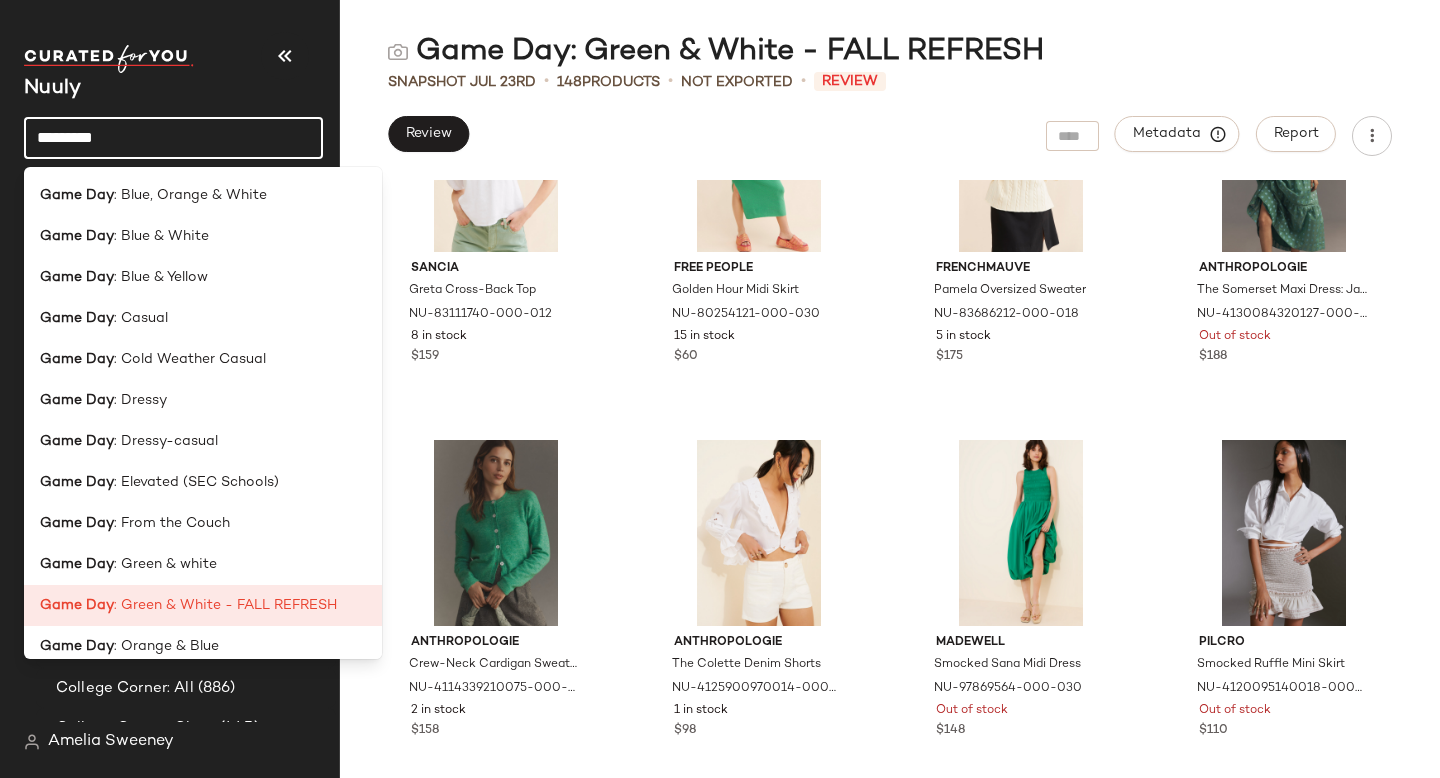click on "********" 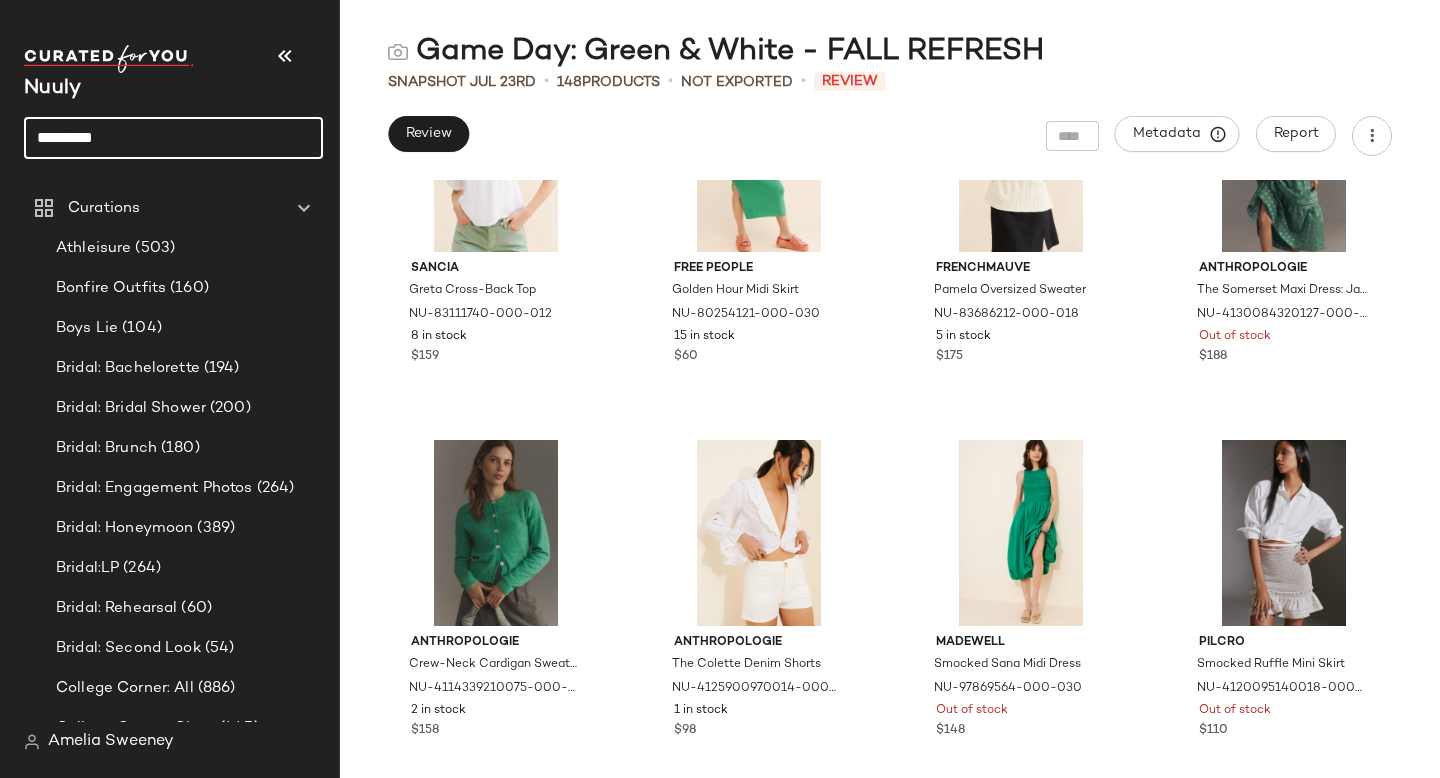 click on "********" 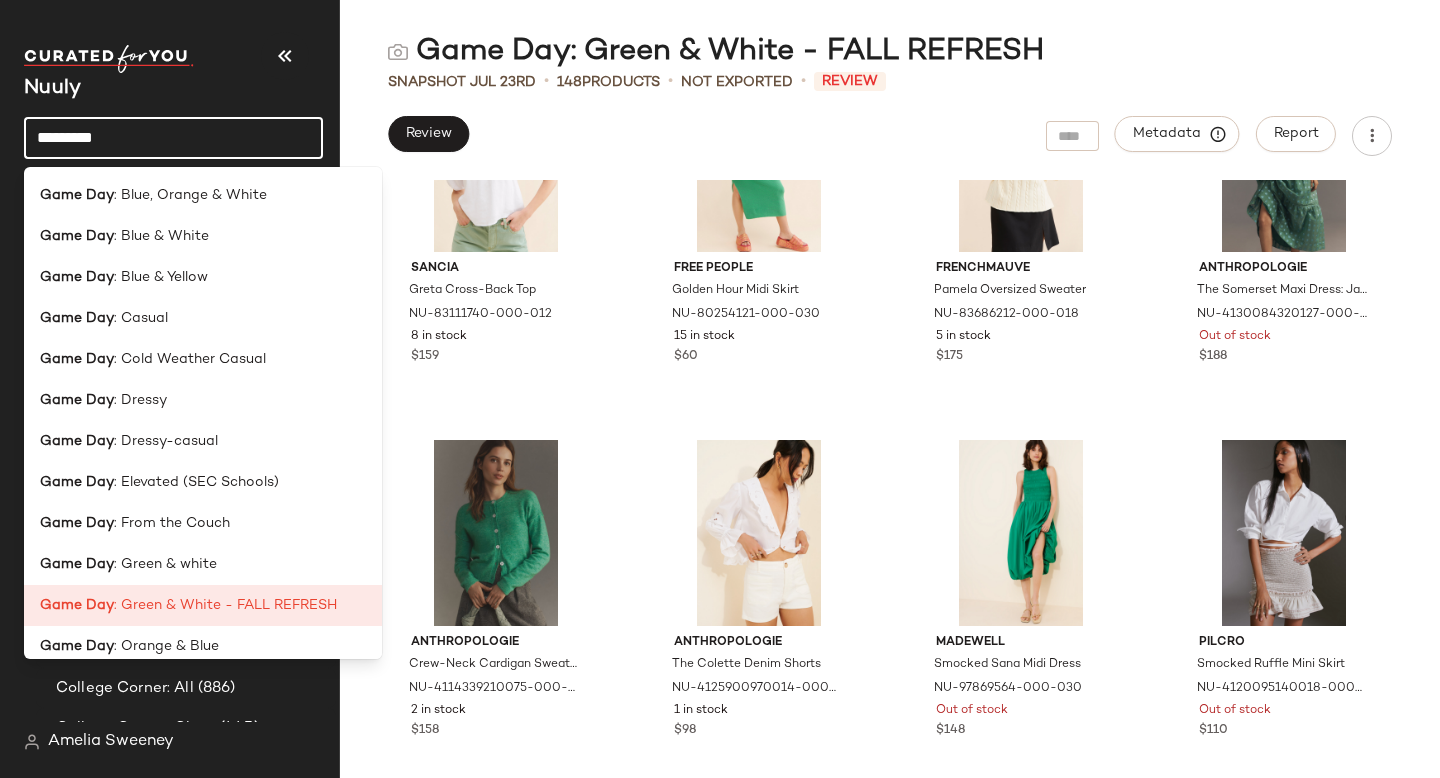 click on "********" 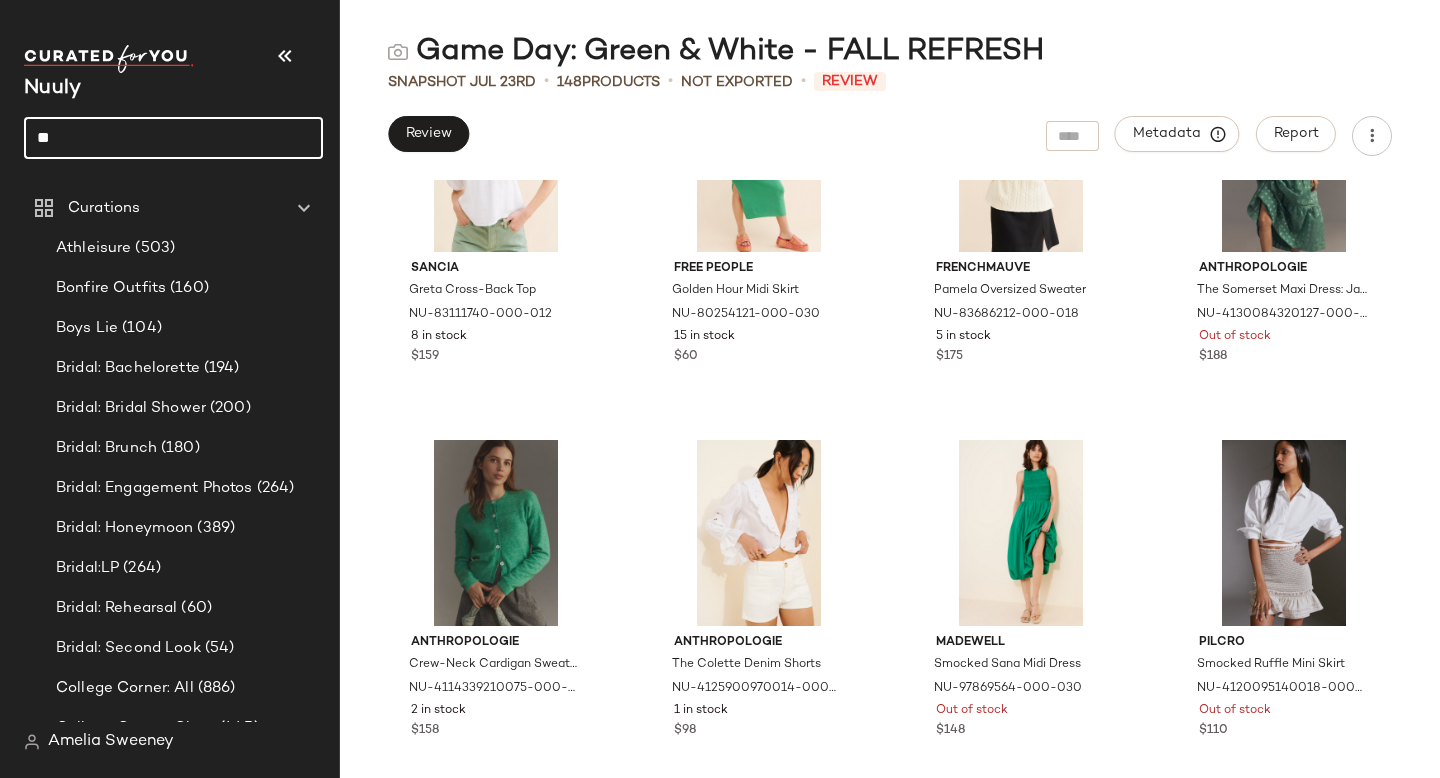 type on "*" 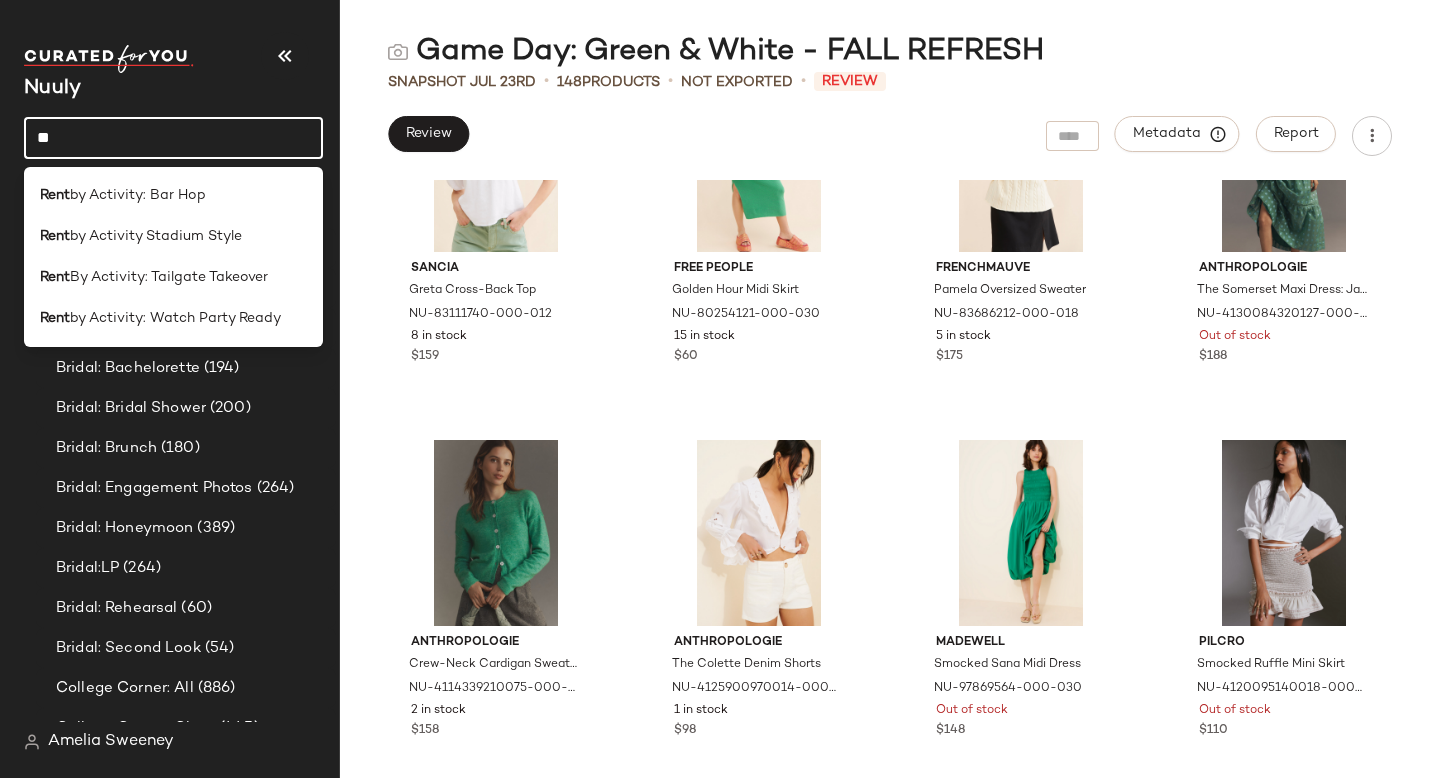 type on "*" 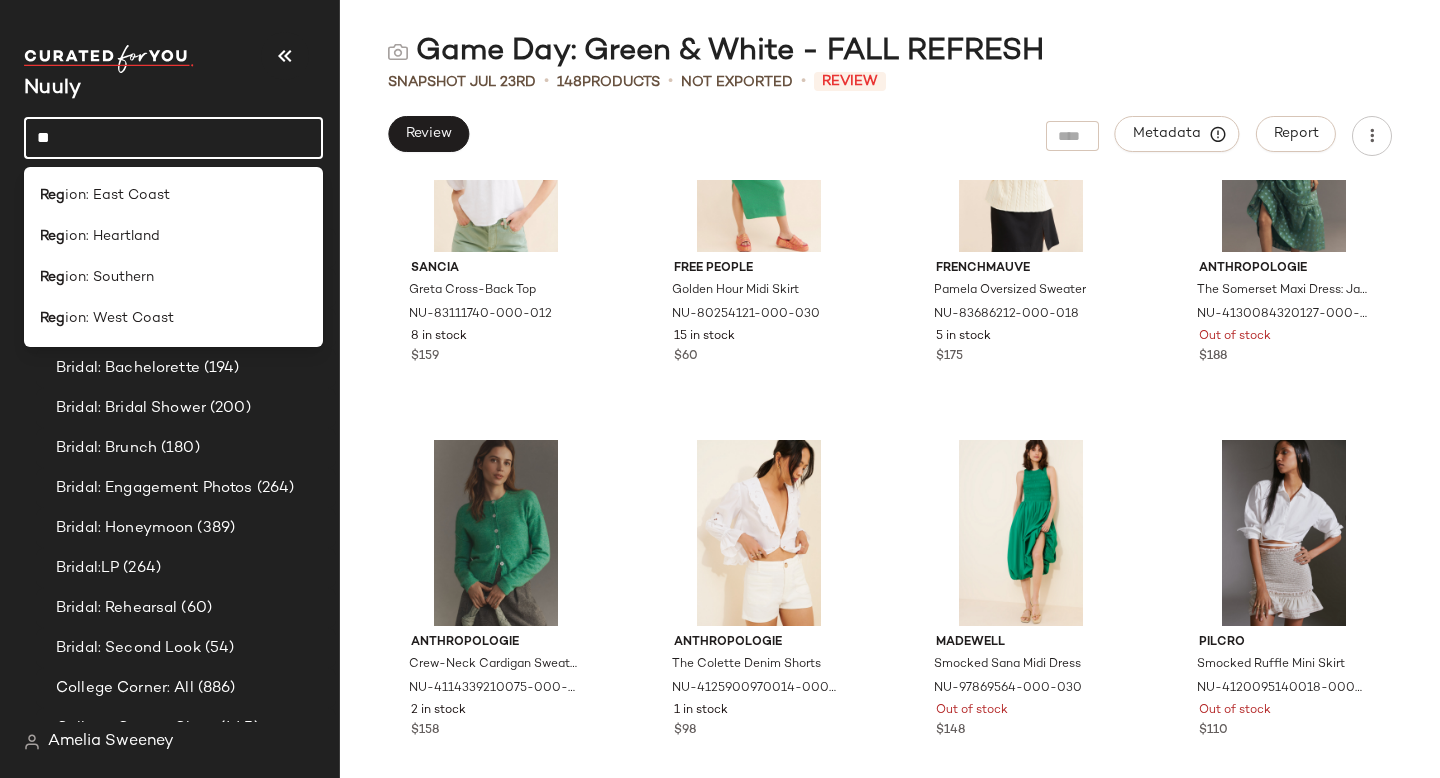 type on "*" 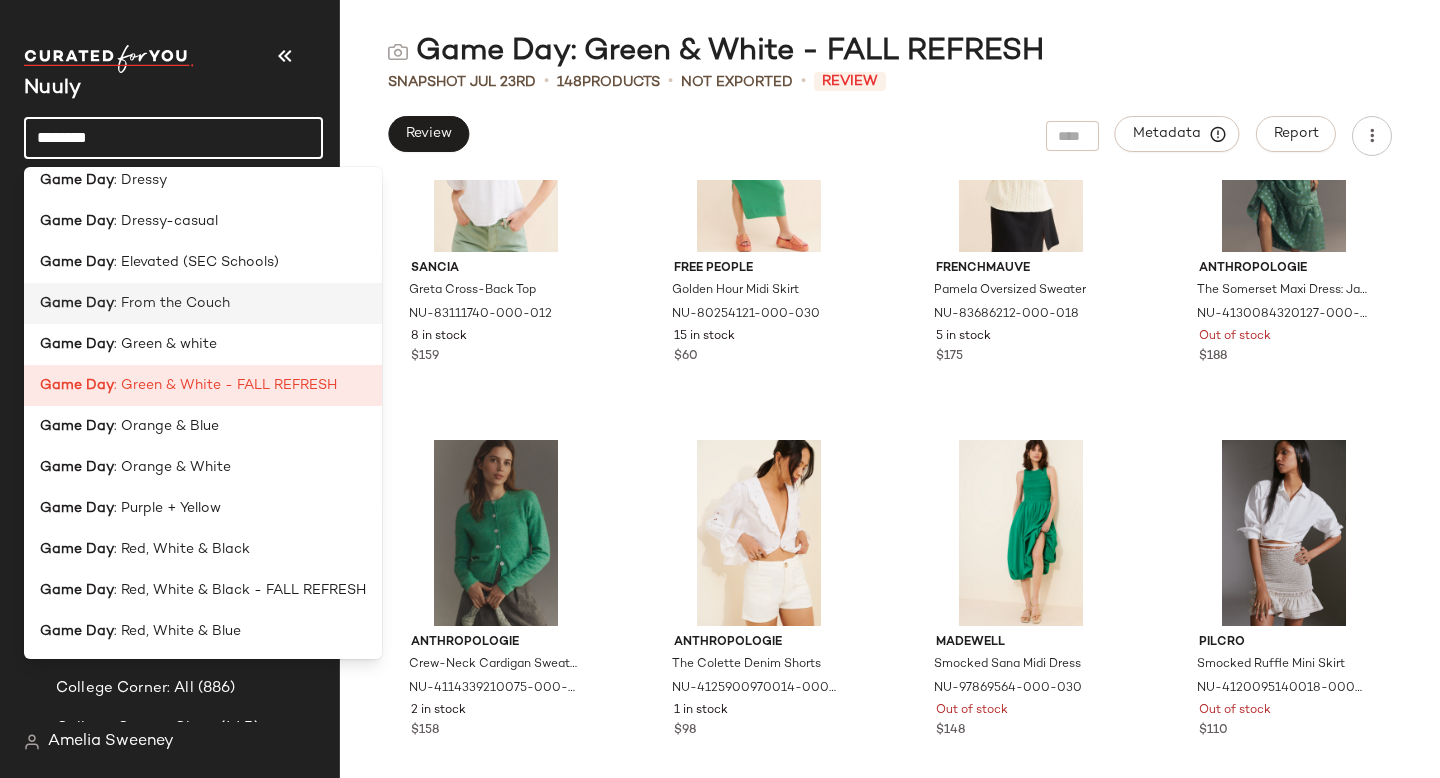 scroll, scrollTop: 225, scrollLeft: 0, axis: vertical 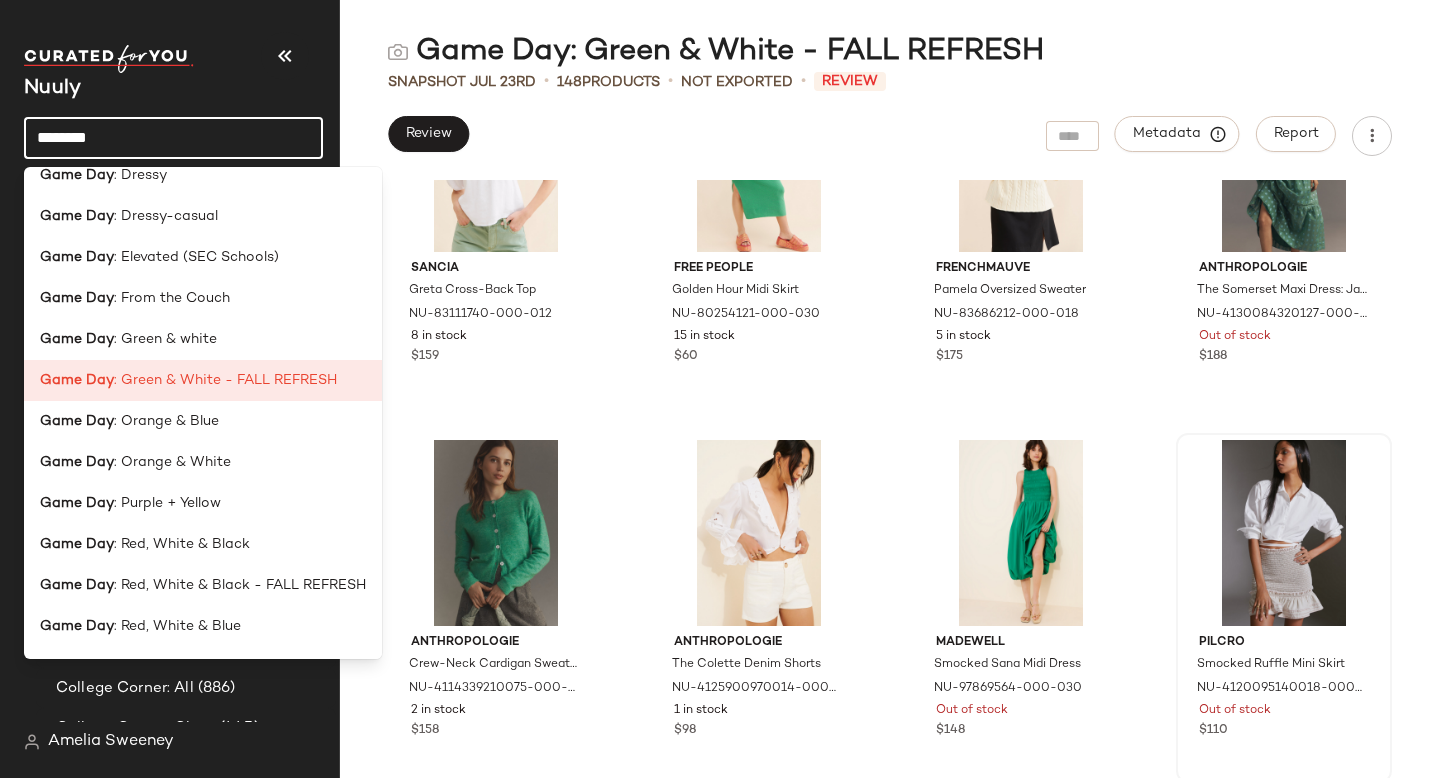 type on "********" 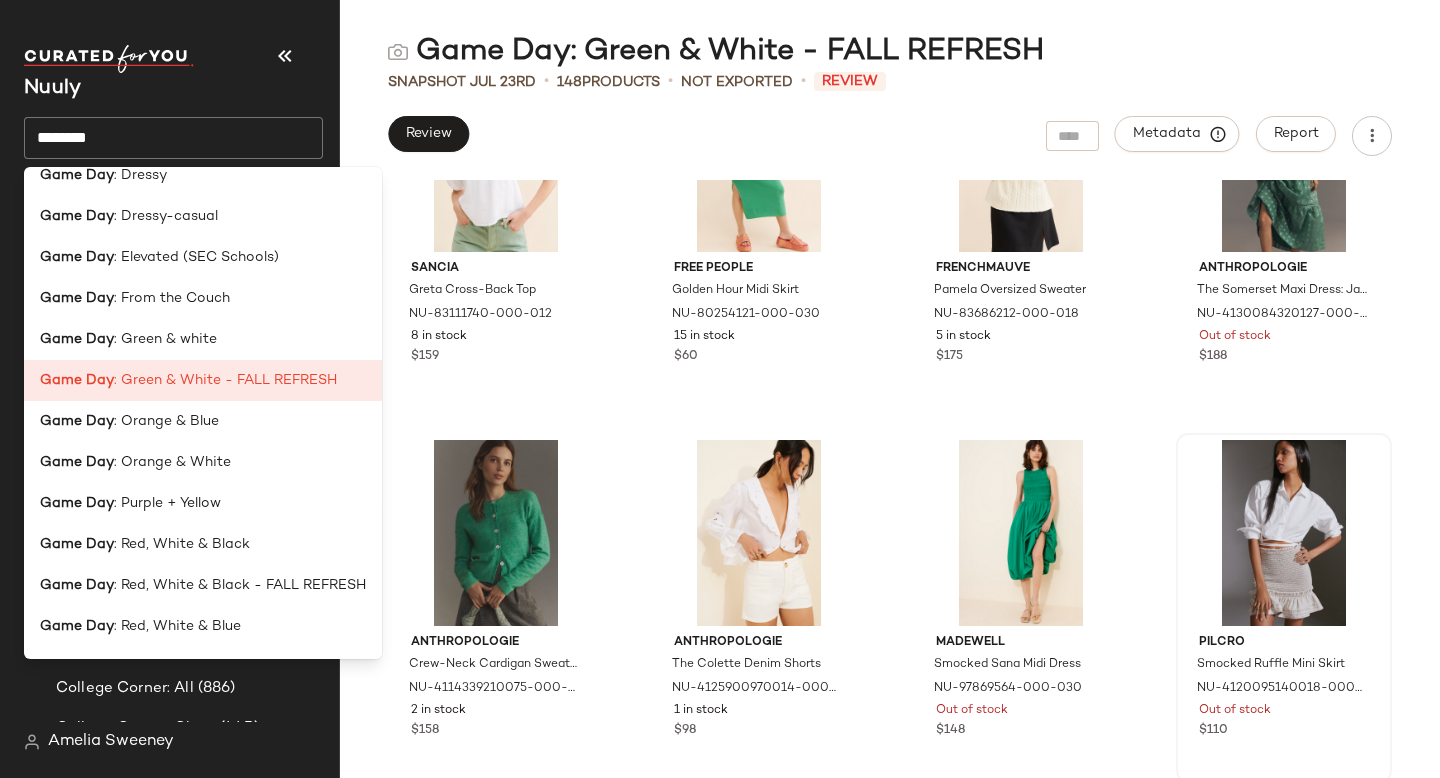 scroll, scrollTop: 0, scrollLeft: 0, axis: both 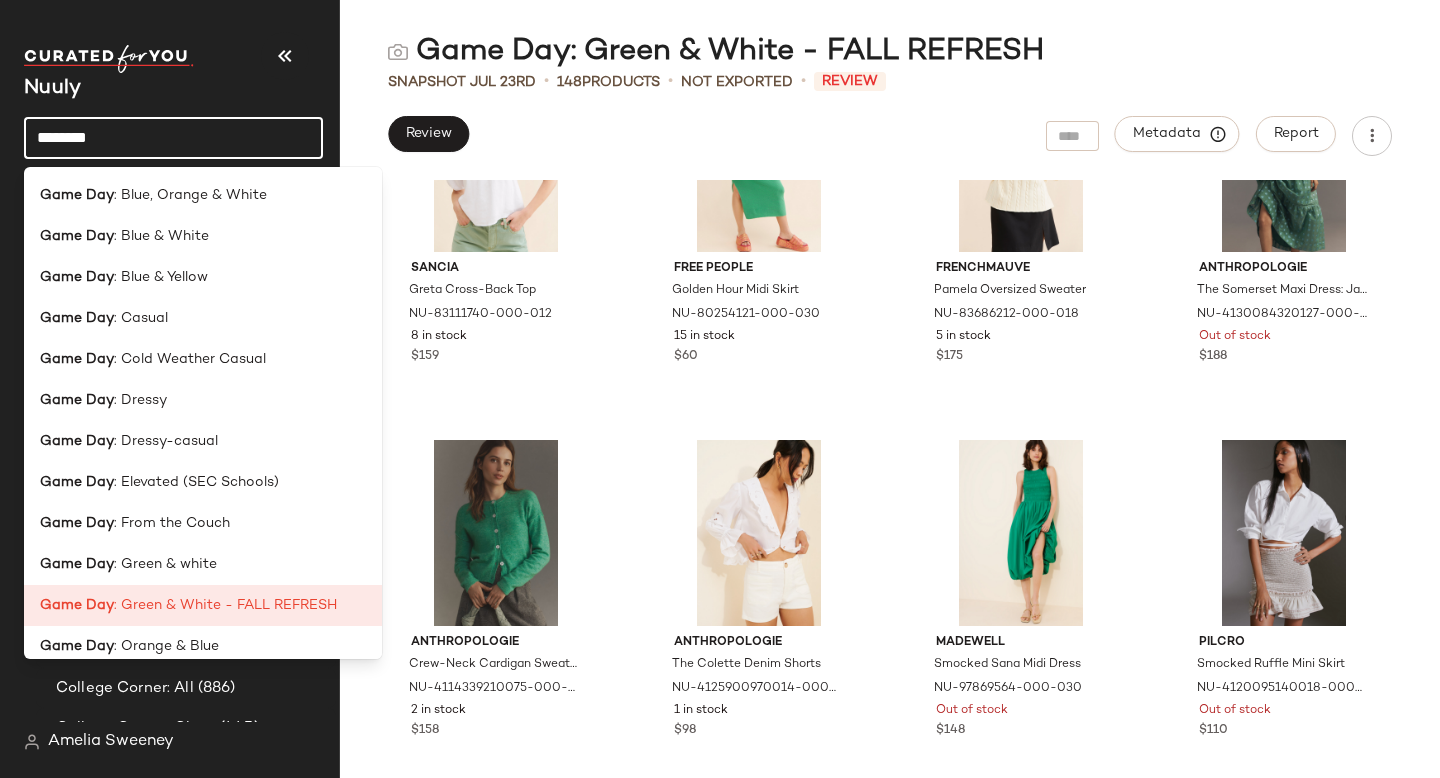 drag, startPoint x: 136, startPoint y: 144, endPoint x: 0, endPoint y: 140, distance: 136.0588 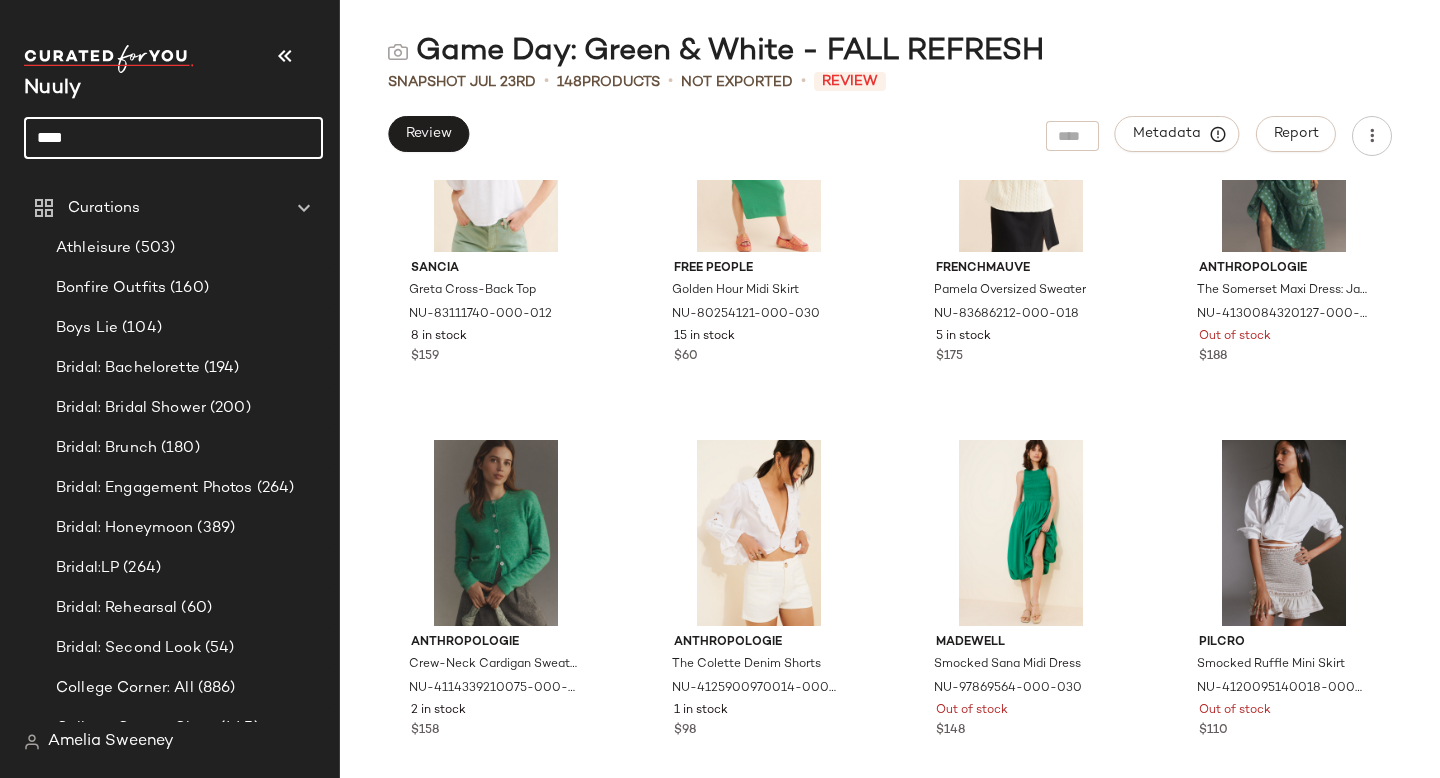 click on "****" 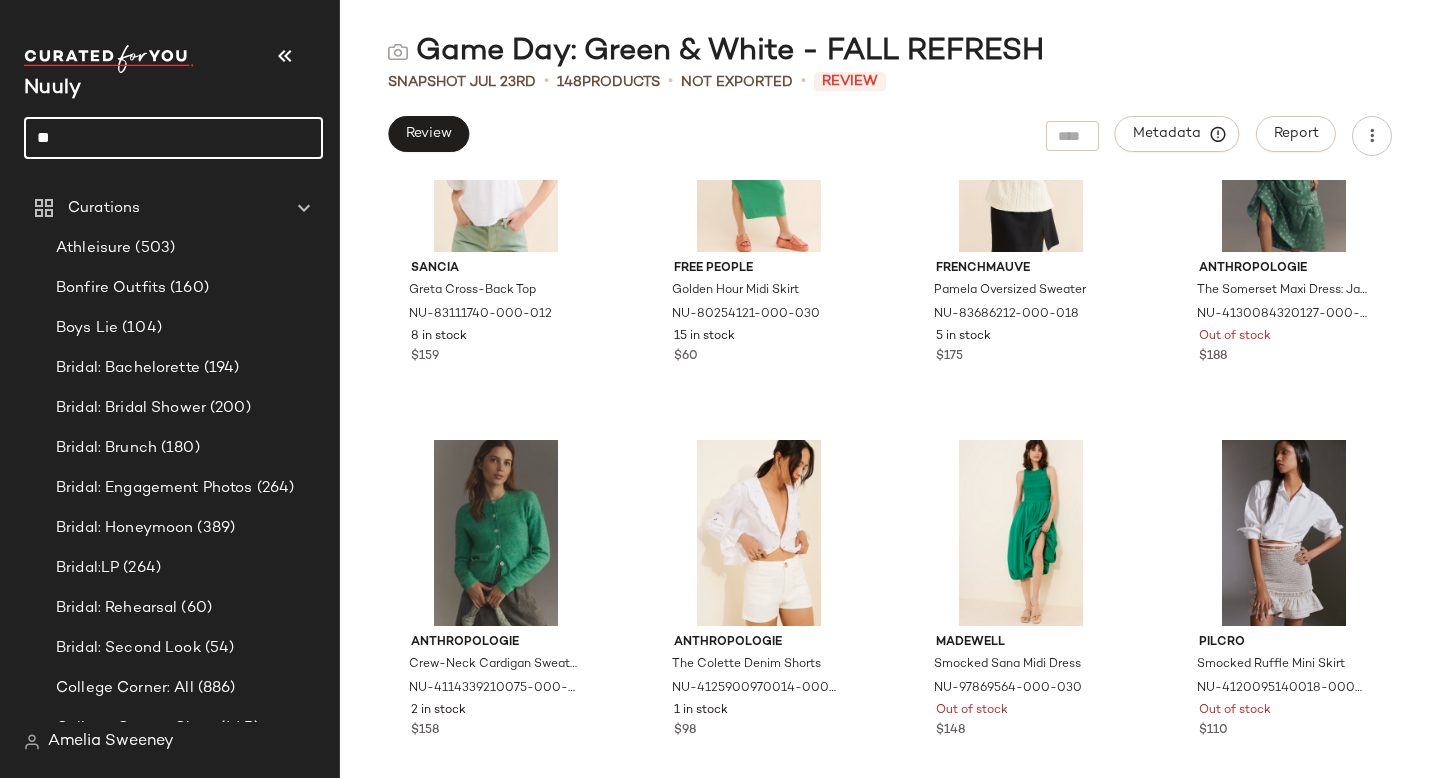 type on "*" 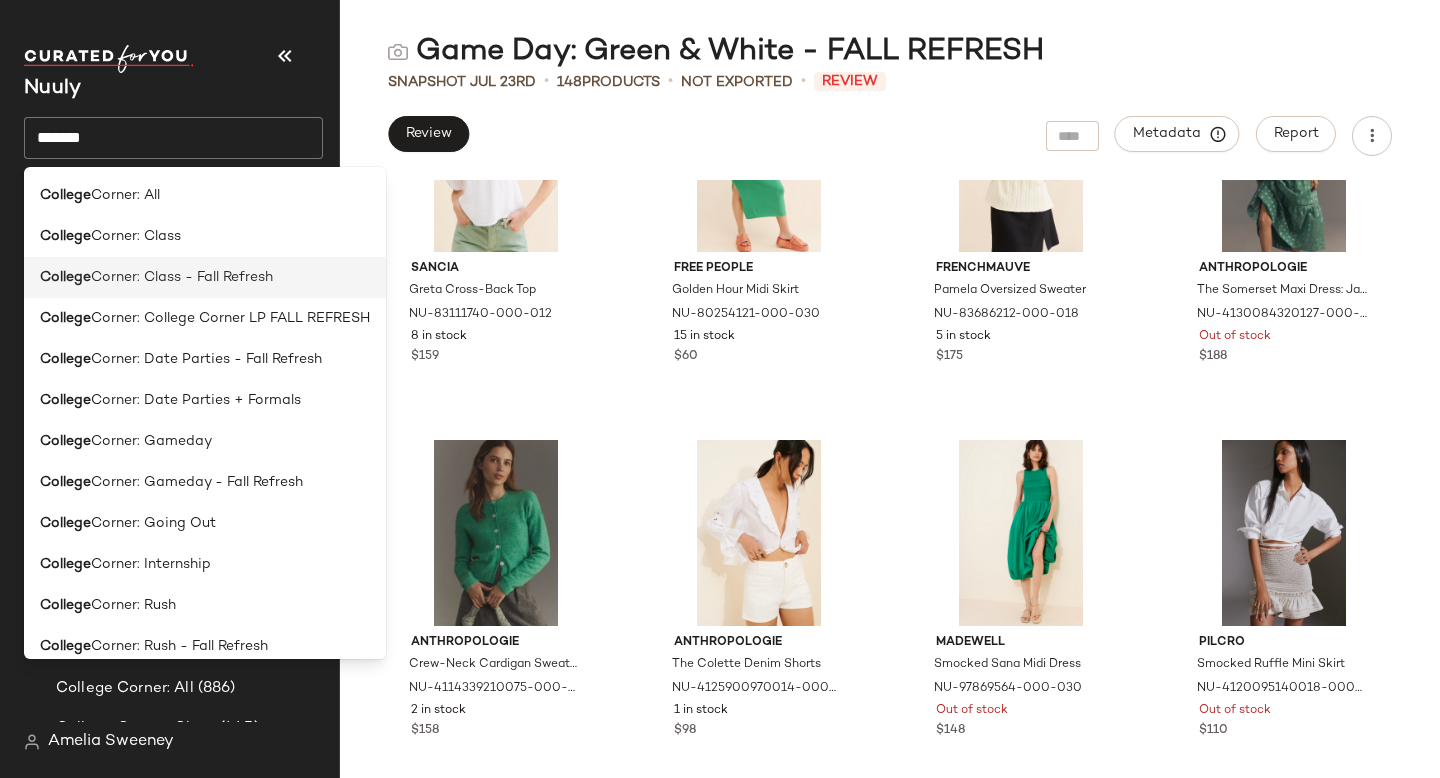 scroll, scrollTop: 16, scrollLeft: 0, axis: vertical 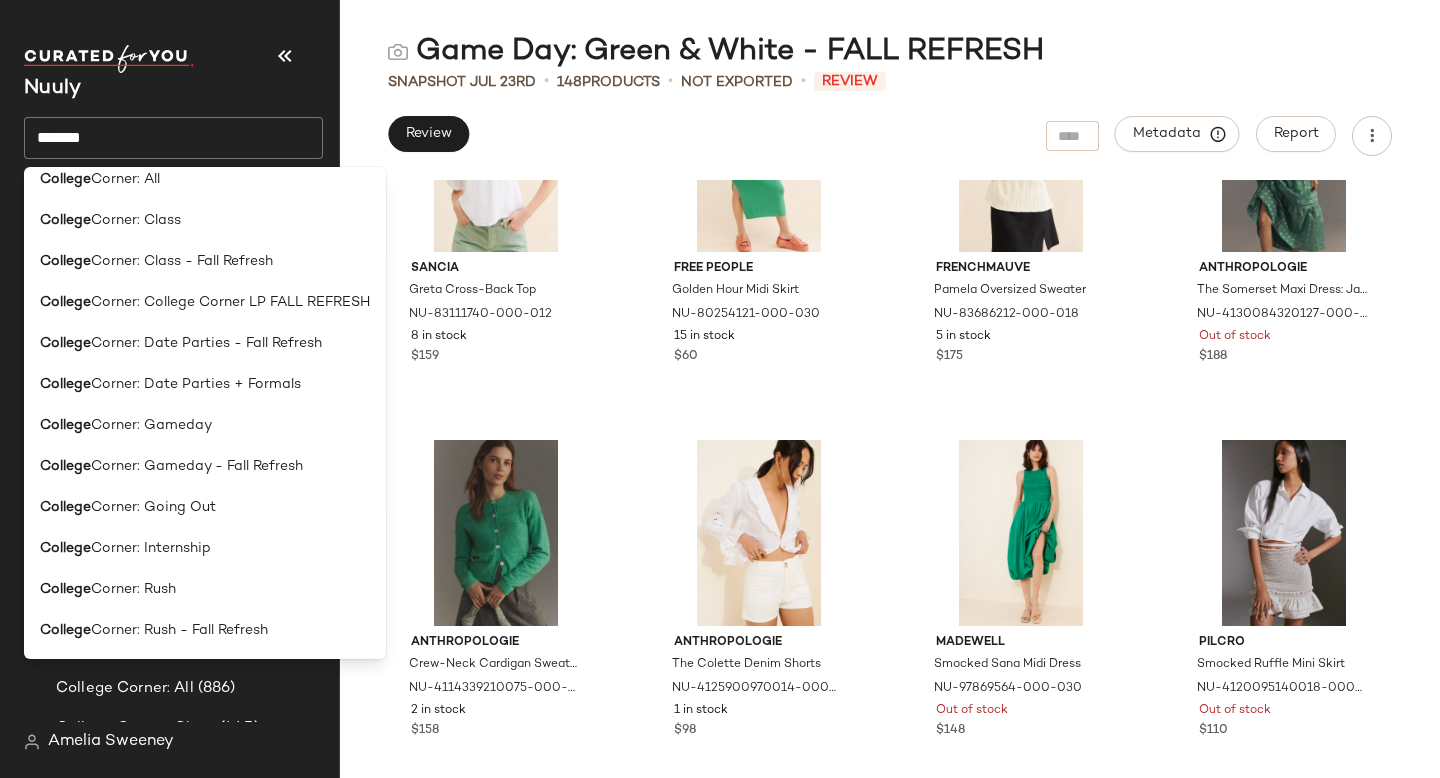 click on "*******" 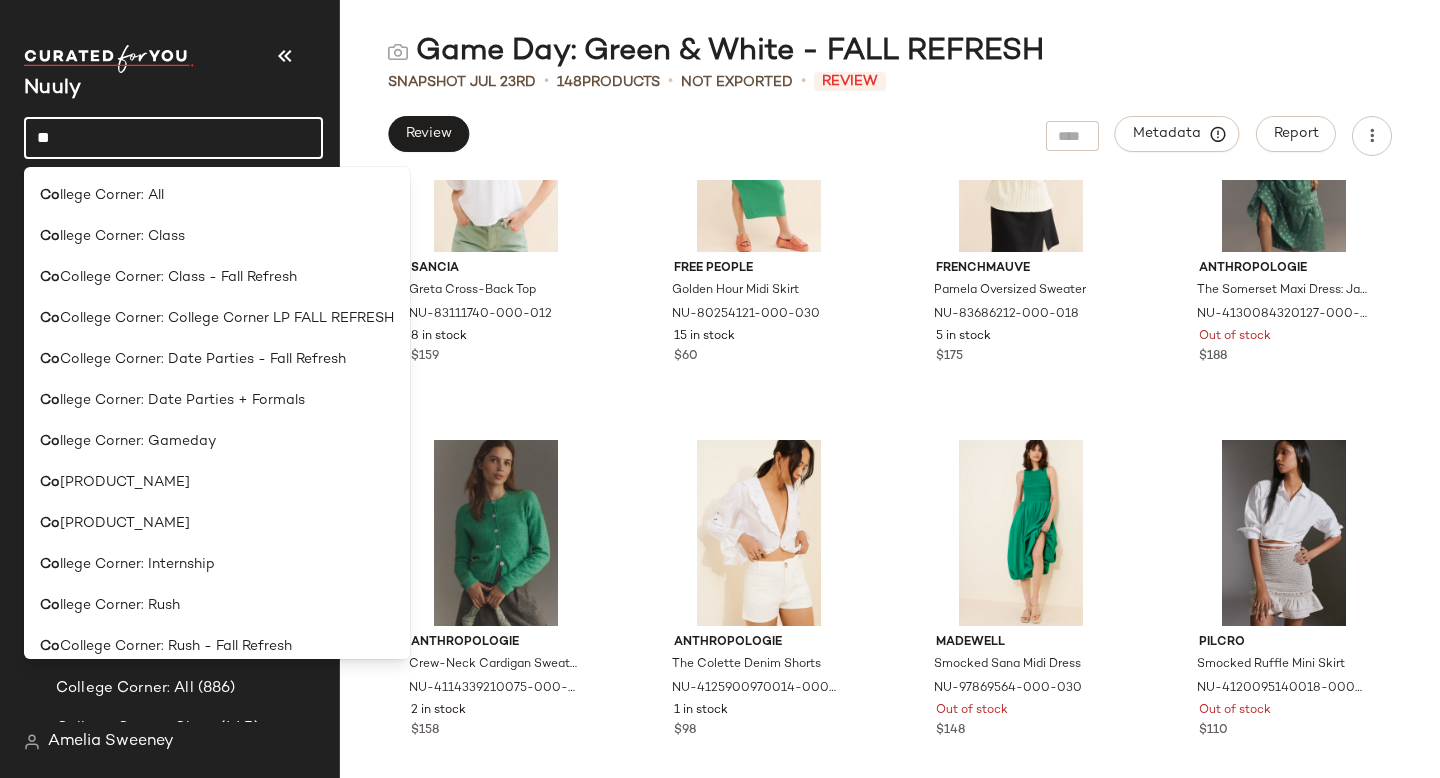type on "*" 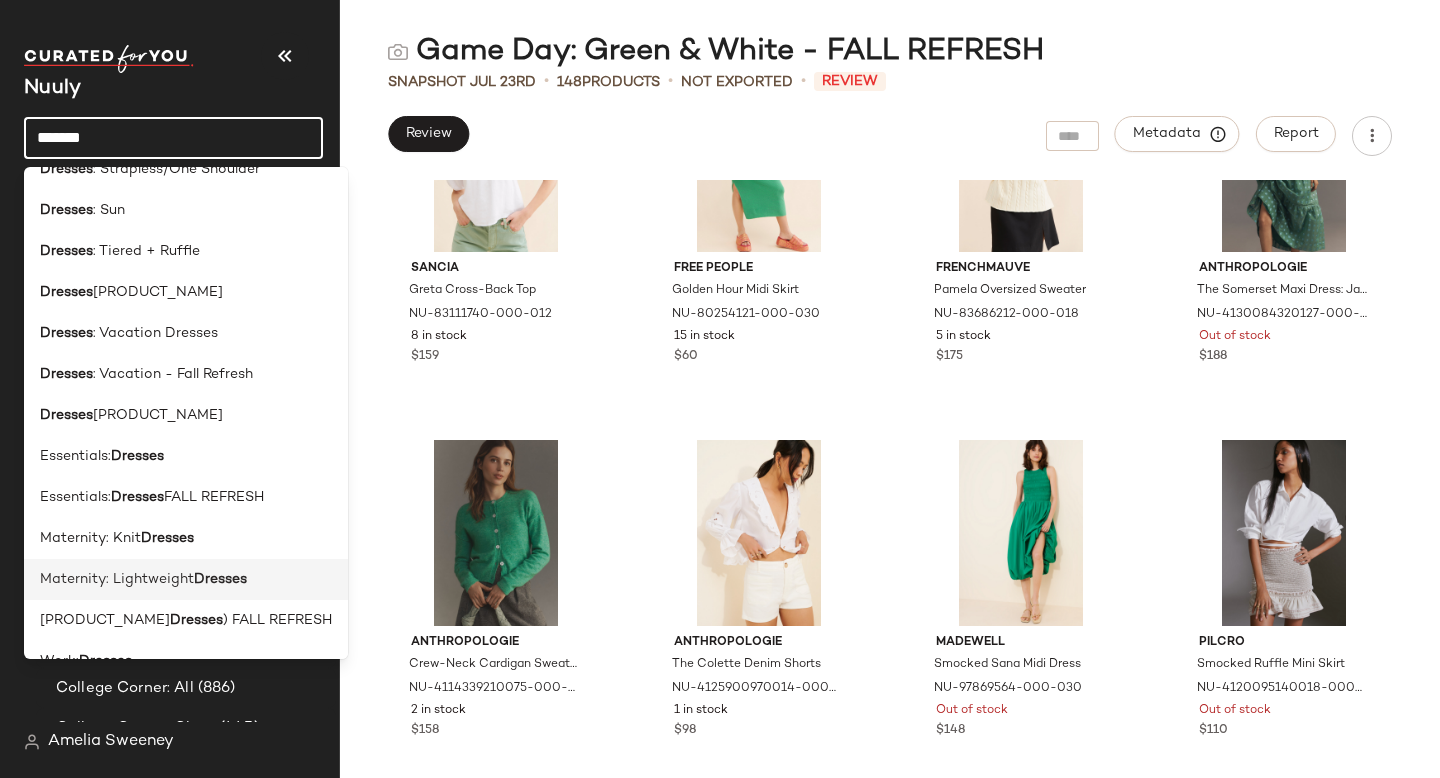 scroll, scrollTop: 467, scrollLeft: 0, axis: vertical 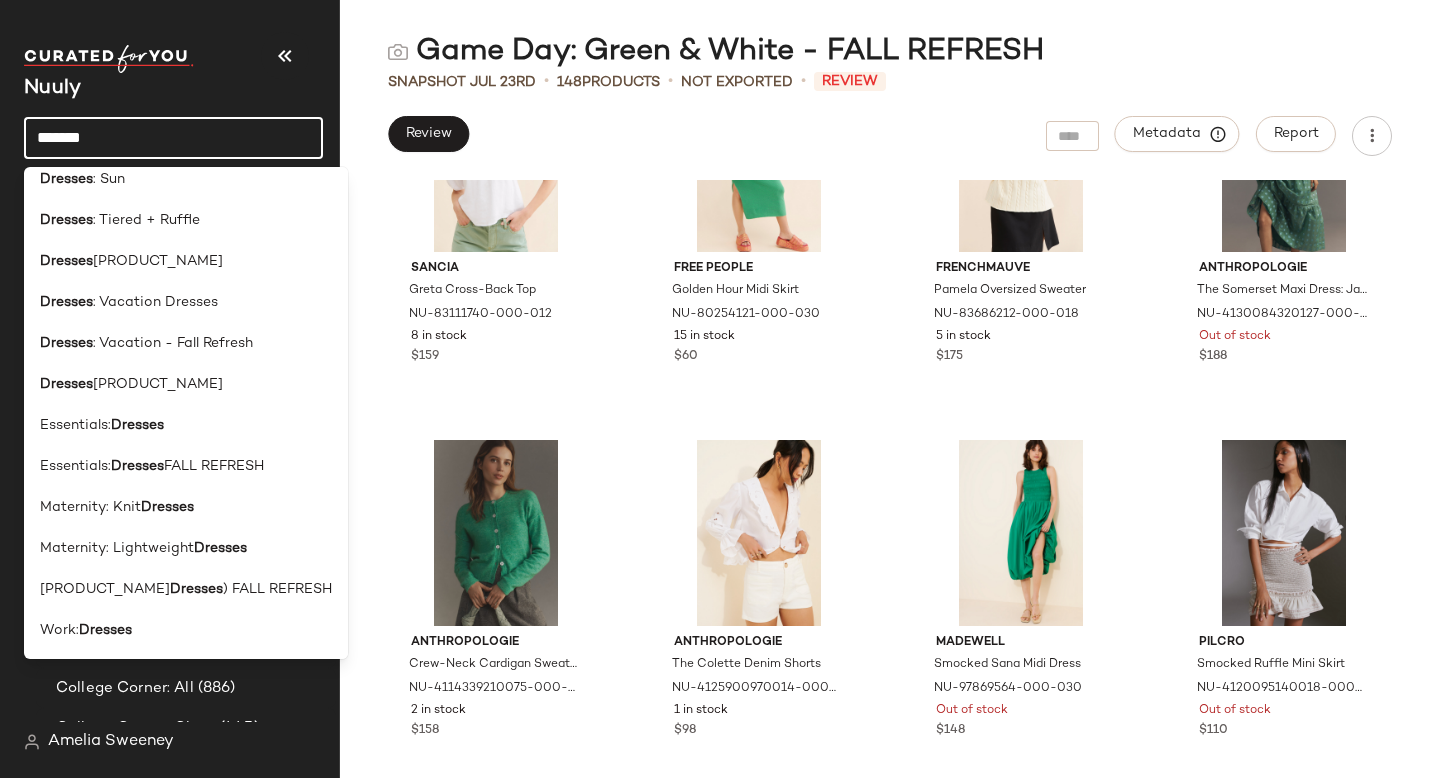 type on "*******" 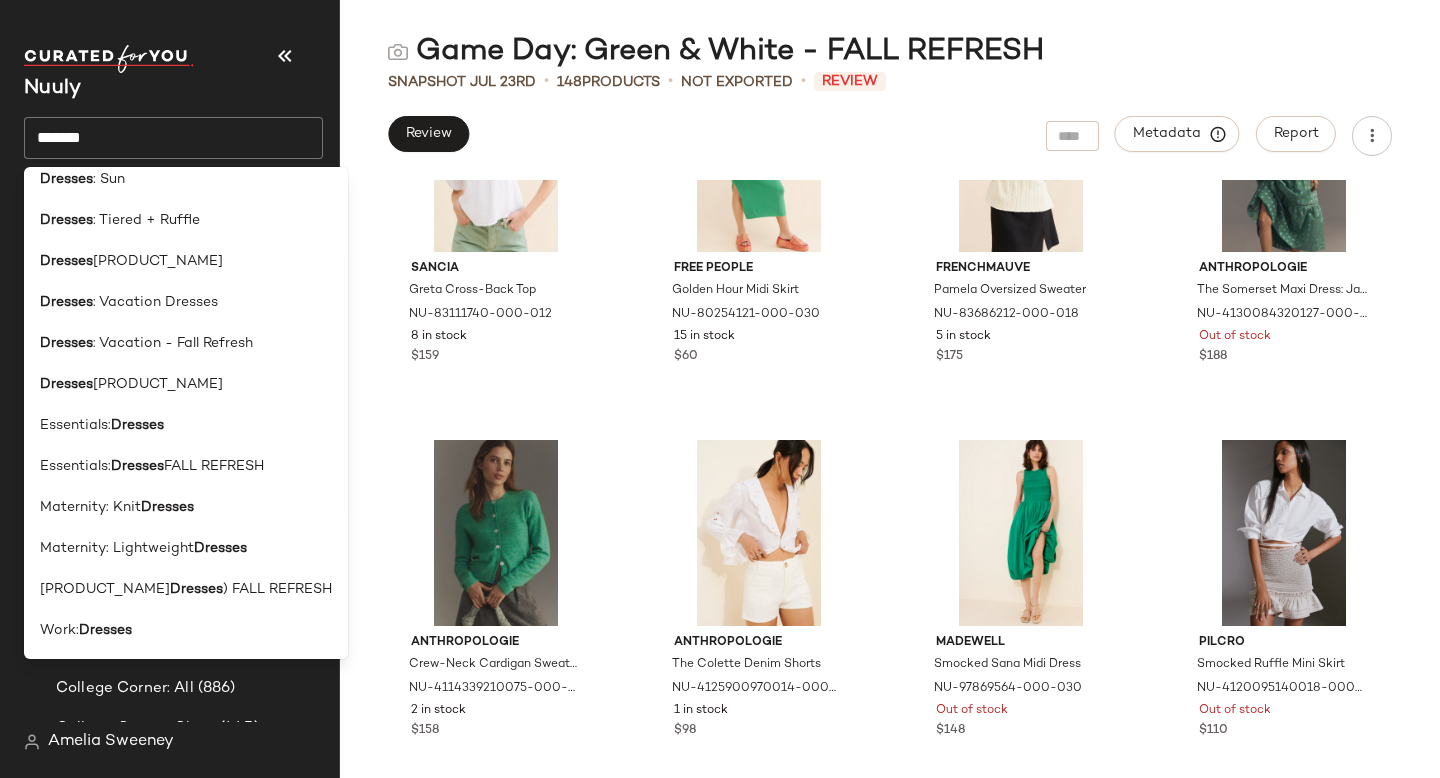 scroll, scrollTop: 0, scrollLeft: 0, axis: both 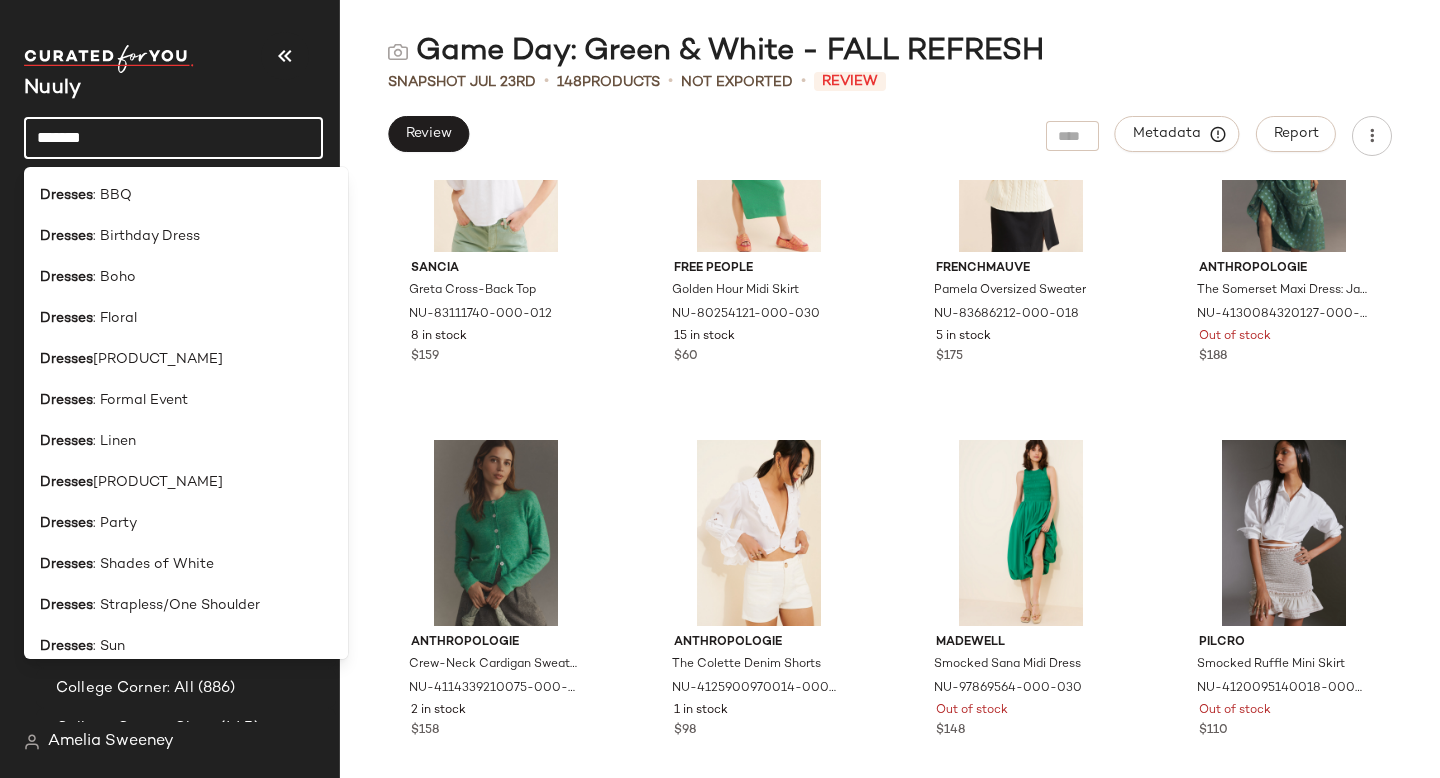 drag, startPoint x: 150, startPoint y: 137, endPoint x: 0, endPoint y: 135, distance: 150.01334 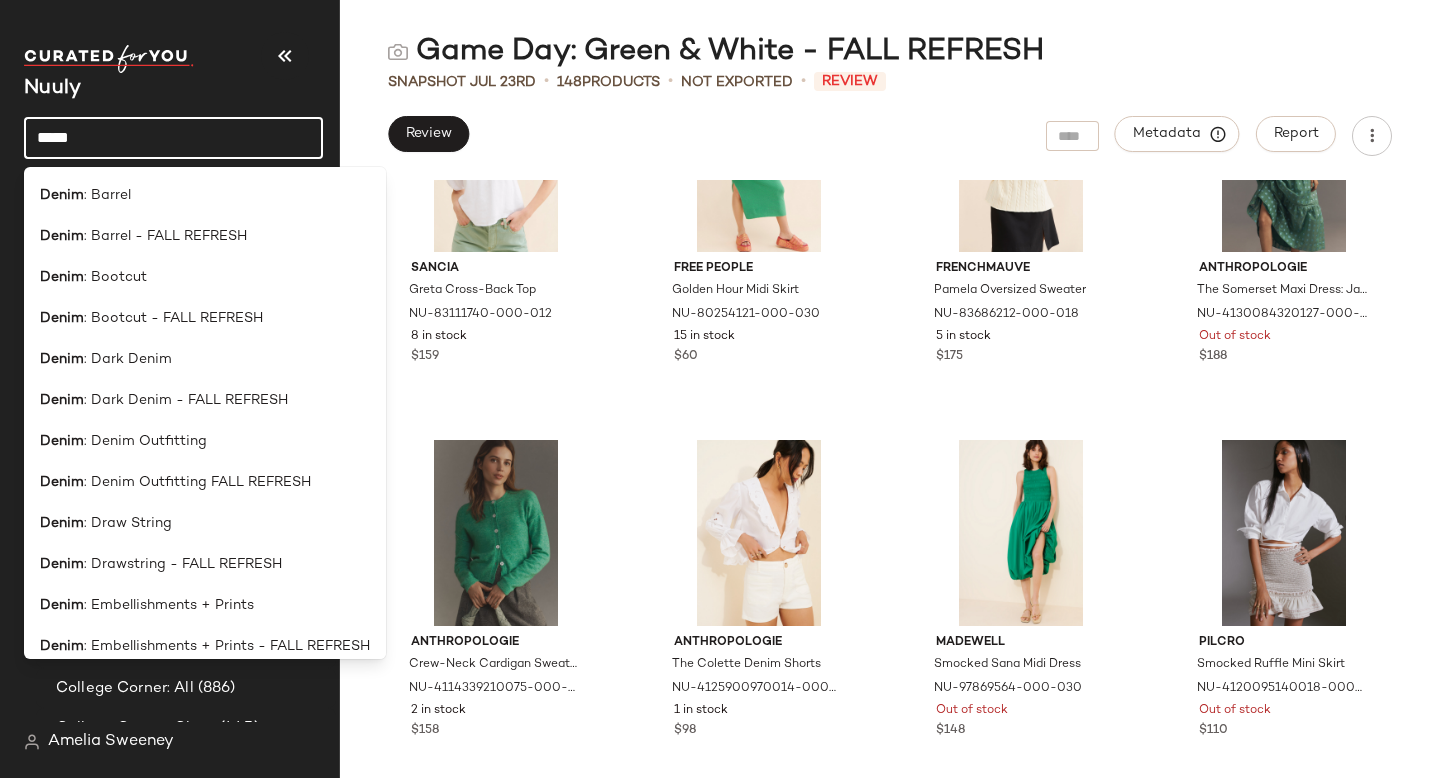 type on "*****" 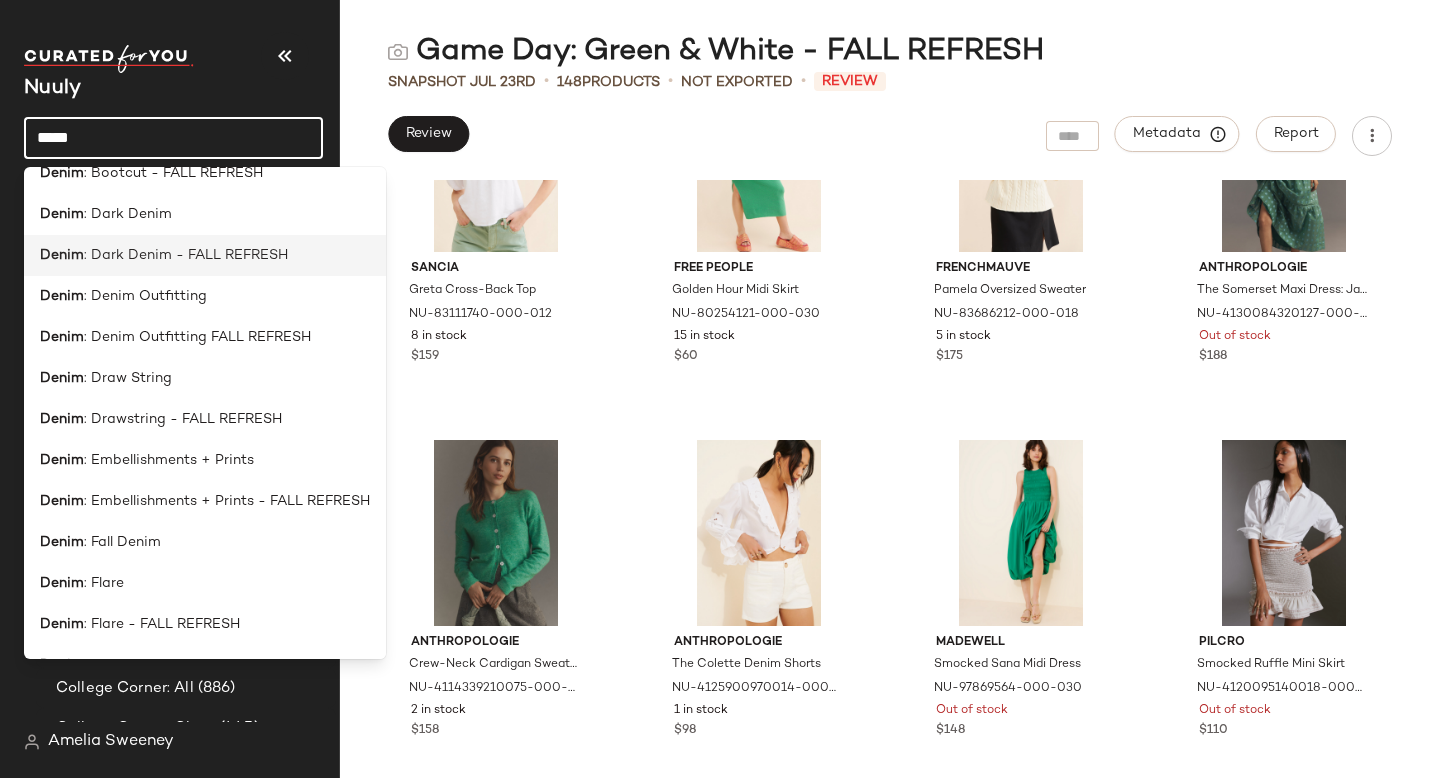 scroll, scrollTop: 160, scrollLeft: 0, axis: vertical 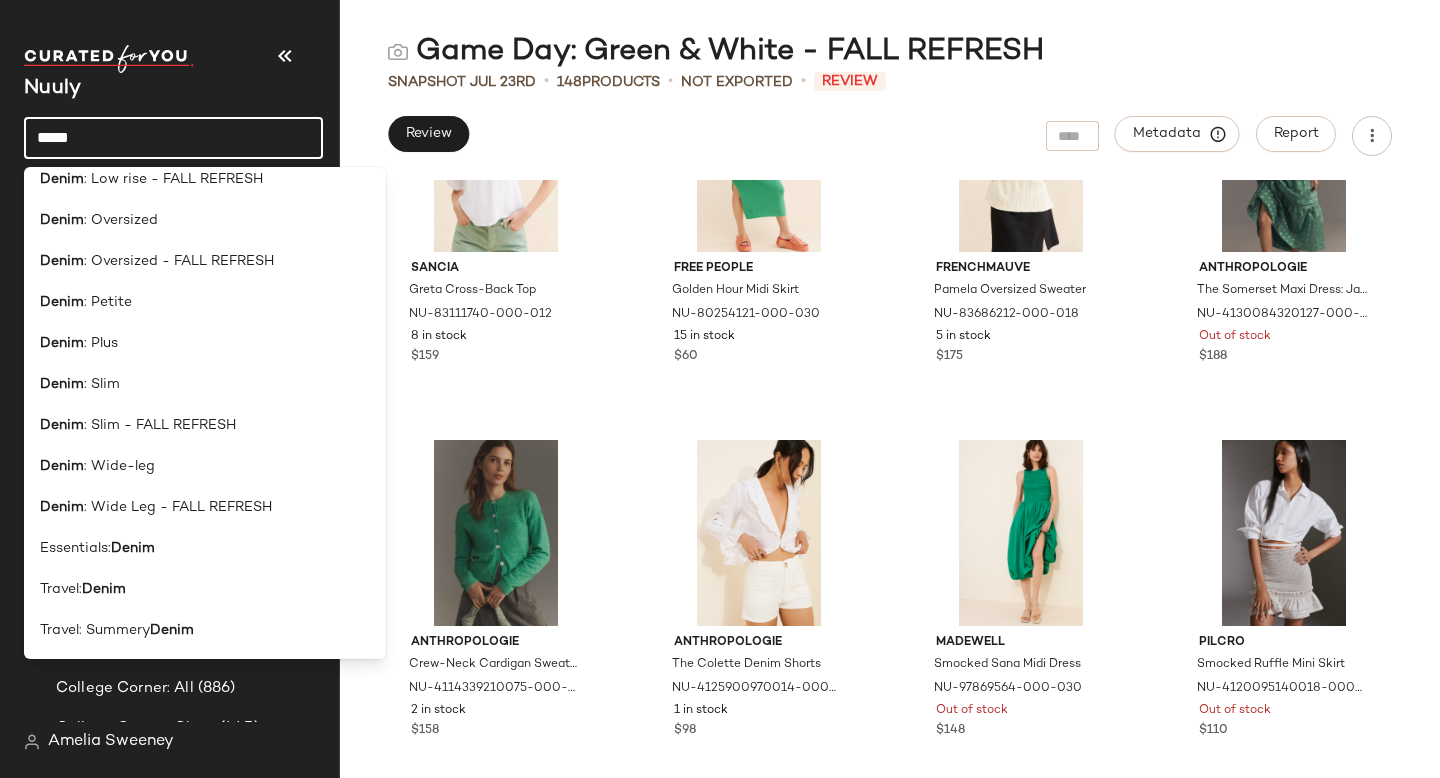 drag, startPoint x: 135, startPoint y: 138, endPoint x: 0, endPoint y: 132, distance: 135.13327 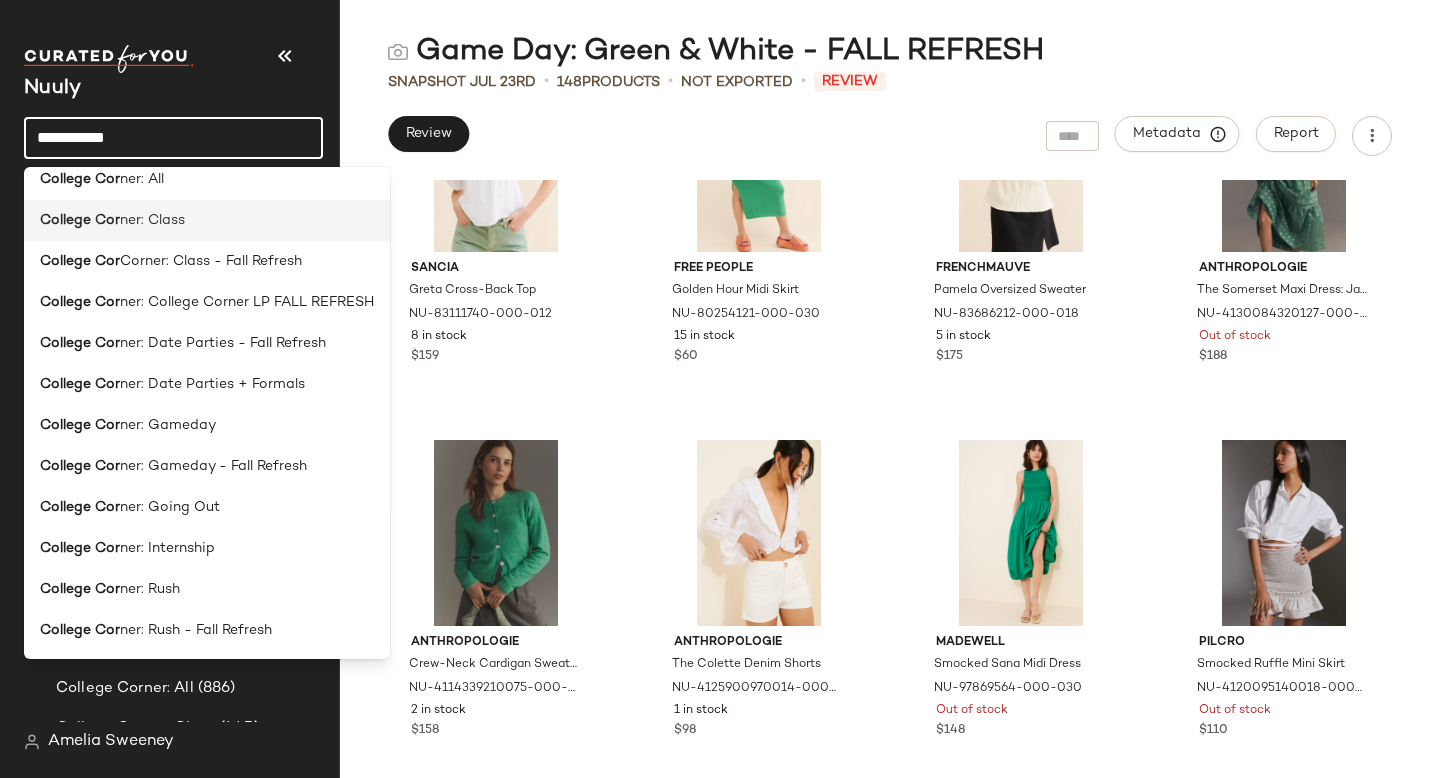 scroll, scrollTop: 0, scrollLeft: 0, axis: both 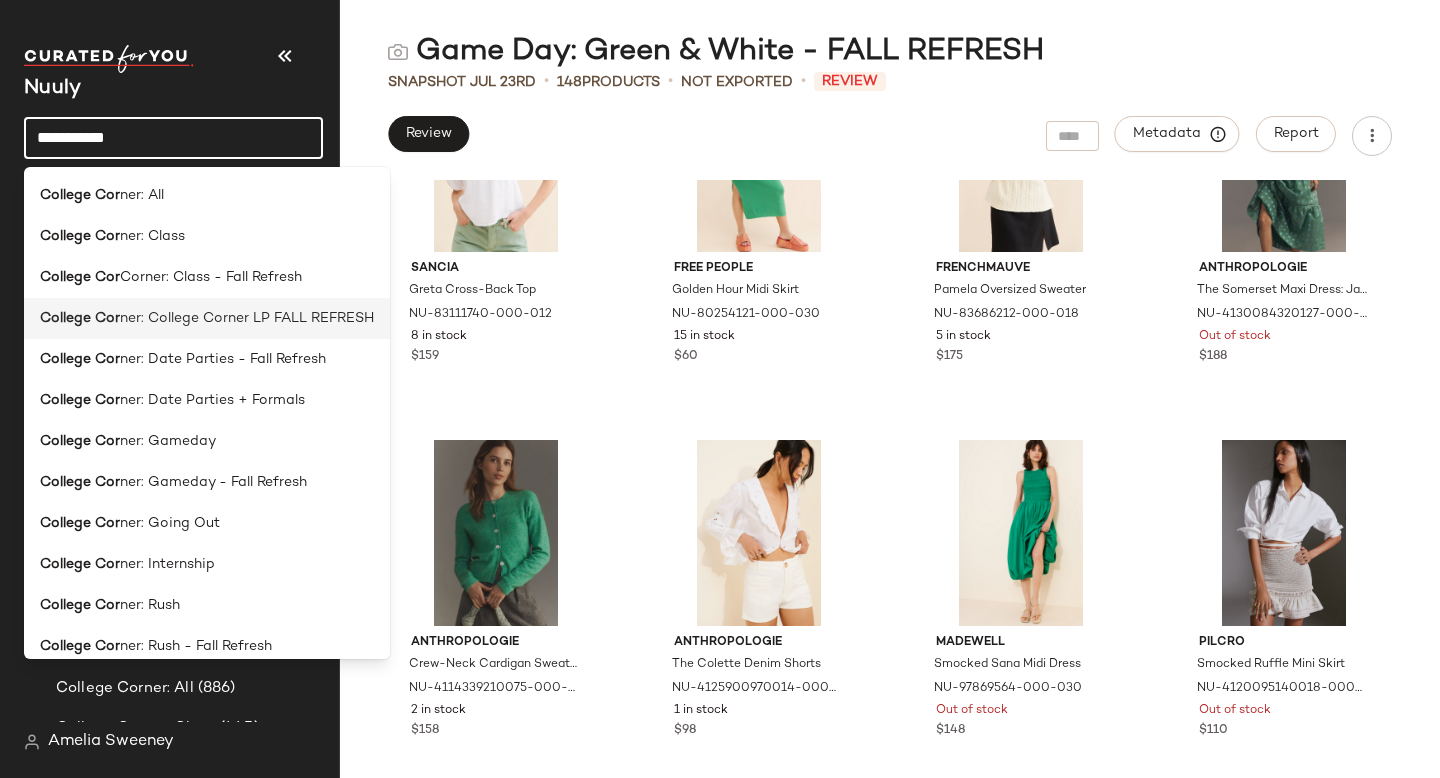 type on "**********" 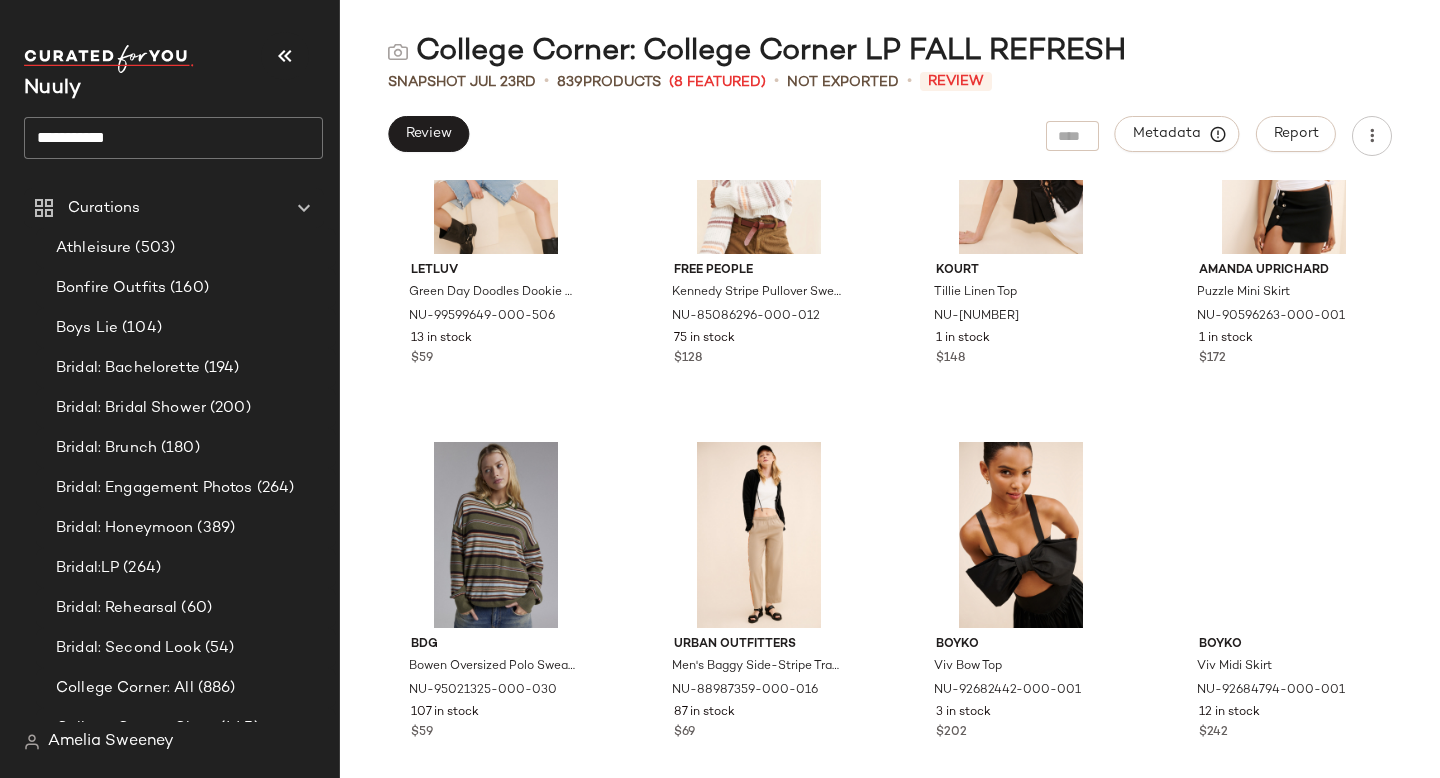 scroll, scrollTop: 12876, scrollLeft: 0, axis: vertical 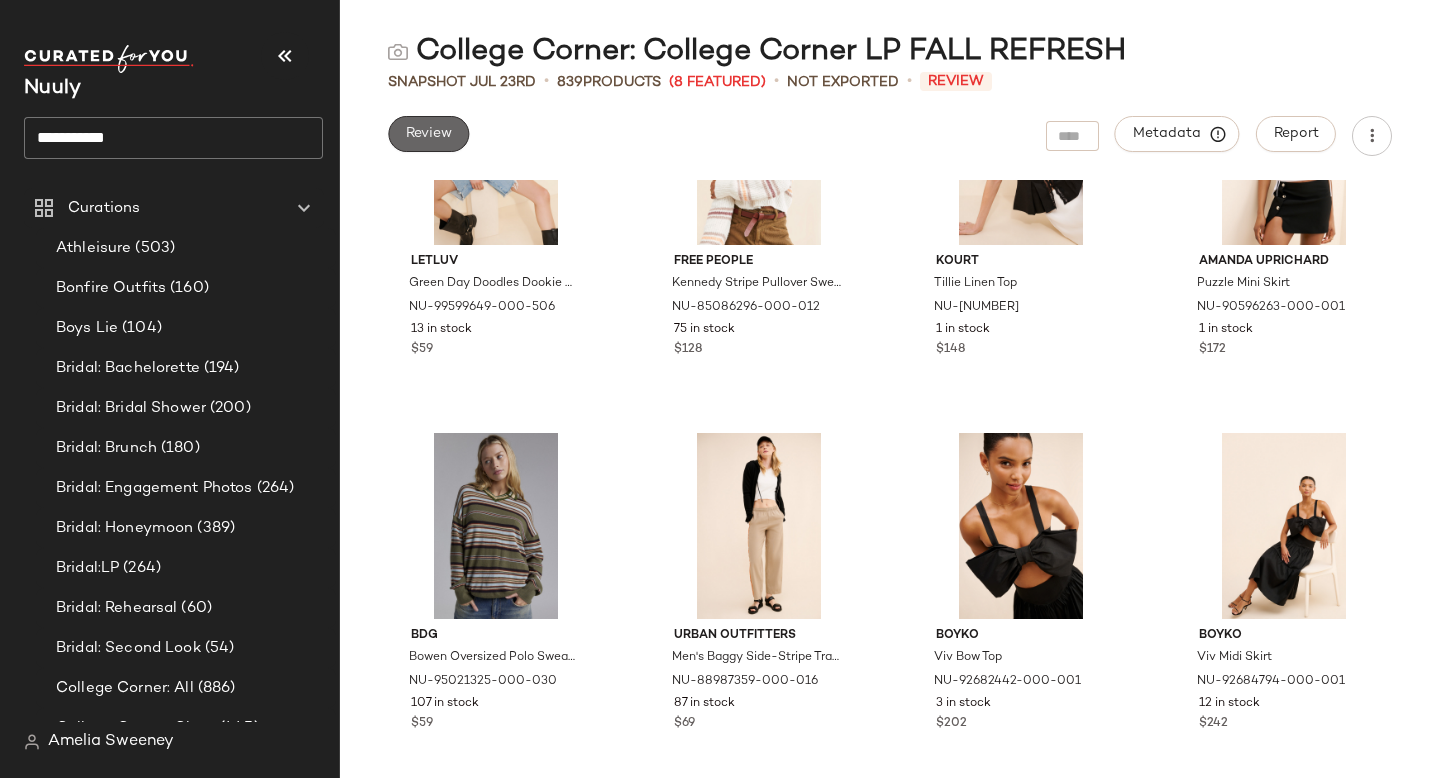 click on "Review" 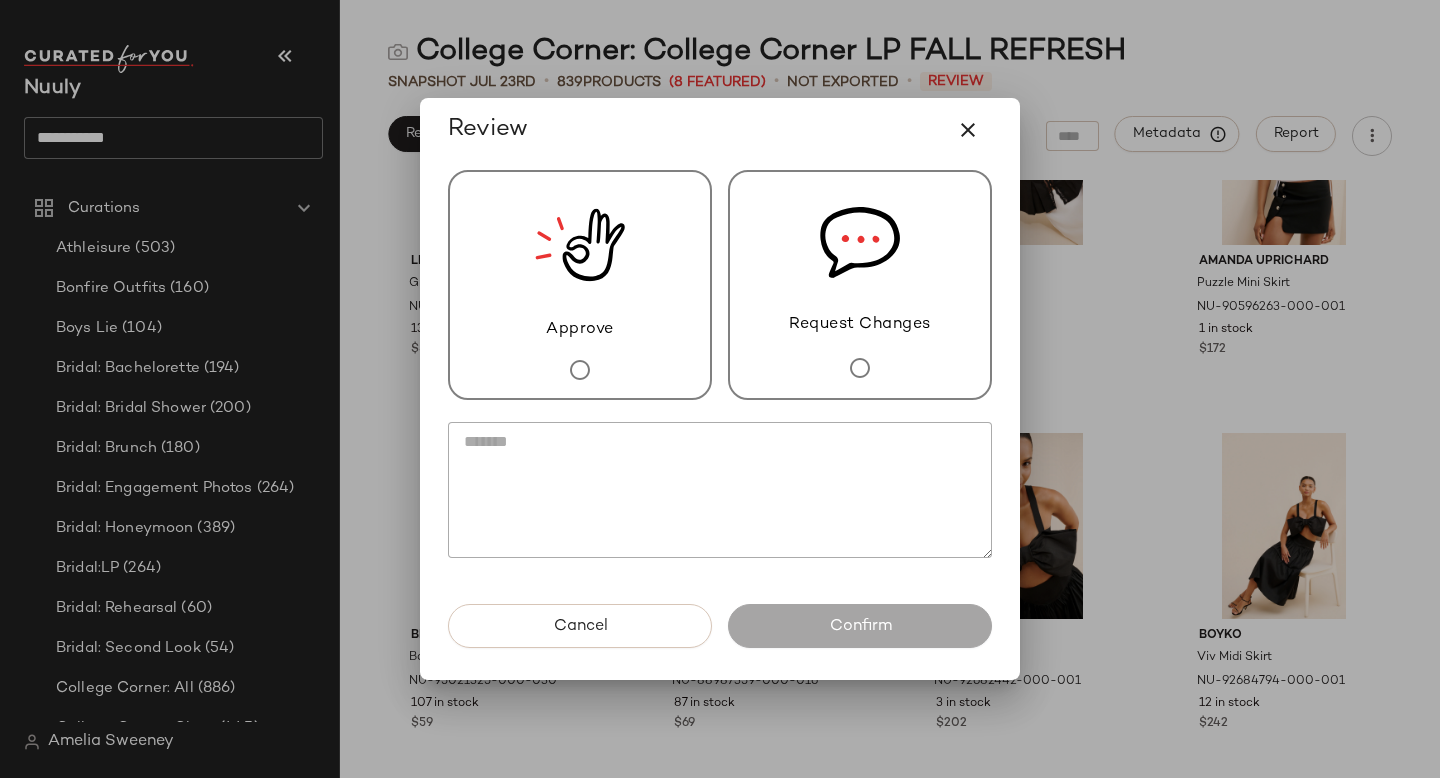 click on "Approve" at bounding box center [580, 285] 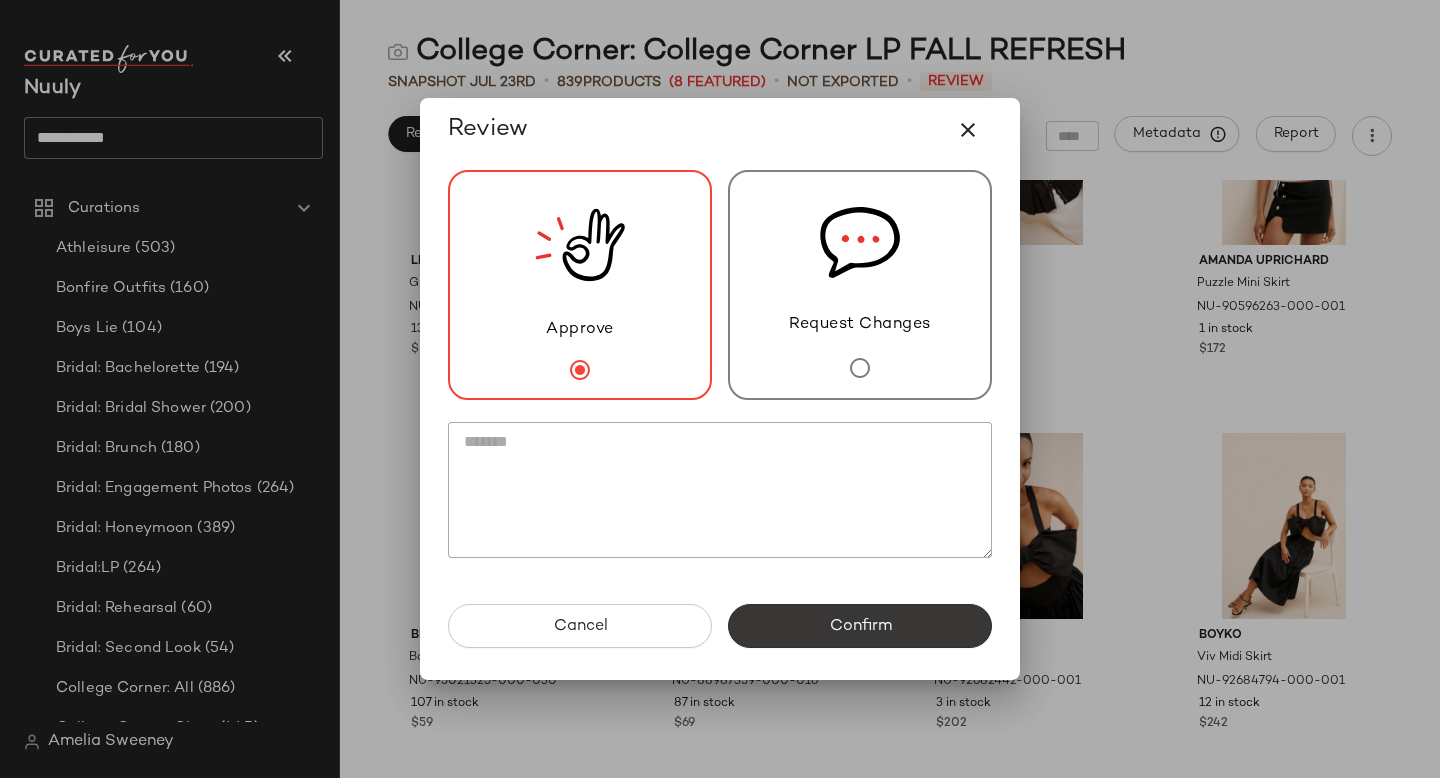 click on "Confirm" at bounding box center (860, 626) 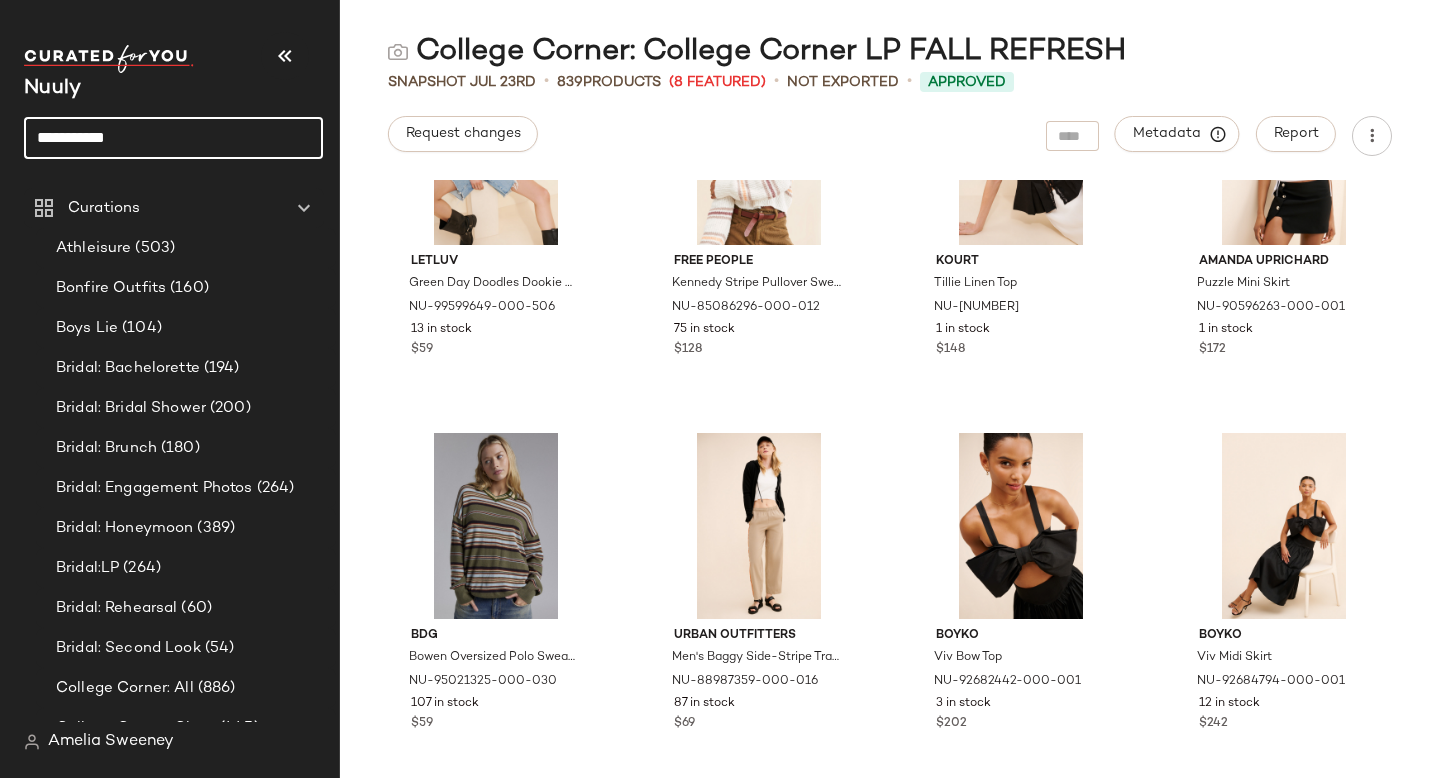 click on "**********" 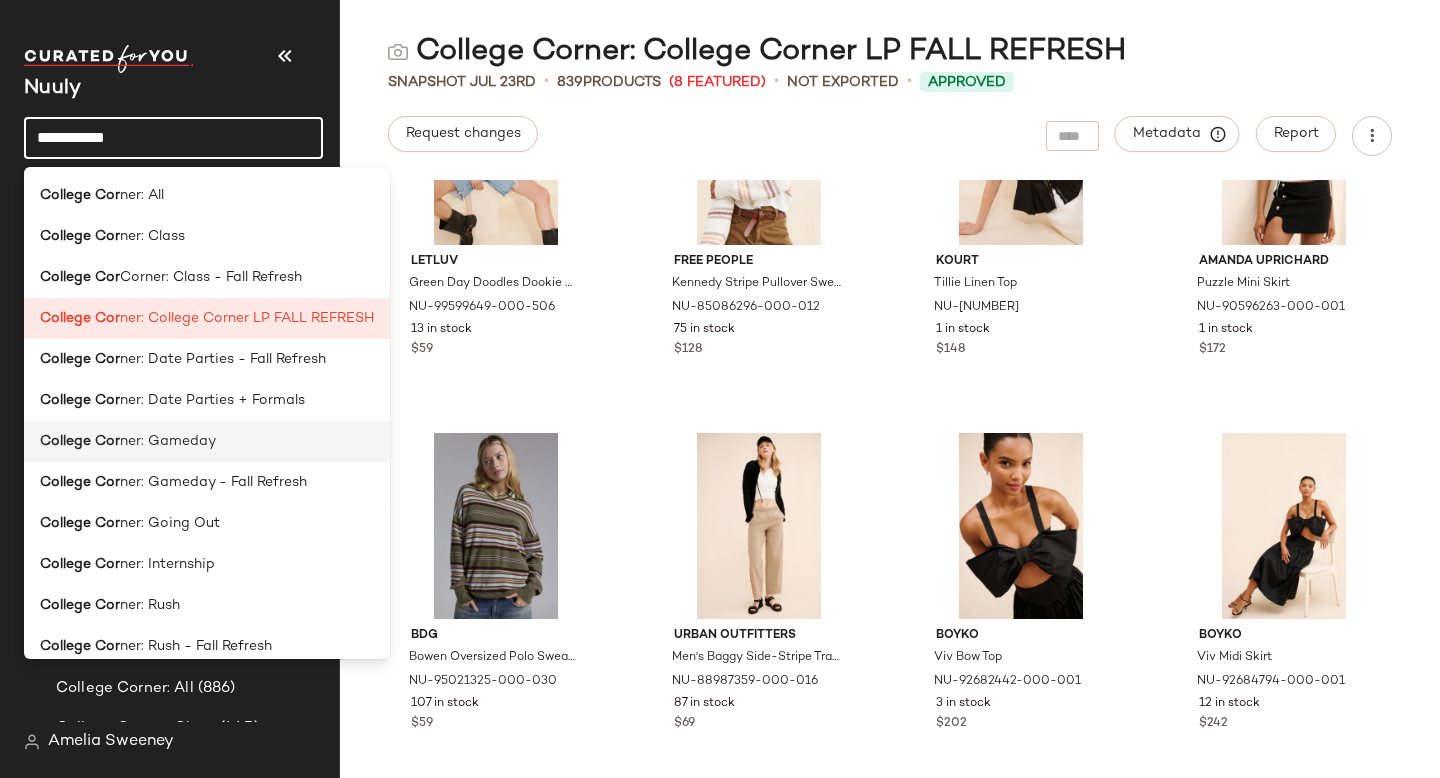 click on "ner: Gameday" at bounding box center (168, 441) 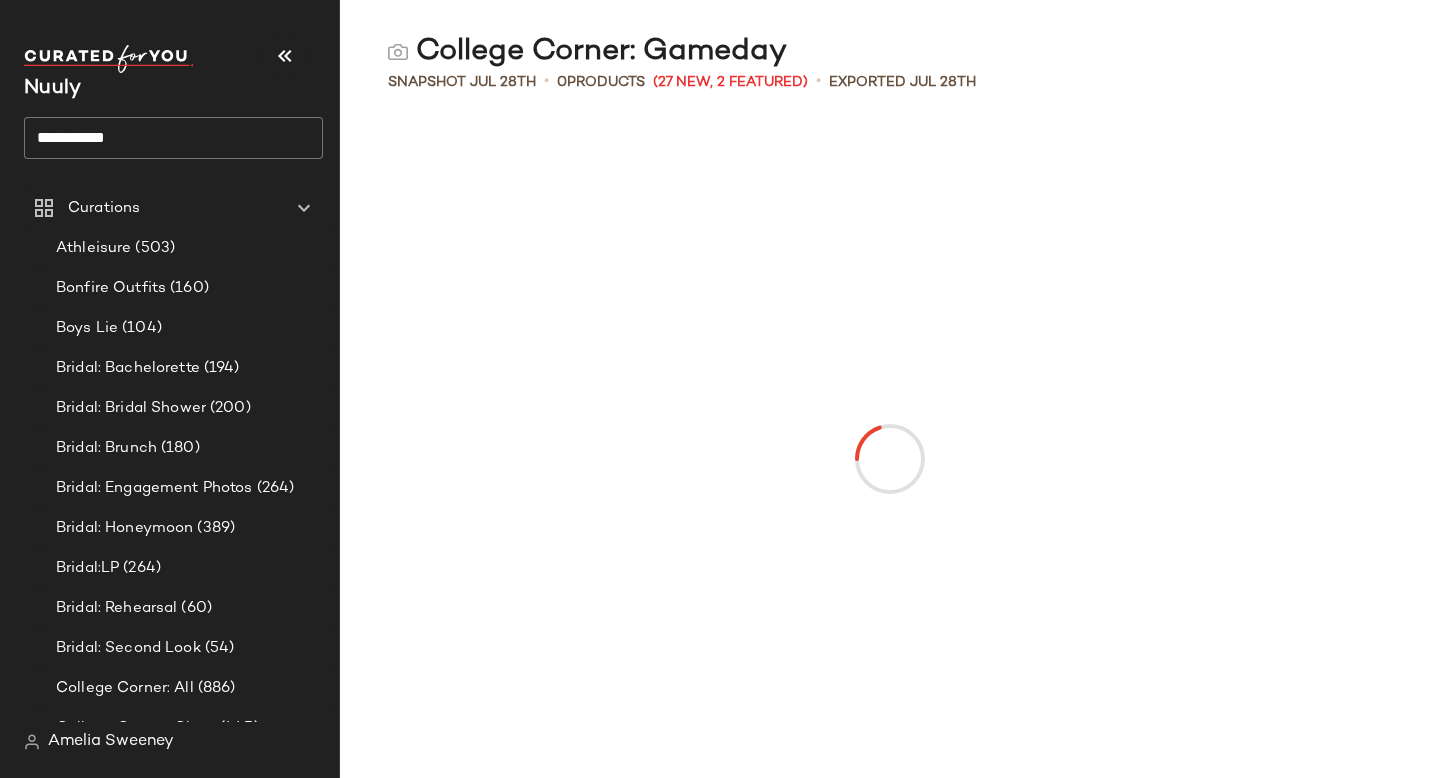 click on "**********" 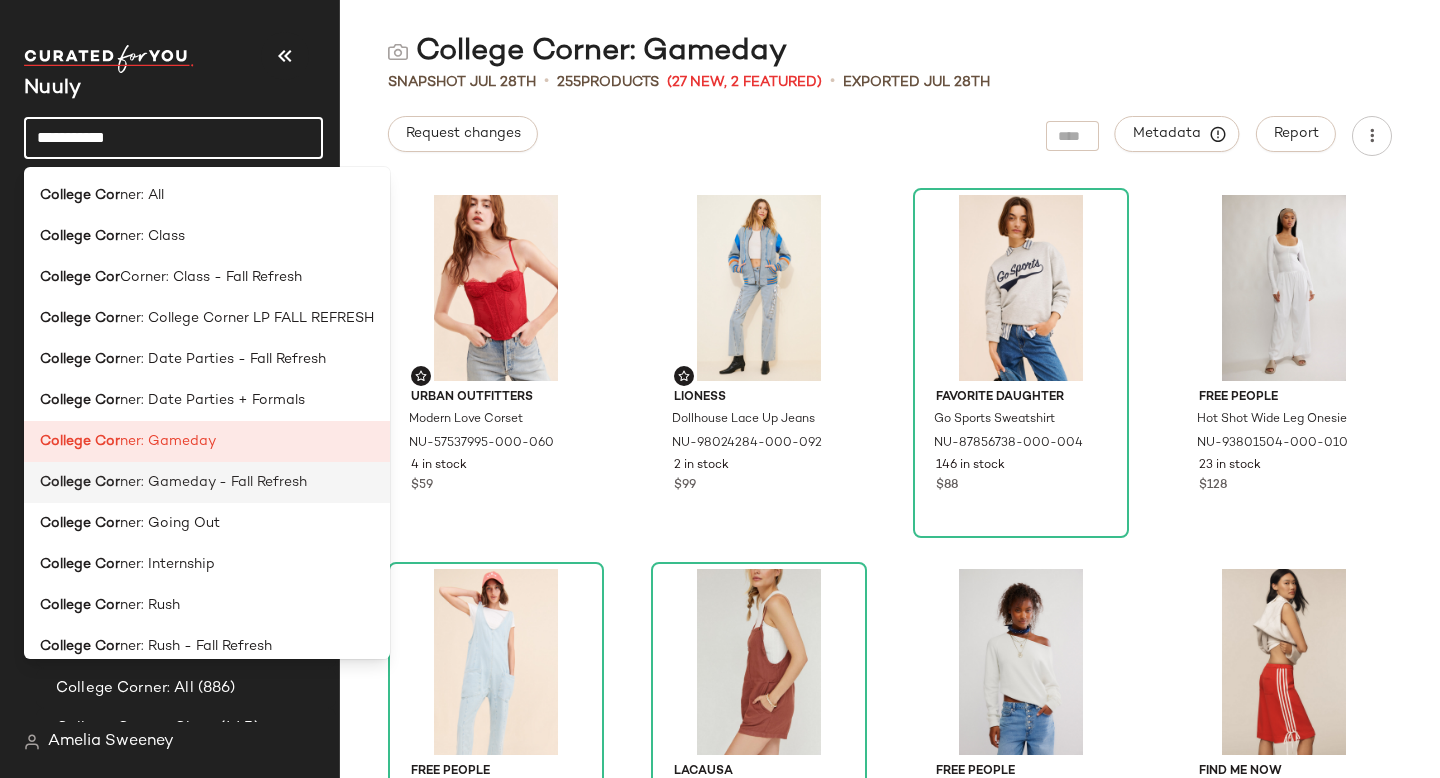 click on "ner: Gameday - Fall Refresh" at bounding box center (213, 482) 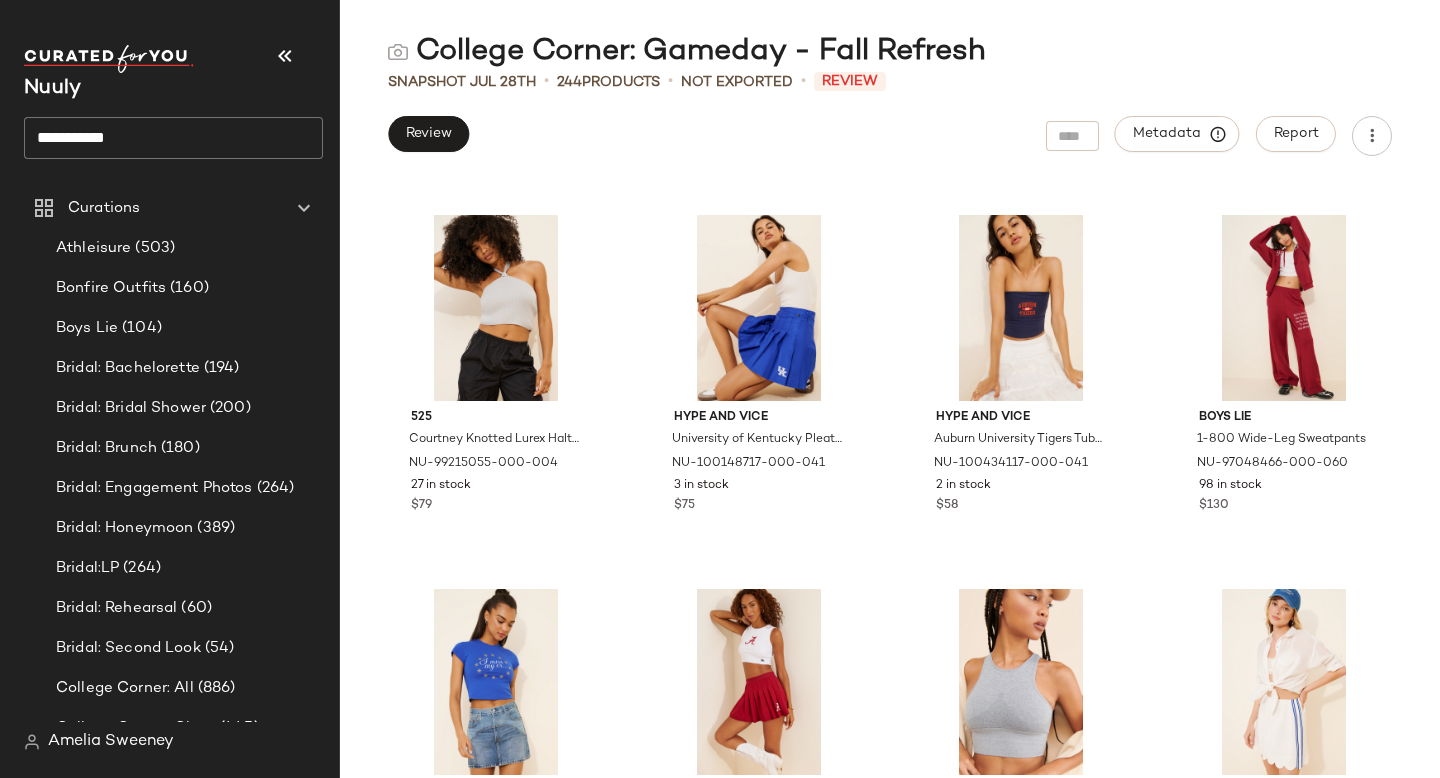 scroll, scrollTop: 4830, scrollLeft: 0, axis: vertical 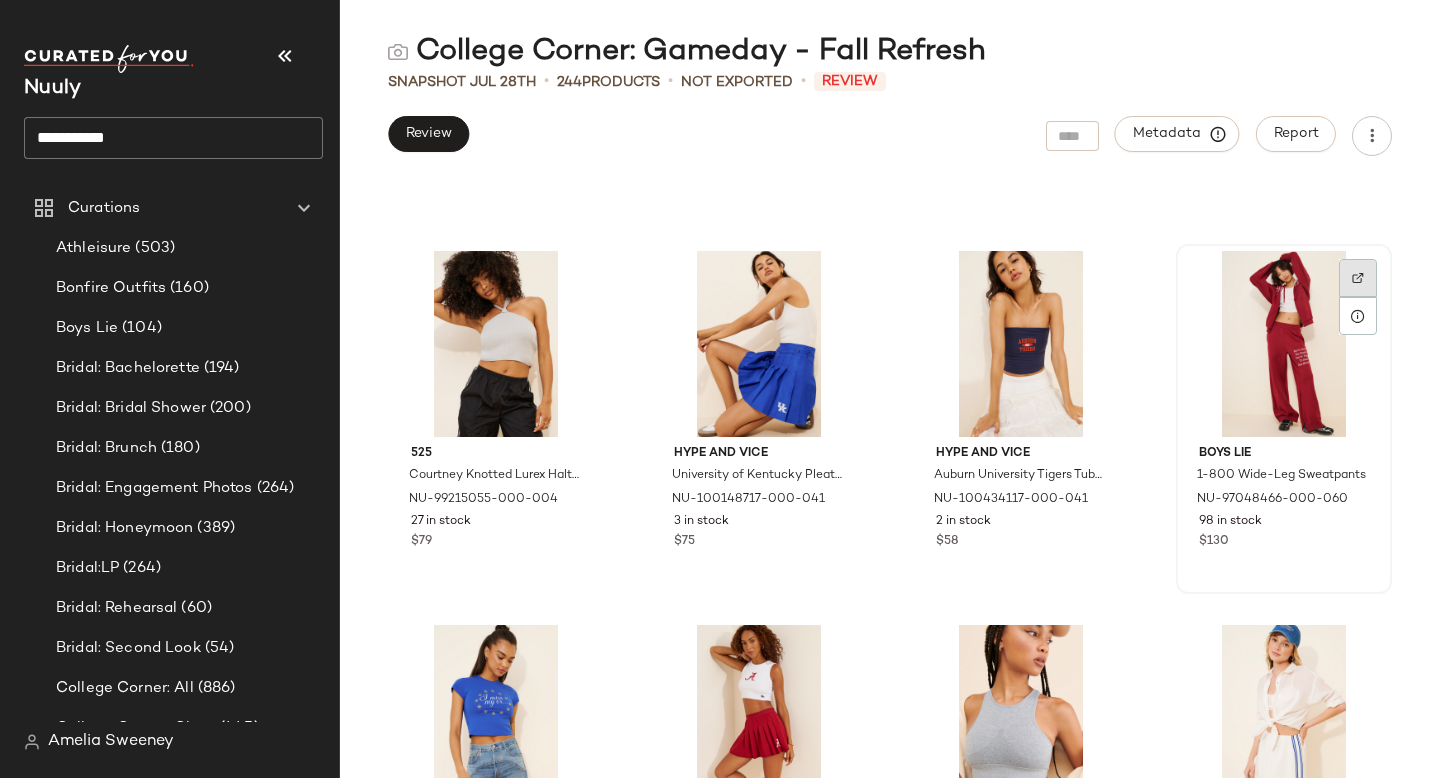 click 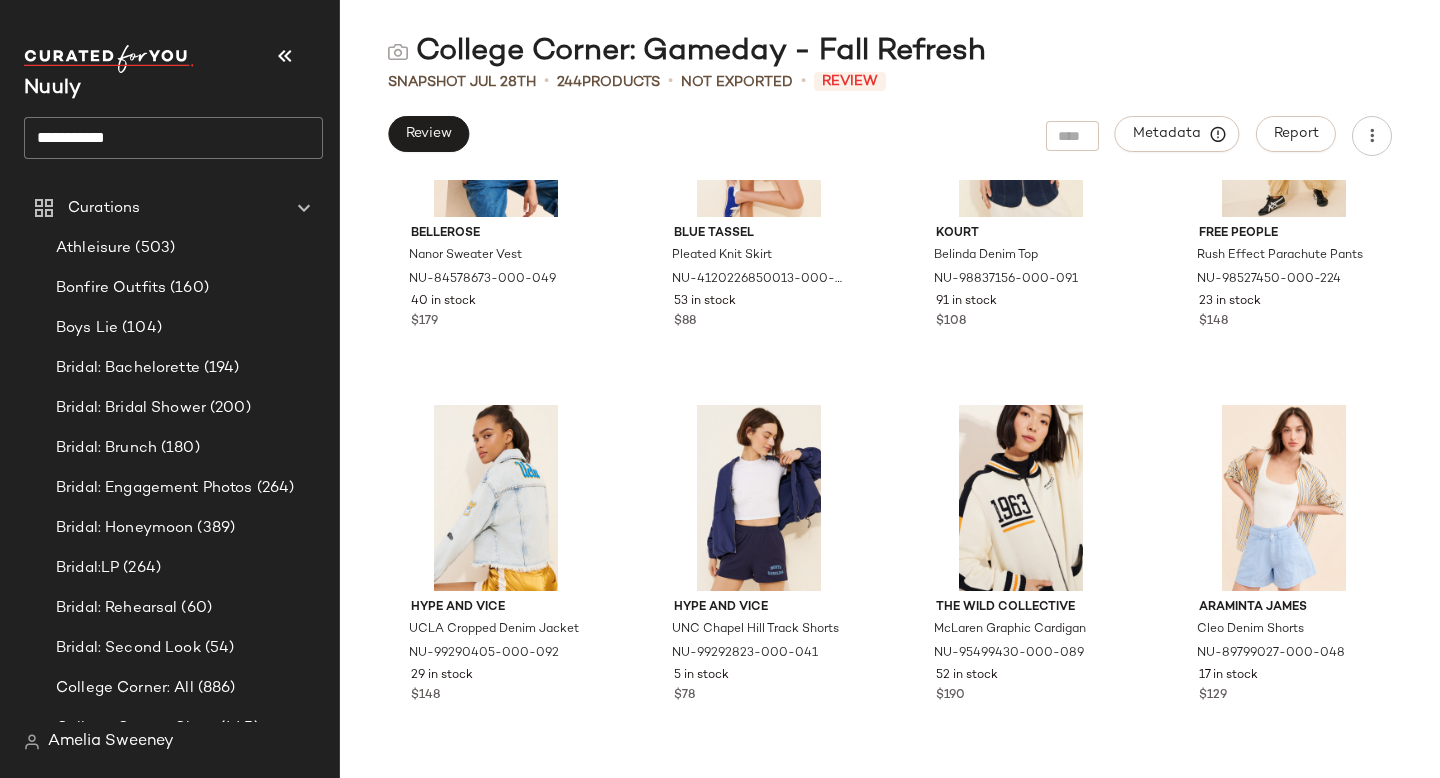 scroll, scrollTop: 6177, scrollLeft: 0, axis: vertical 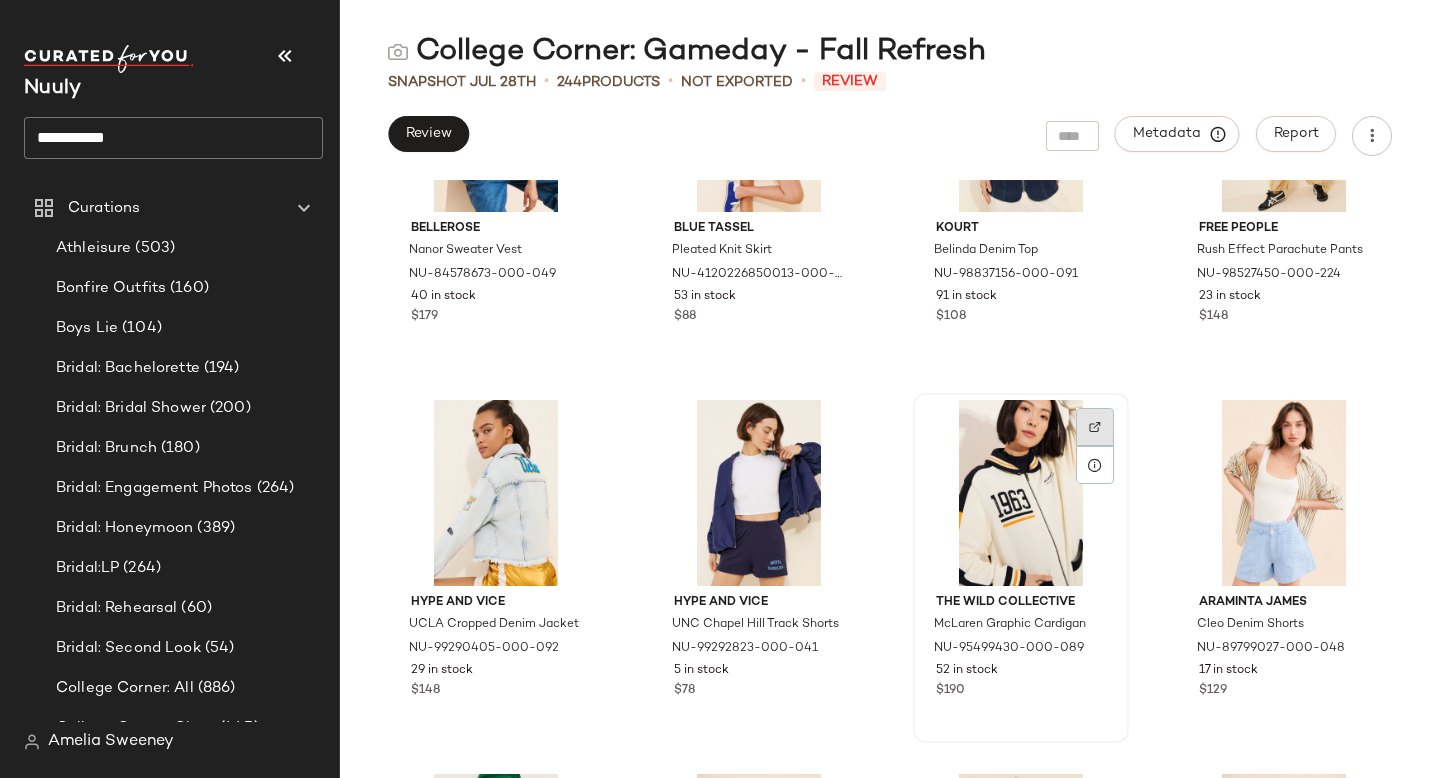 click 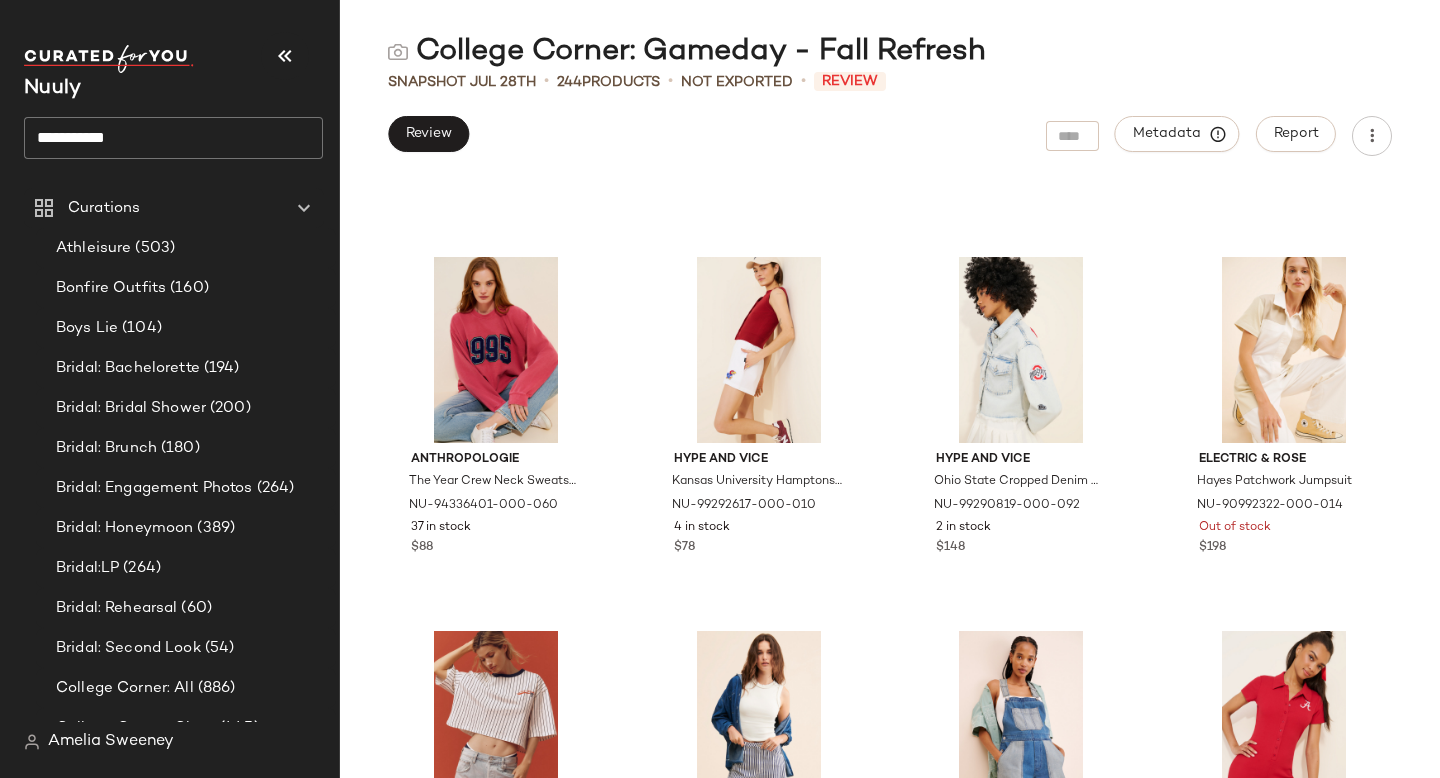scroll, scrollTop: 8193, scrollLeft: 0, axis: vertical 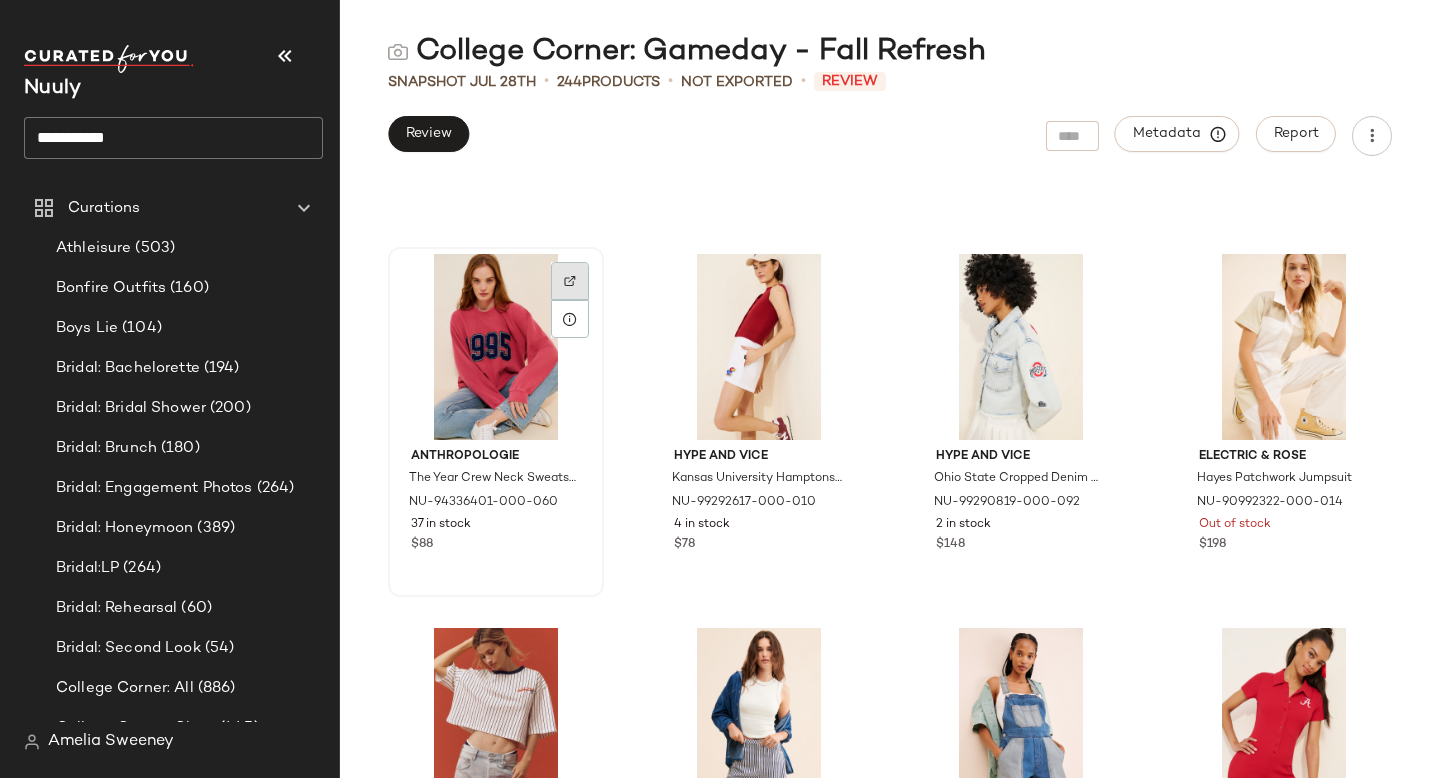 click 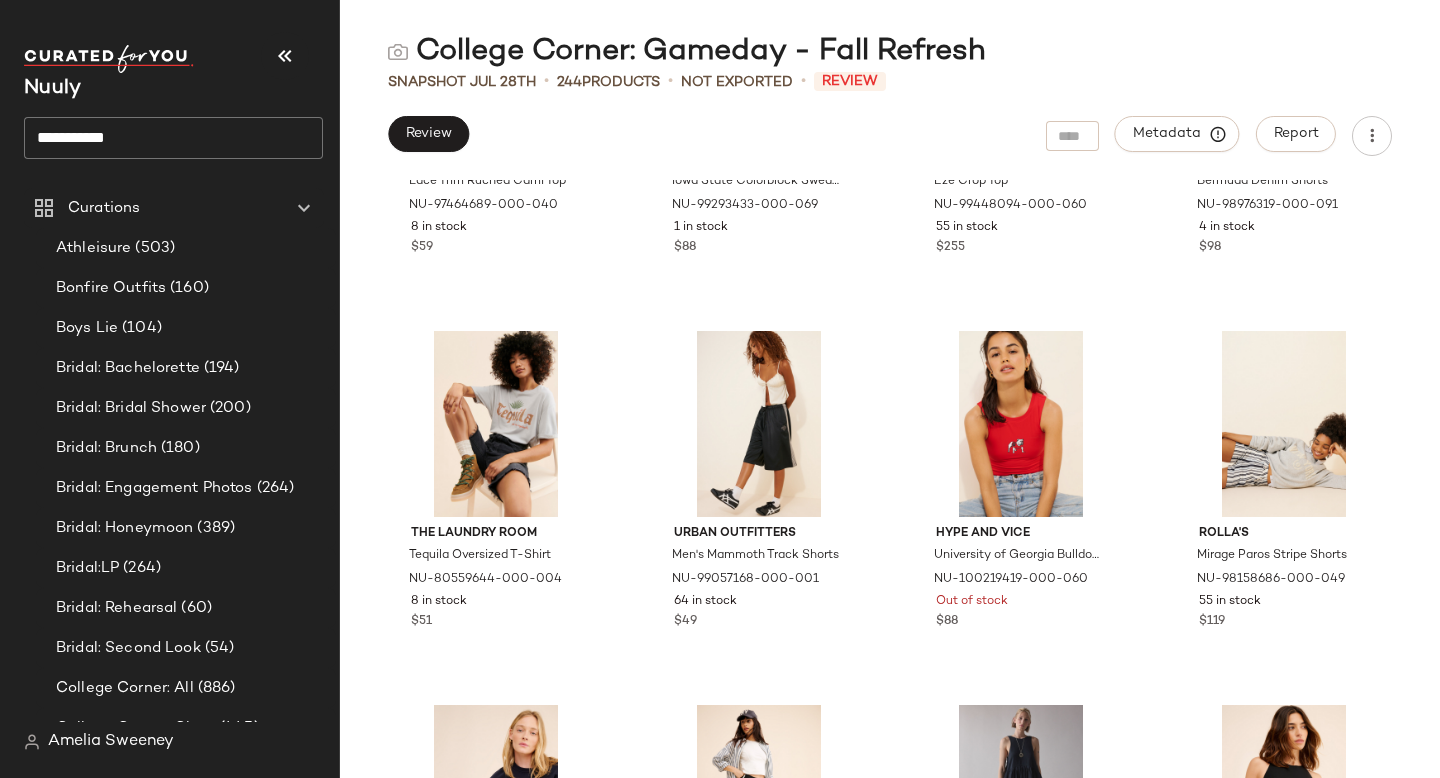 scroll, scrollTop: 9250, scrollLeft: 0, axis: vertical 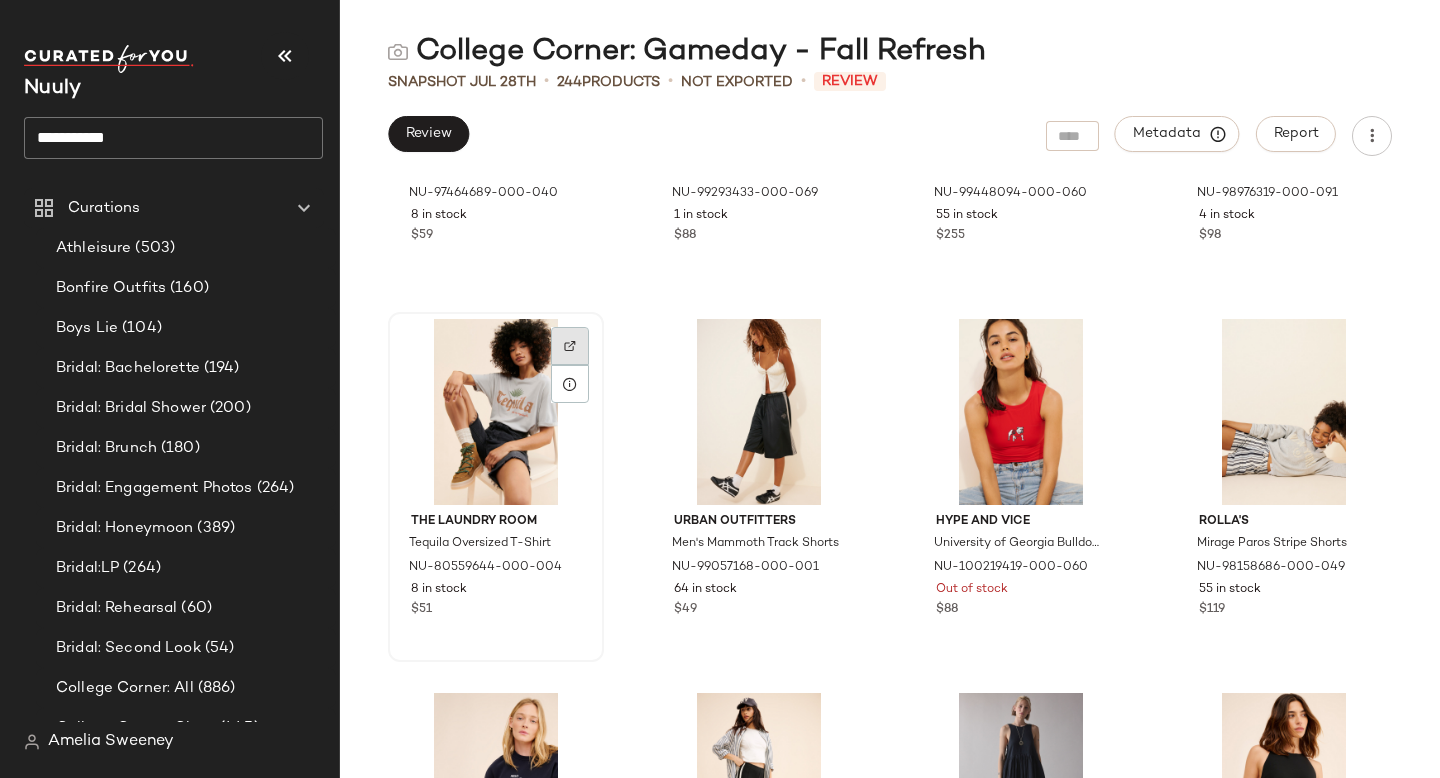 click 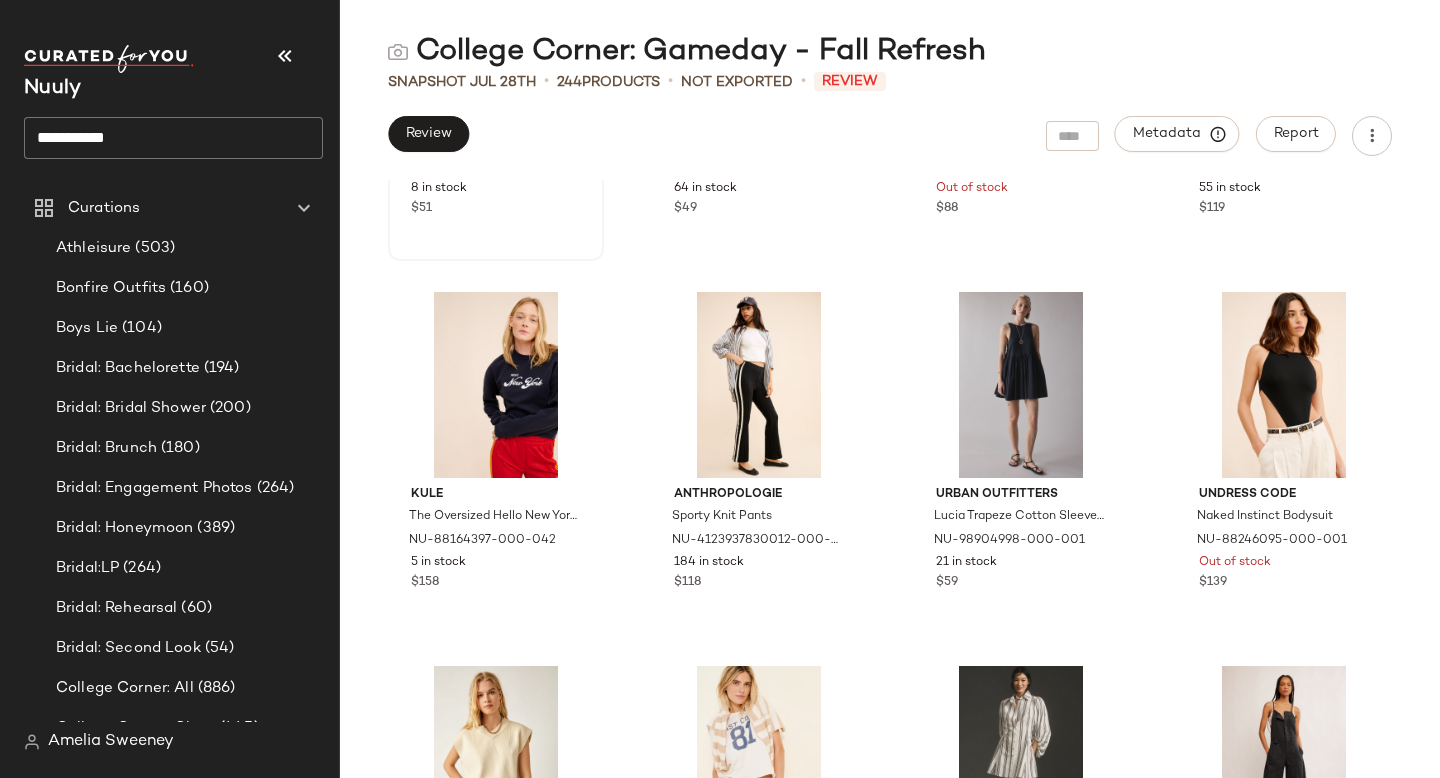 scroll, scrollTop: 9653, scrollLeft: 0, axis: vertical 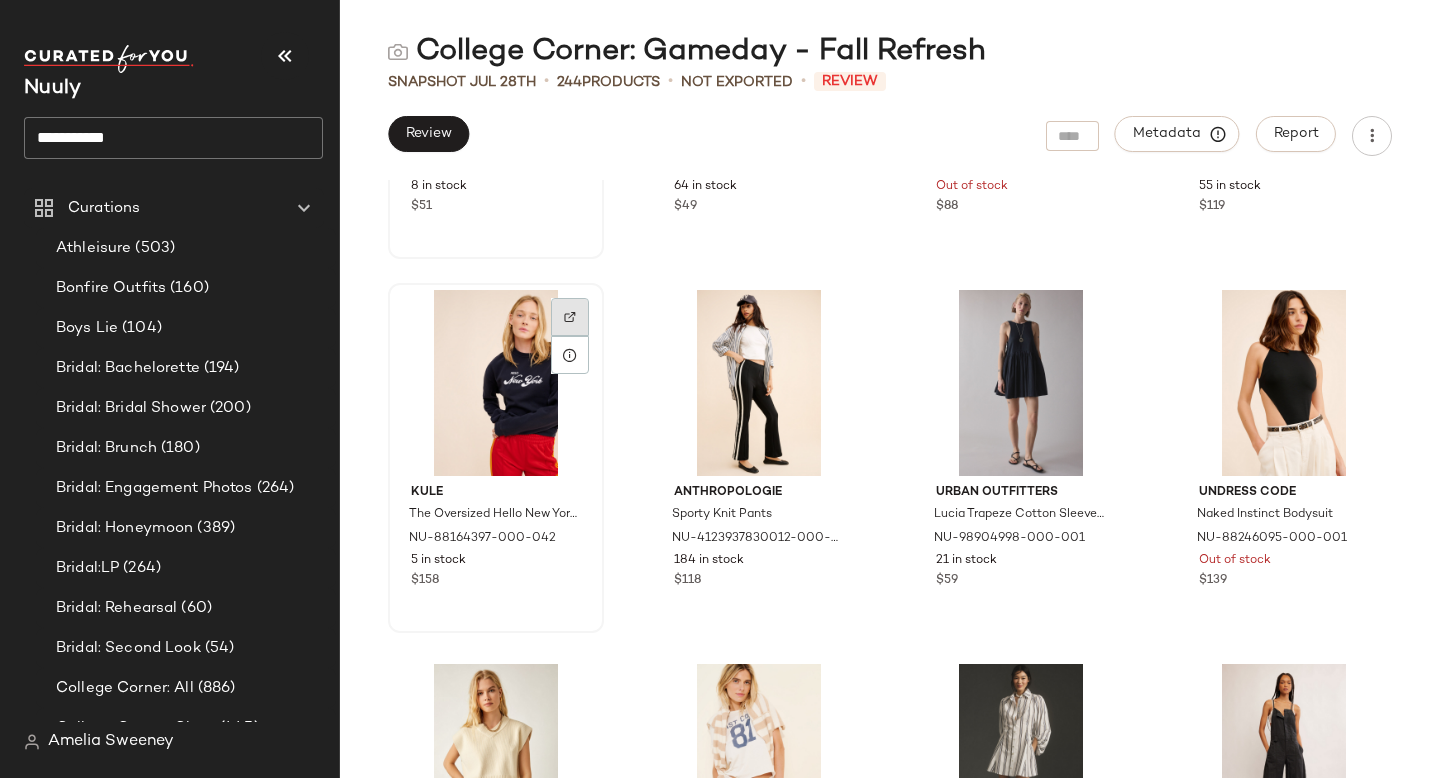 click 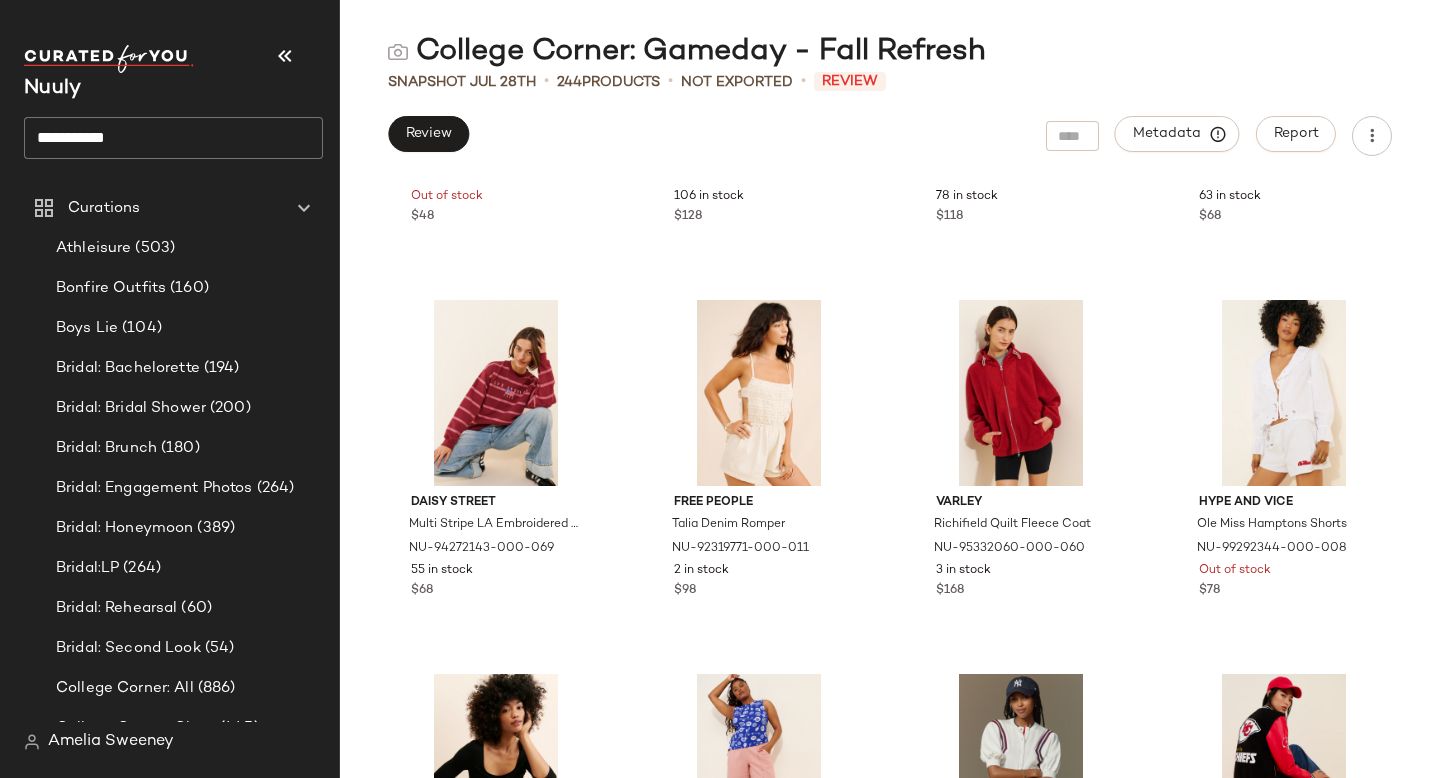 scroll, scrollTop: 15265, scrollLeft: 0, axis: vertical 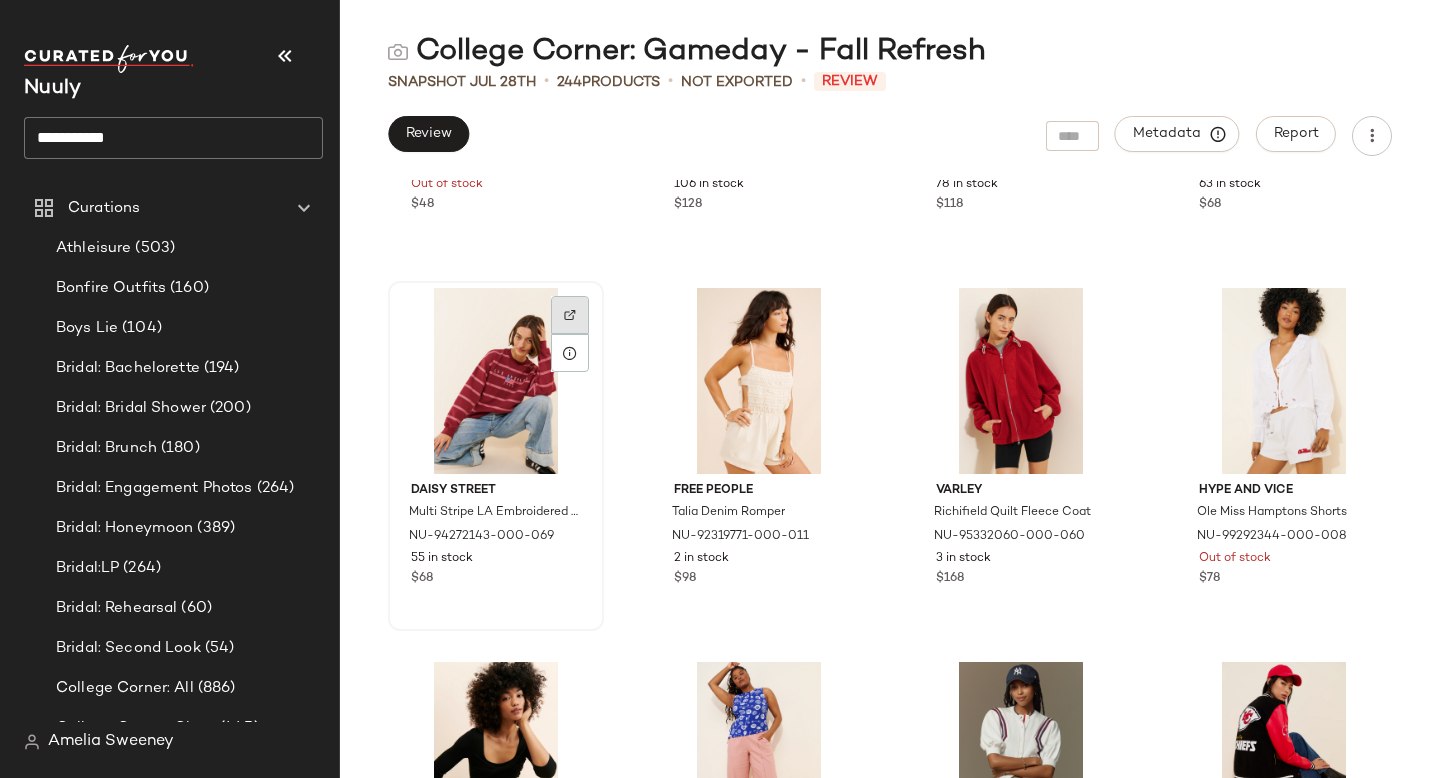 click 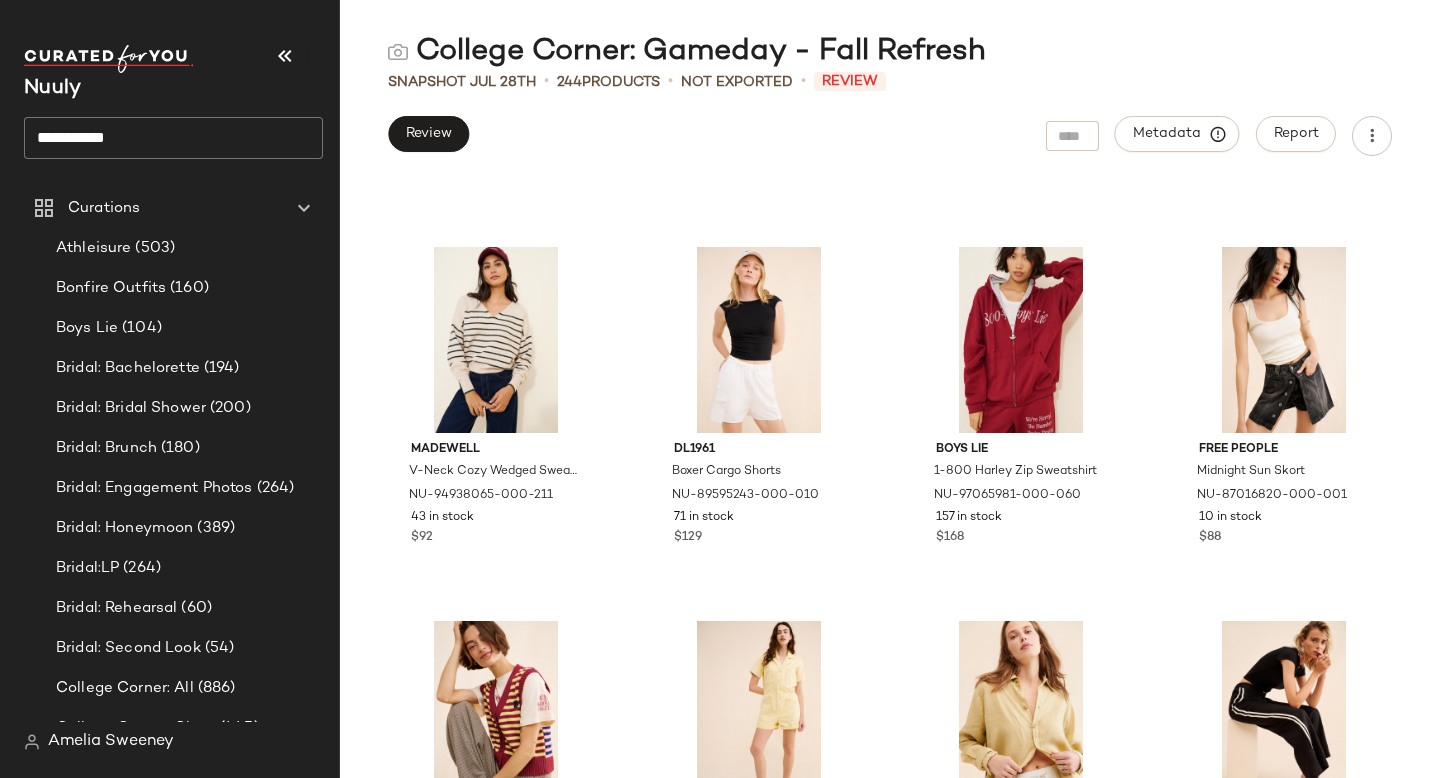scroll, scrollTop: 17178, scrollLeft: 0, axis: vertical 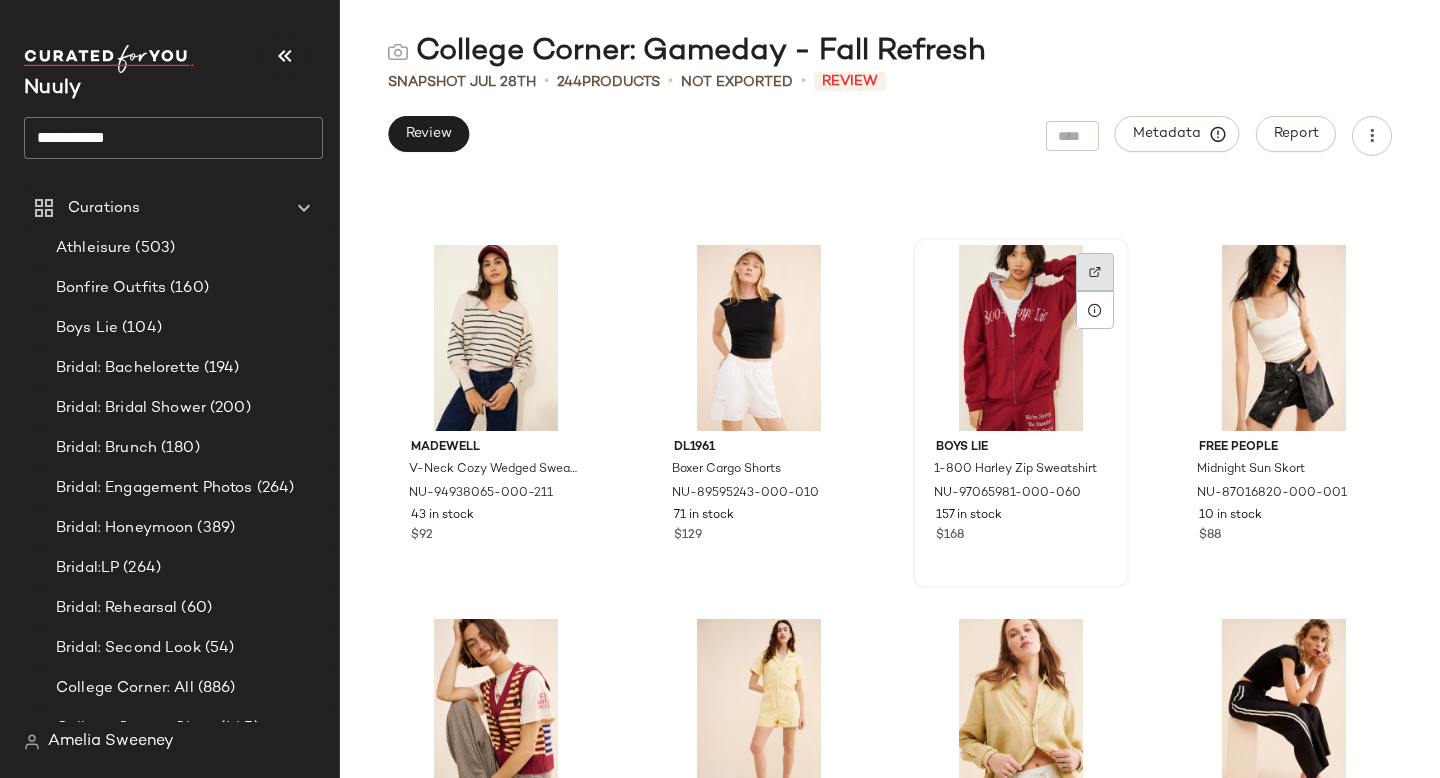 click 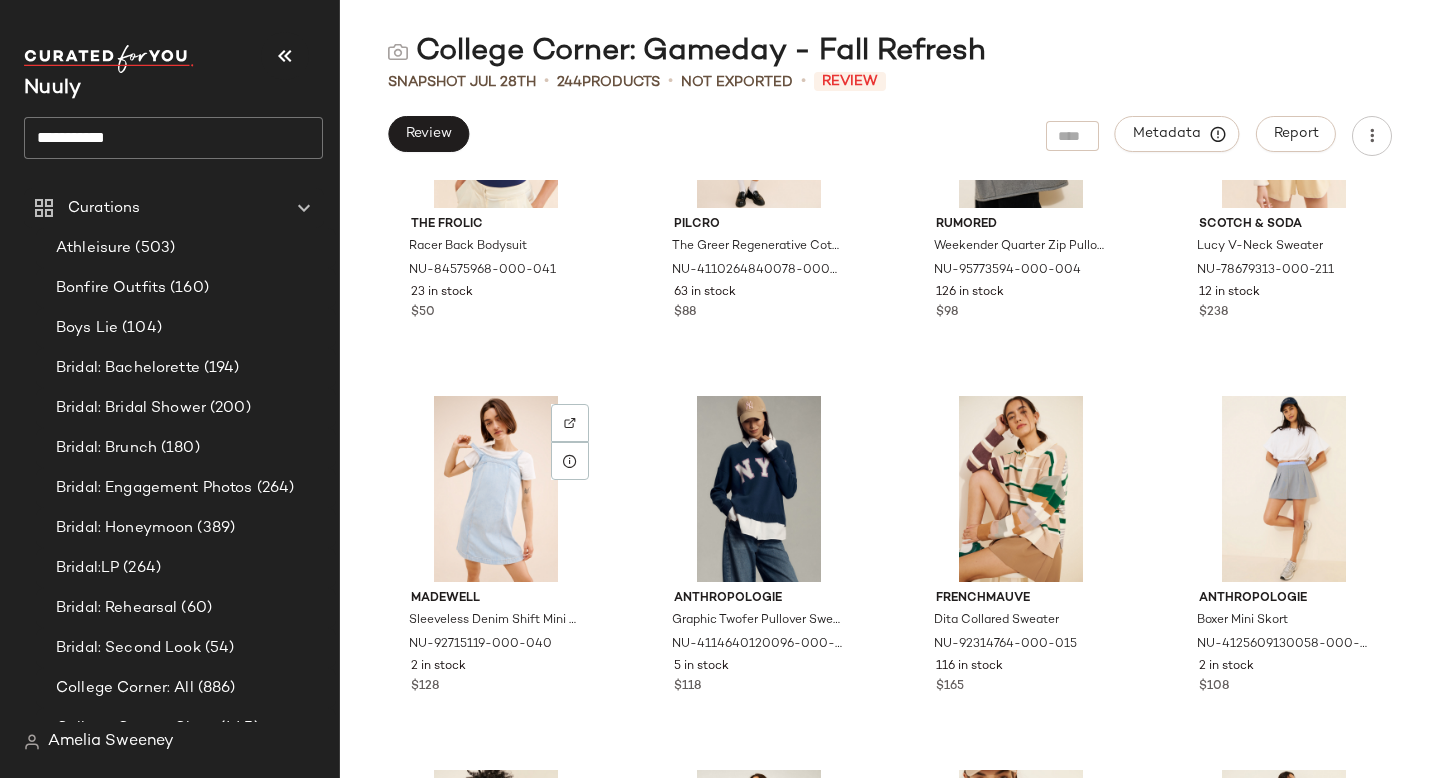scroll, scrollTop: 19332, scrollLeft: 0, axis: vertical 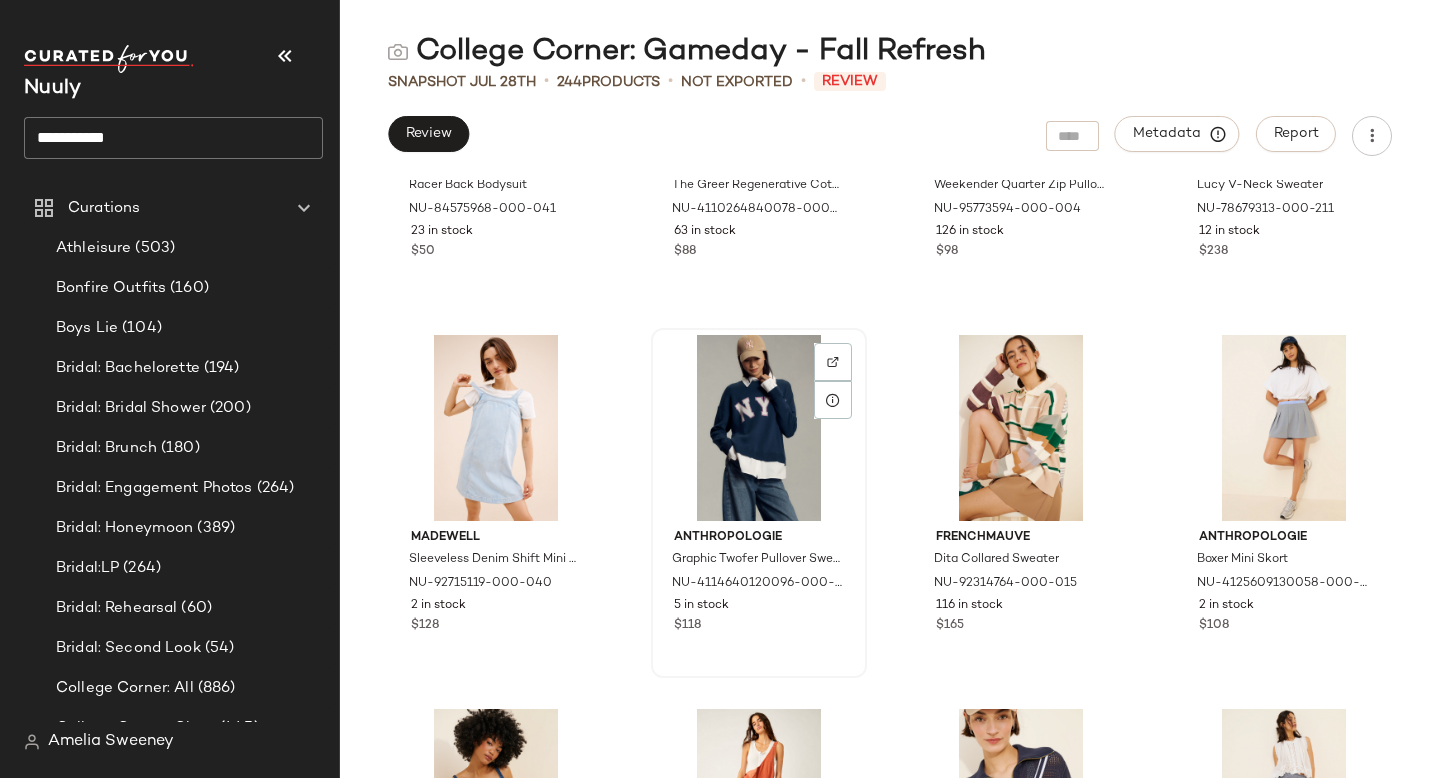 click 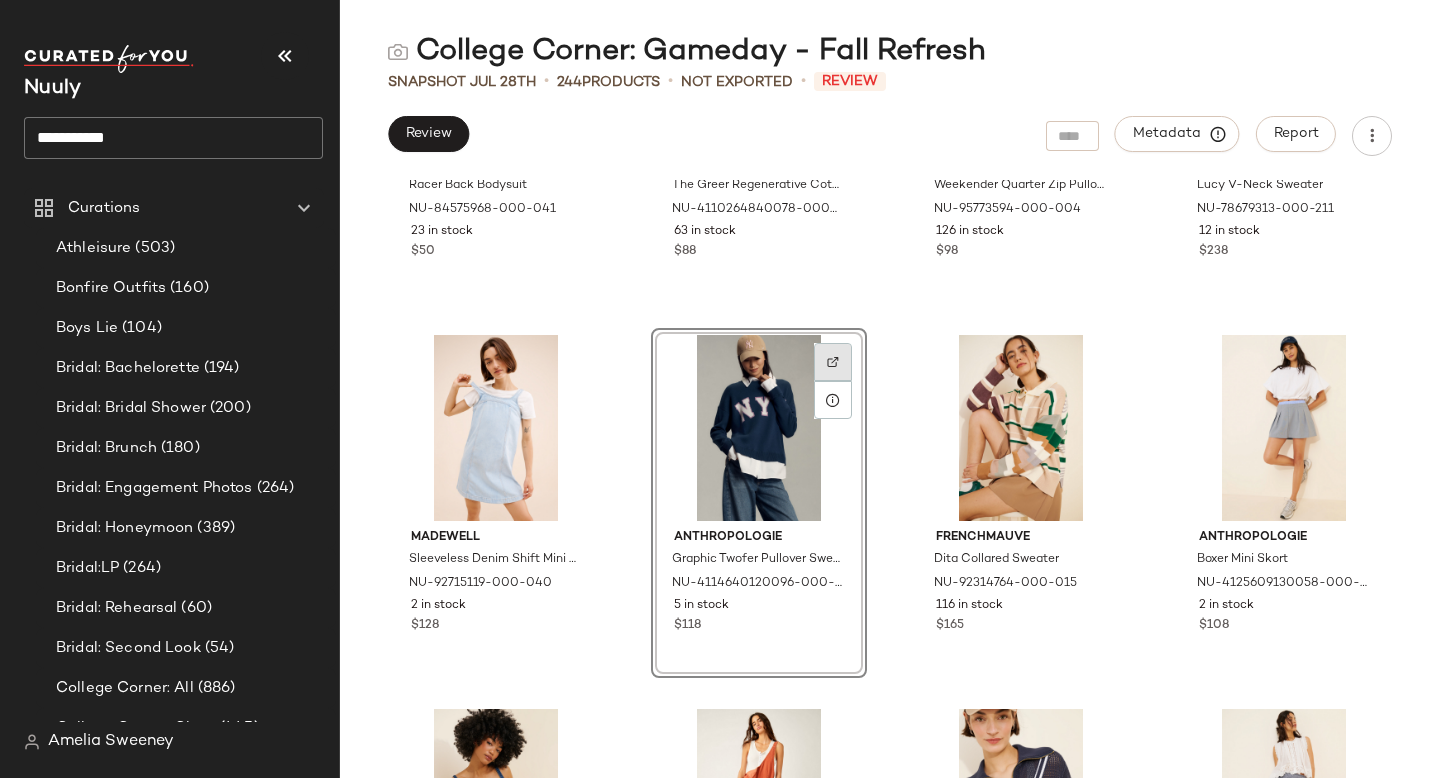 click 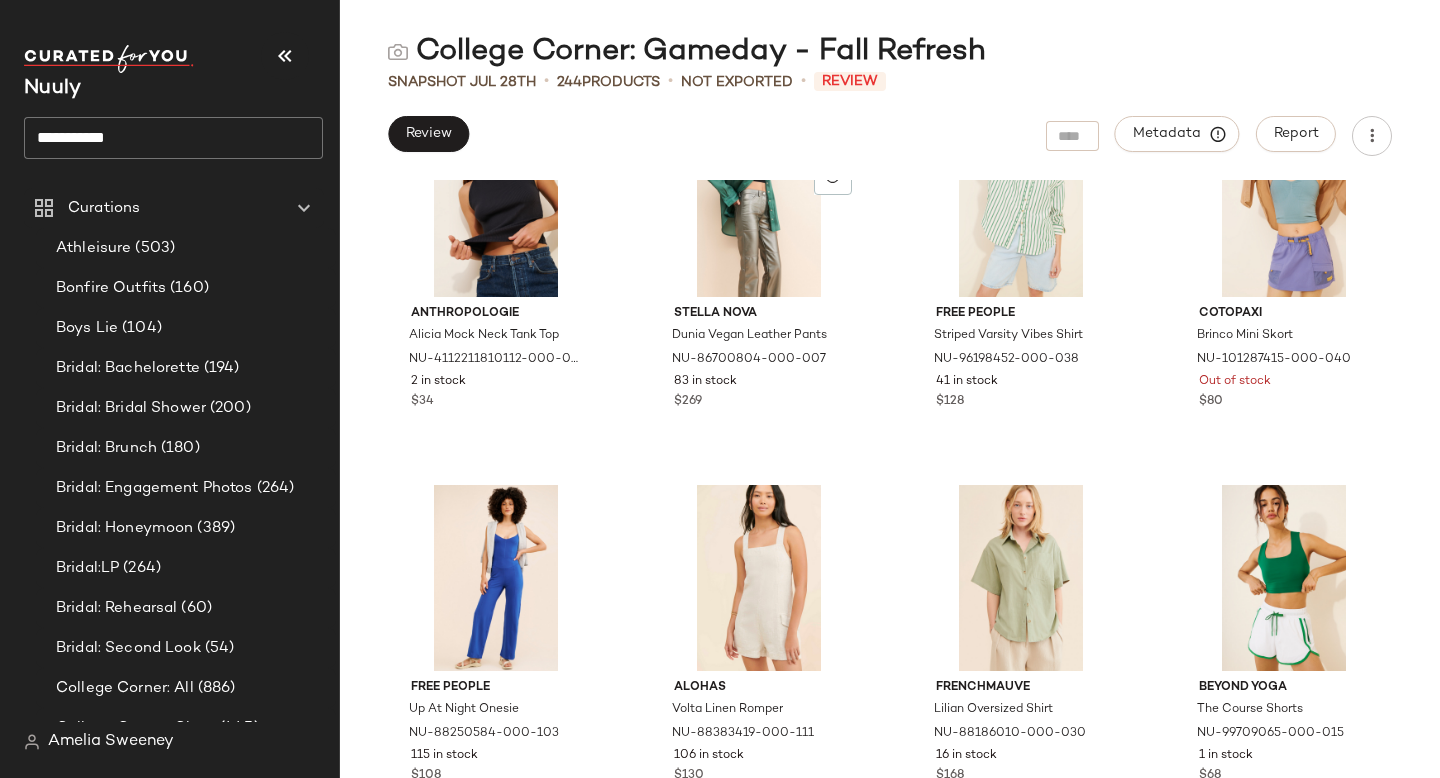 scroll, scrollTop: 22232, scrollLeft: 0, axis: vertical 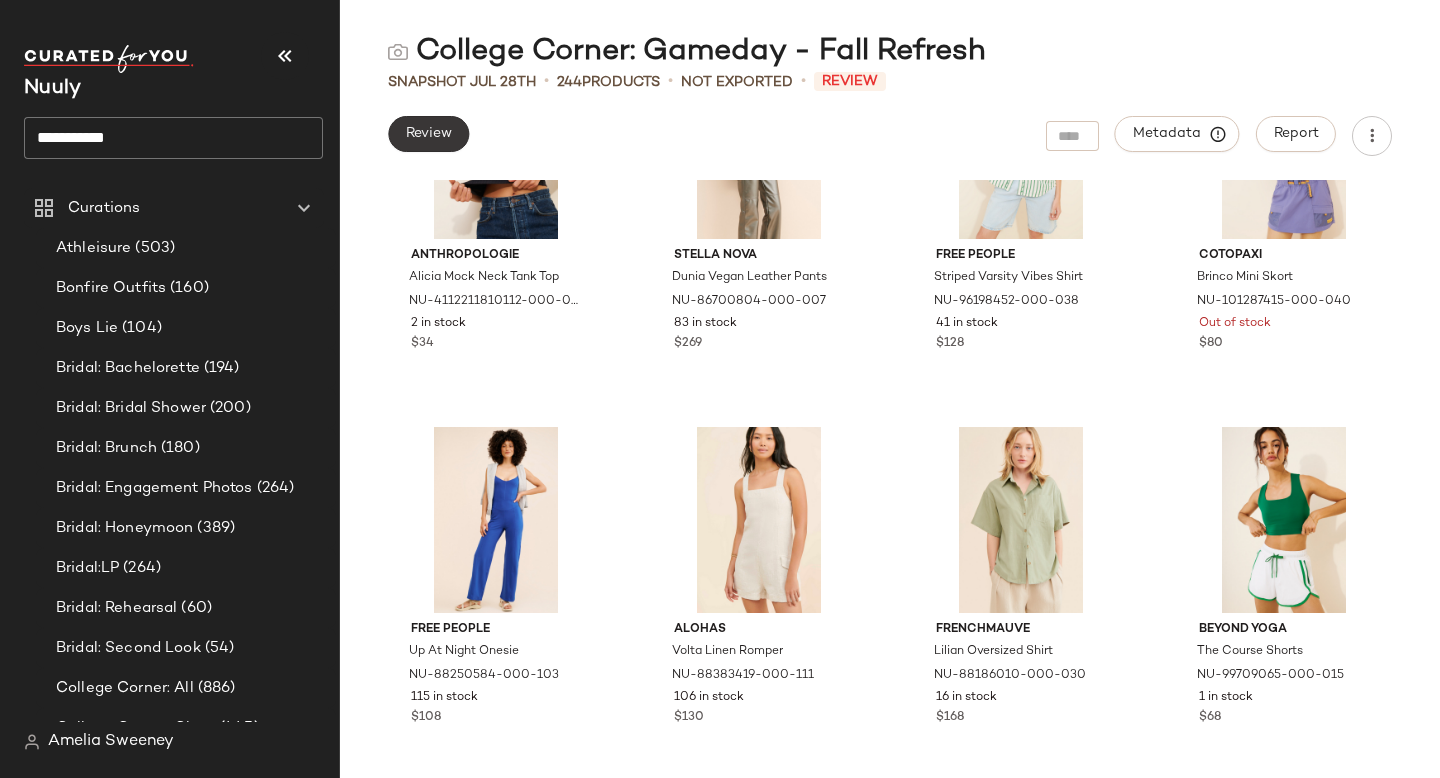click on "Review" at bounding box center (428, 134) 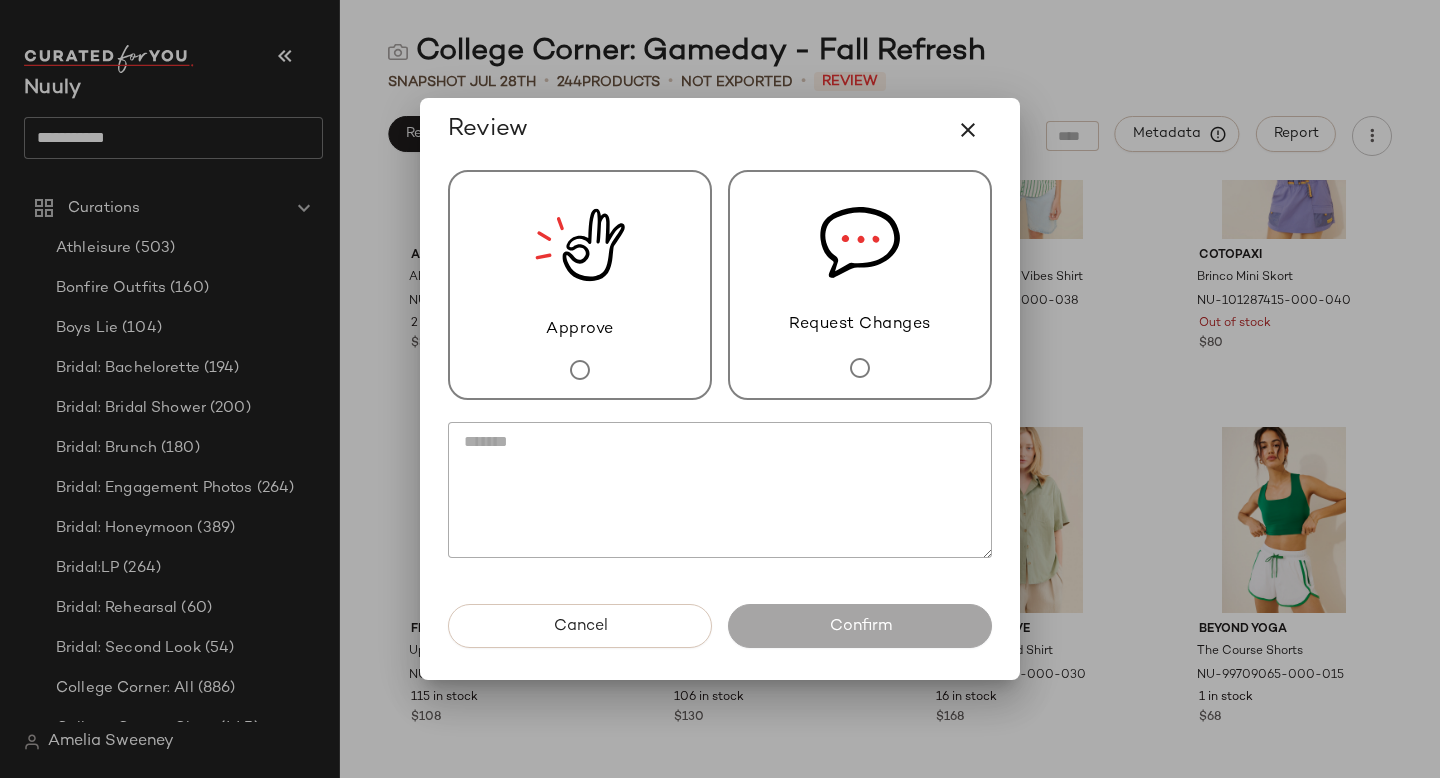 click on "Approve" at bounding box center [580, 285] 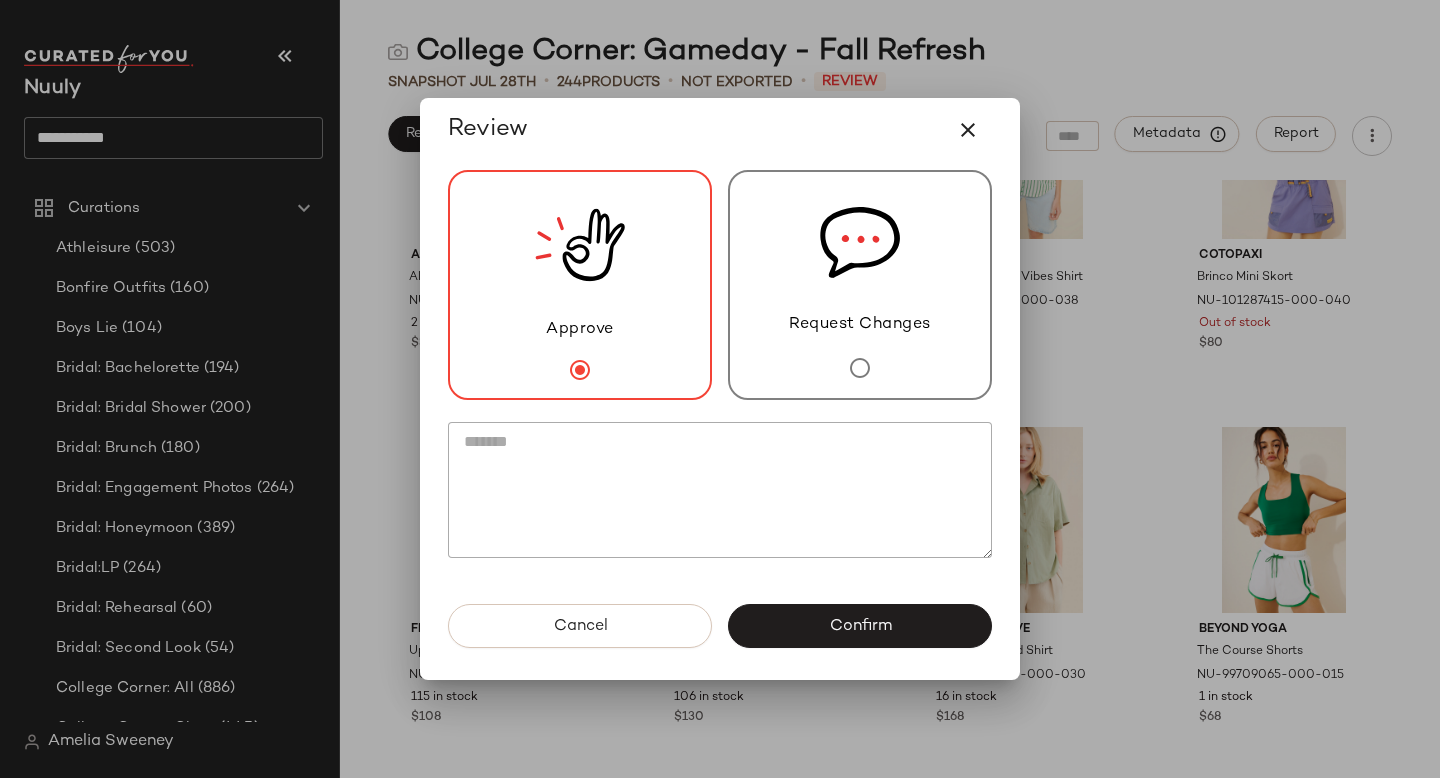 click 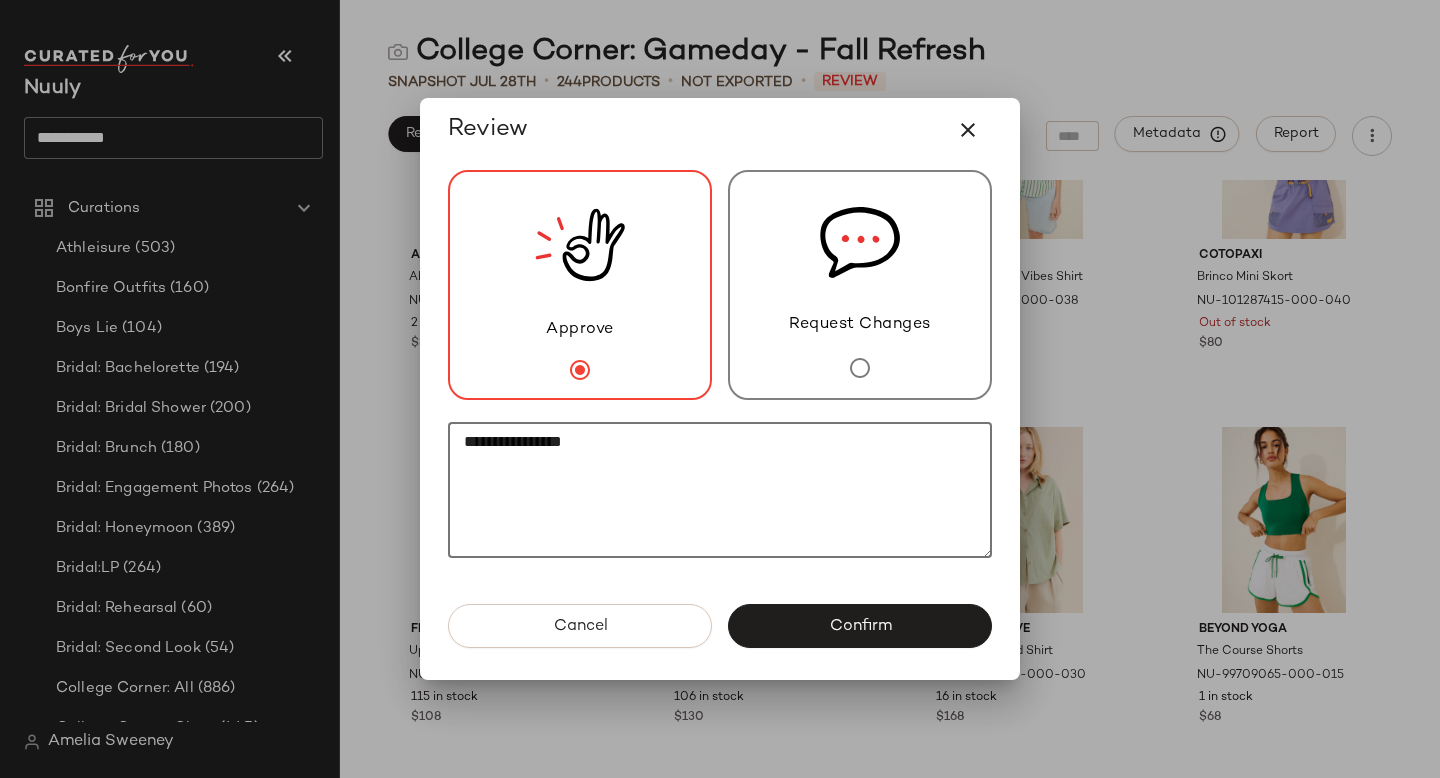 paste on "**********" 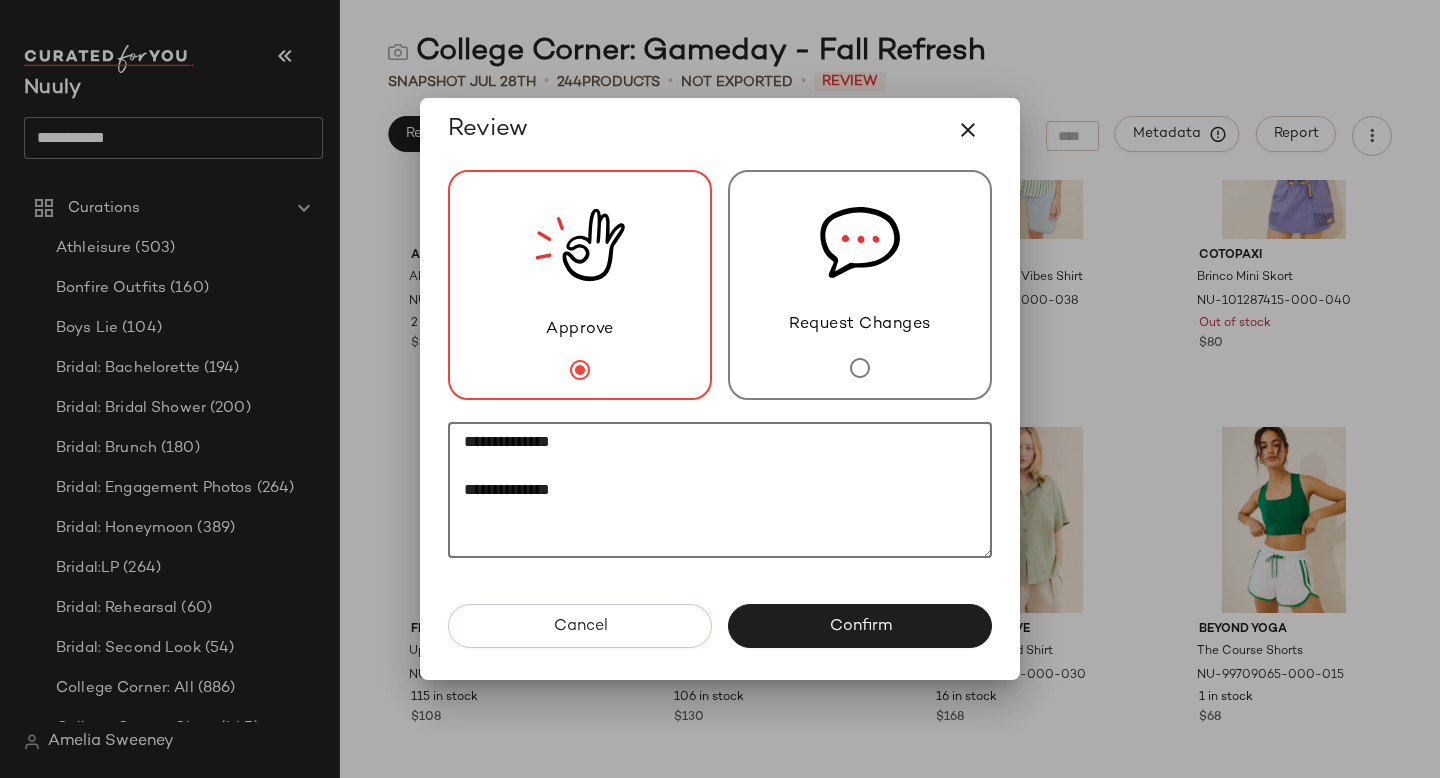 paste on "********" 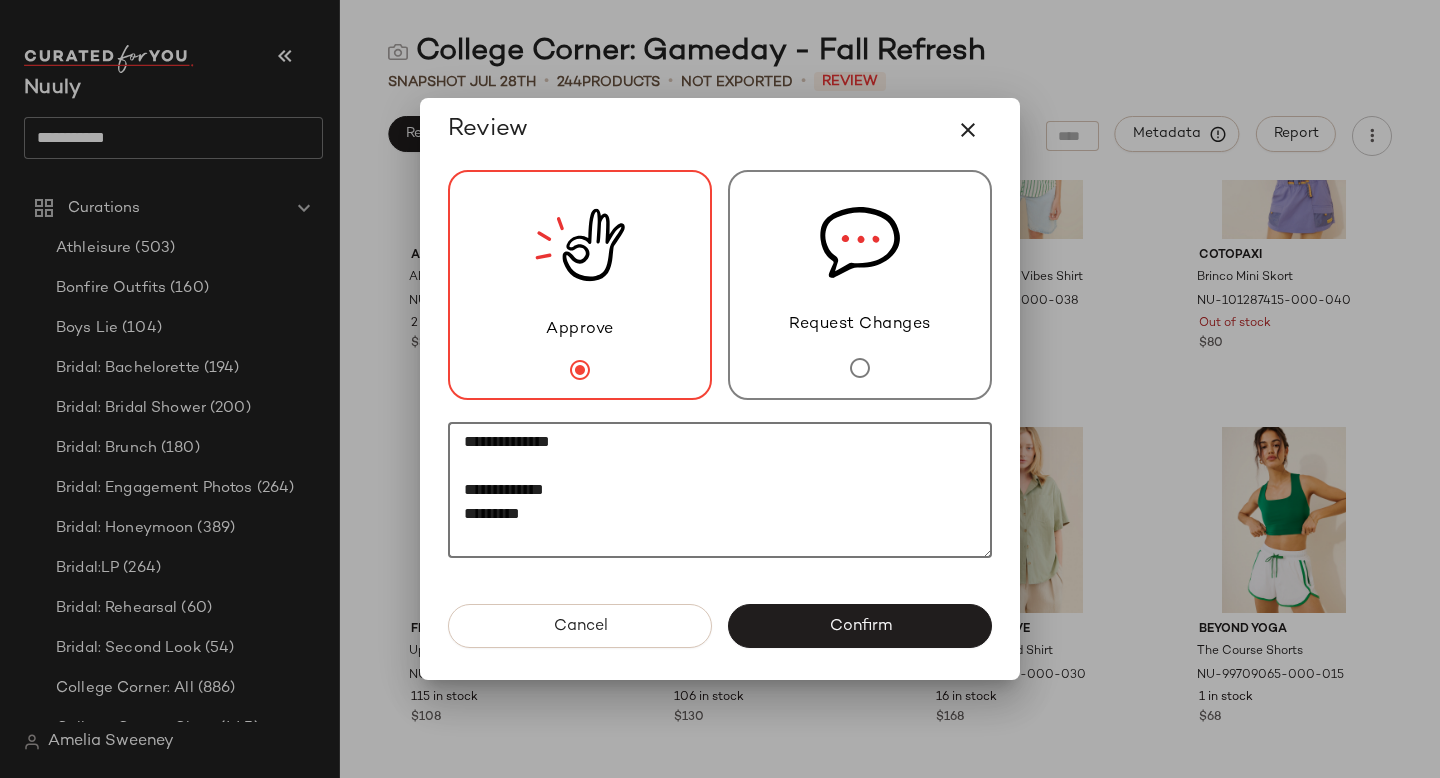 paste on "********" 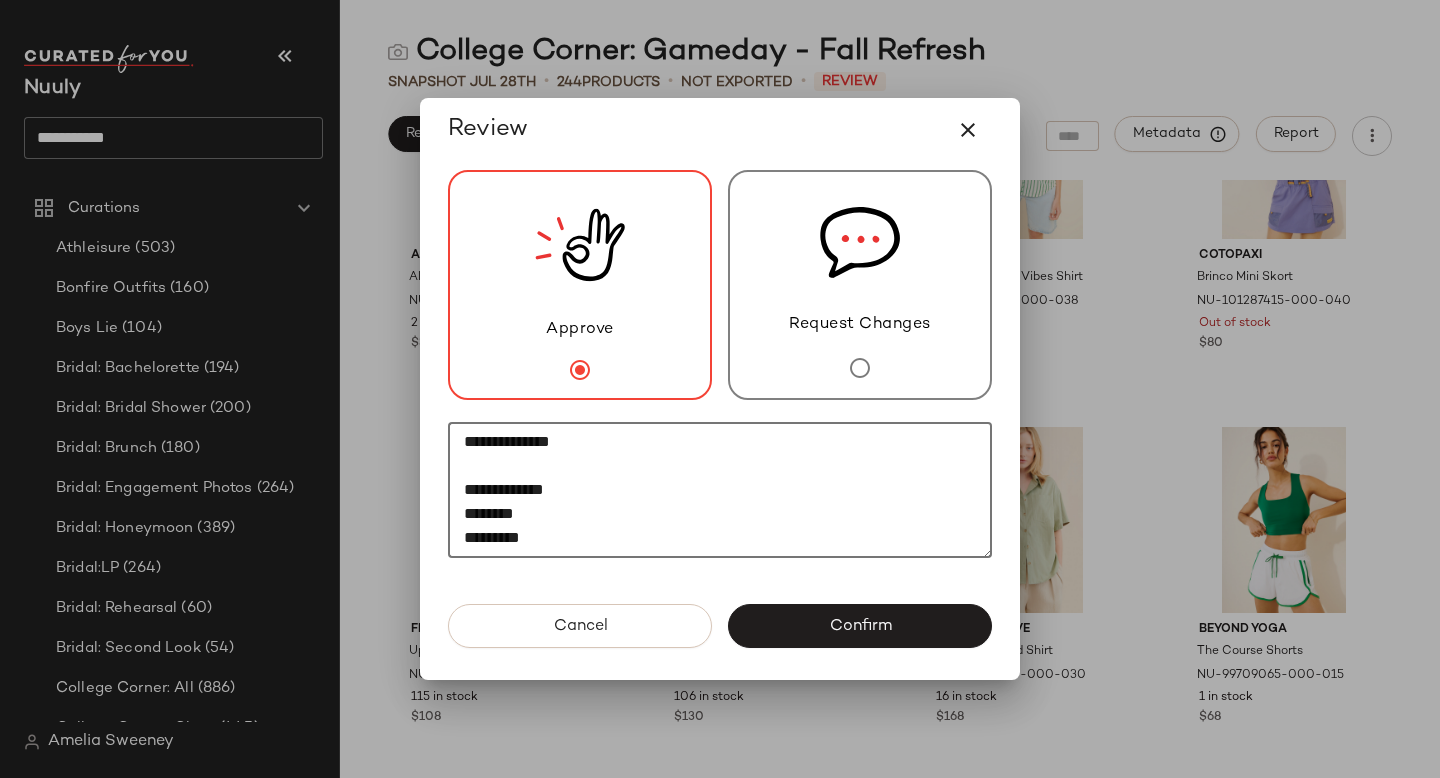 scroll, scrollTop: 12, scrollLeft: 0, axis: vertical 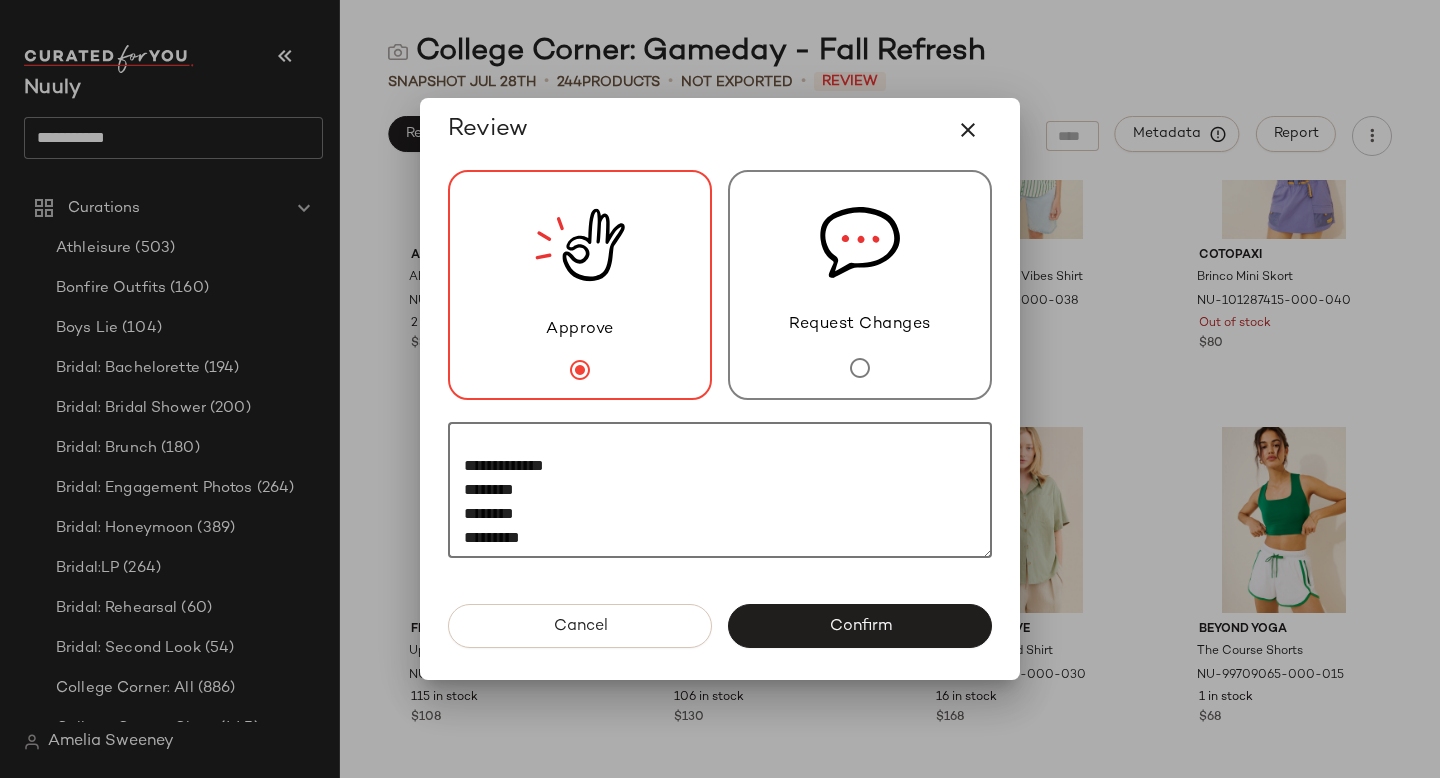 paste on "********" 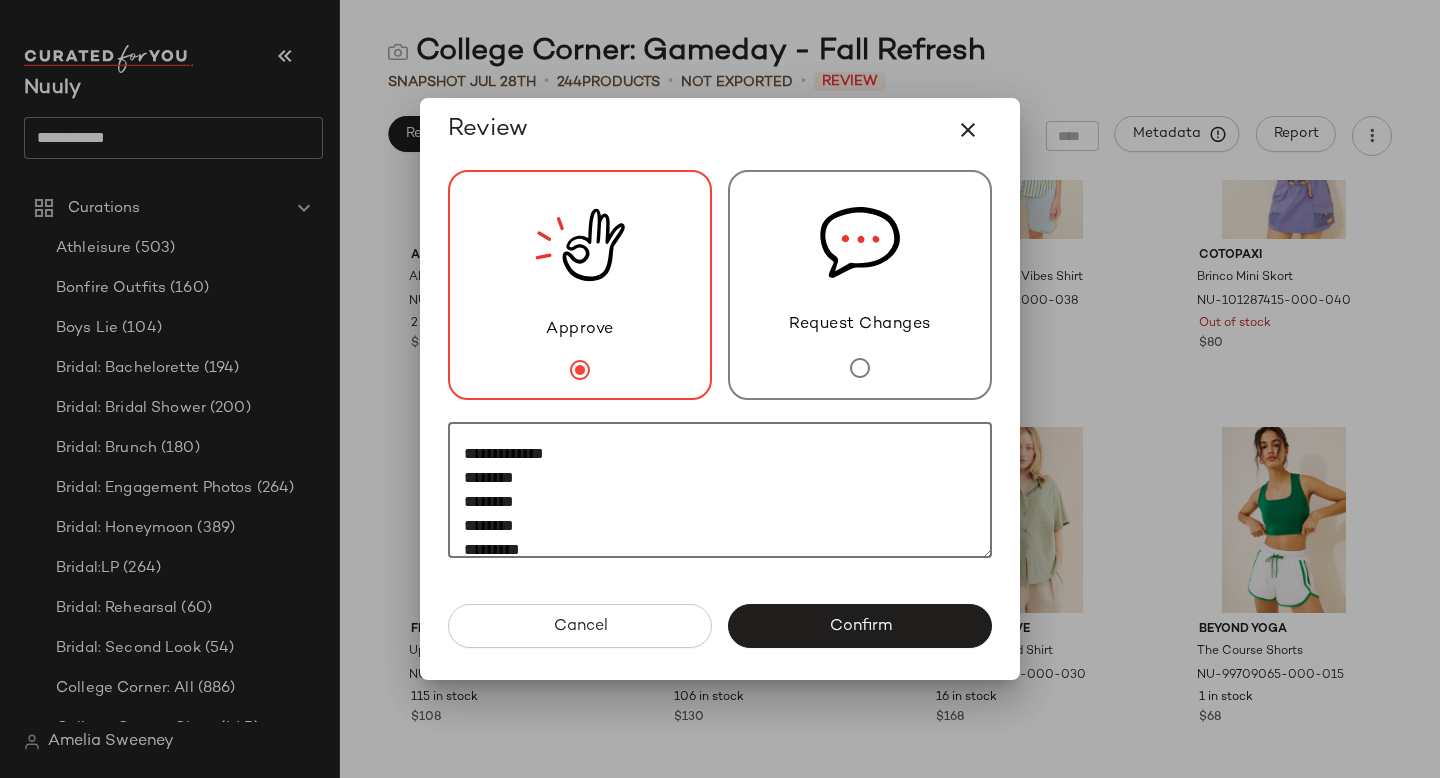 scroll, scrollTop: 60, scrollLeft: 0, axis: vertical 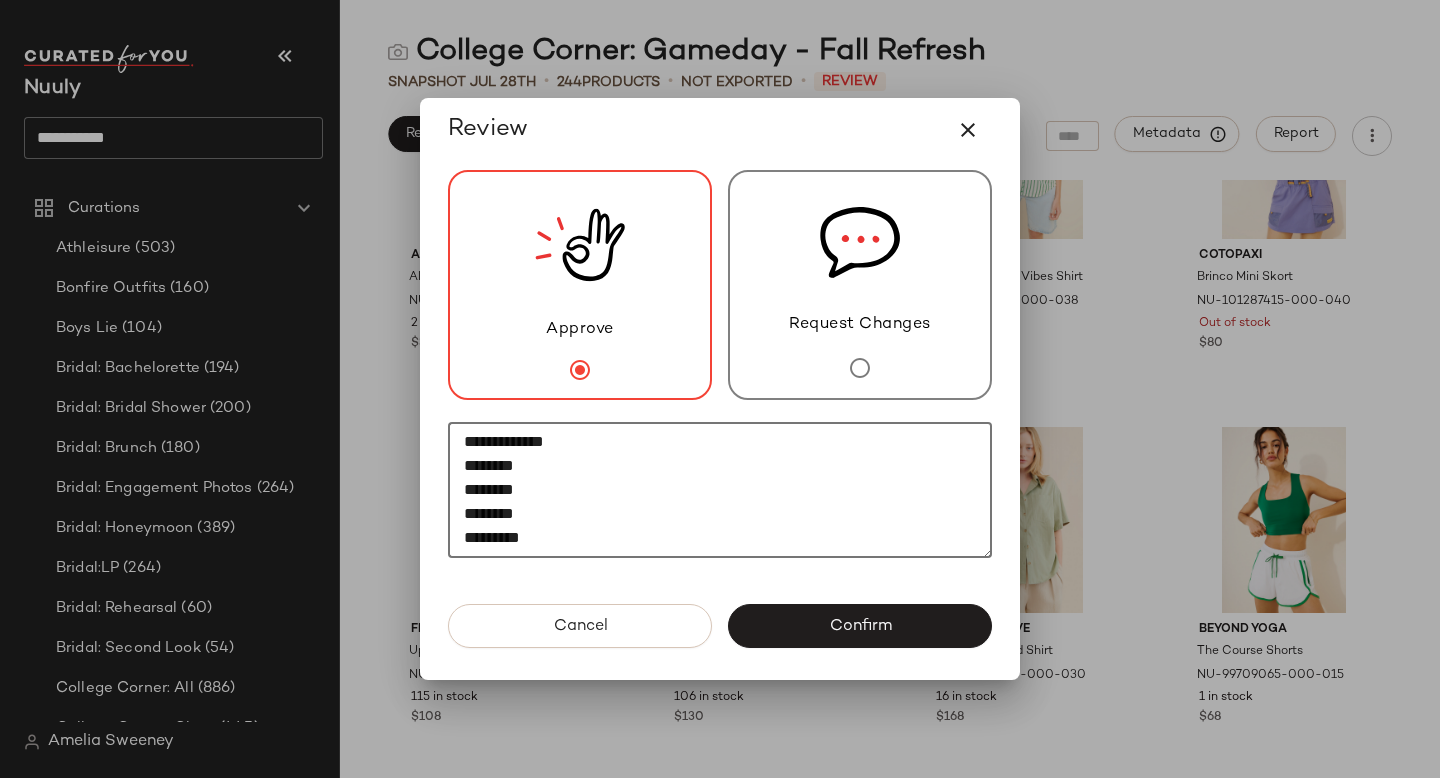 paste on "********" 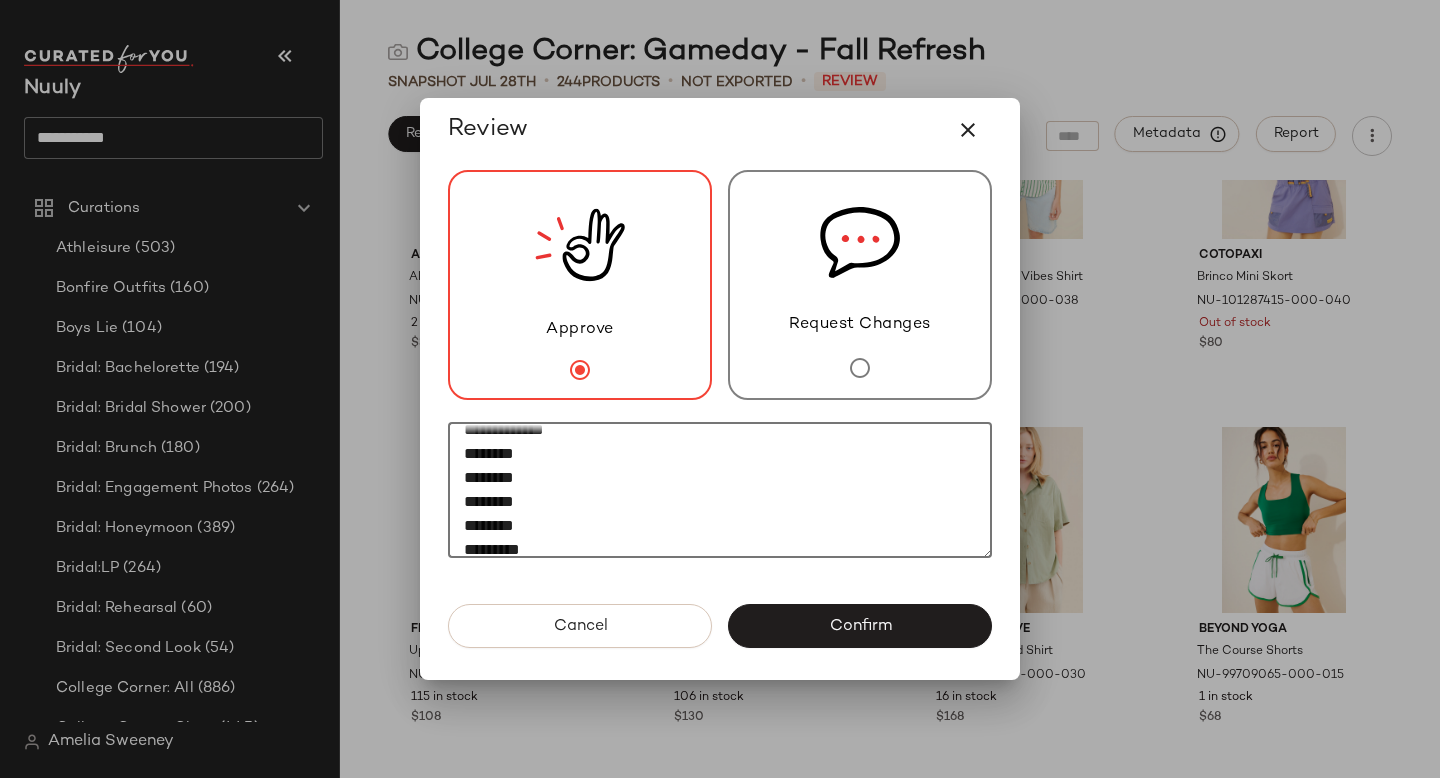scroll, scrollTop: 84, scrollLeft: 0, axis: vertical 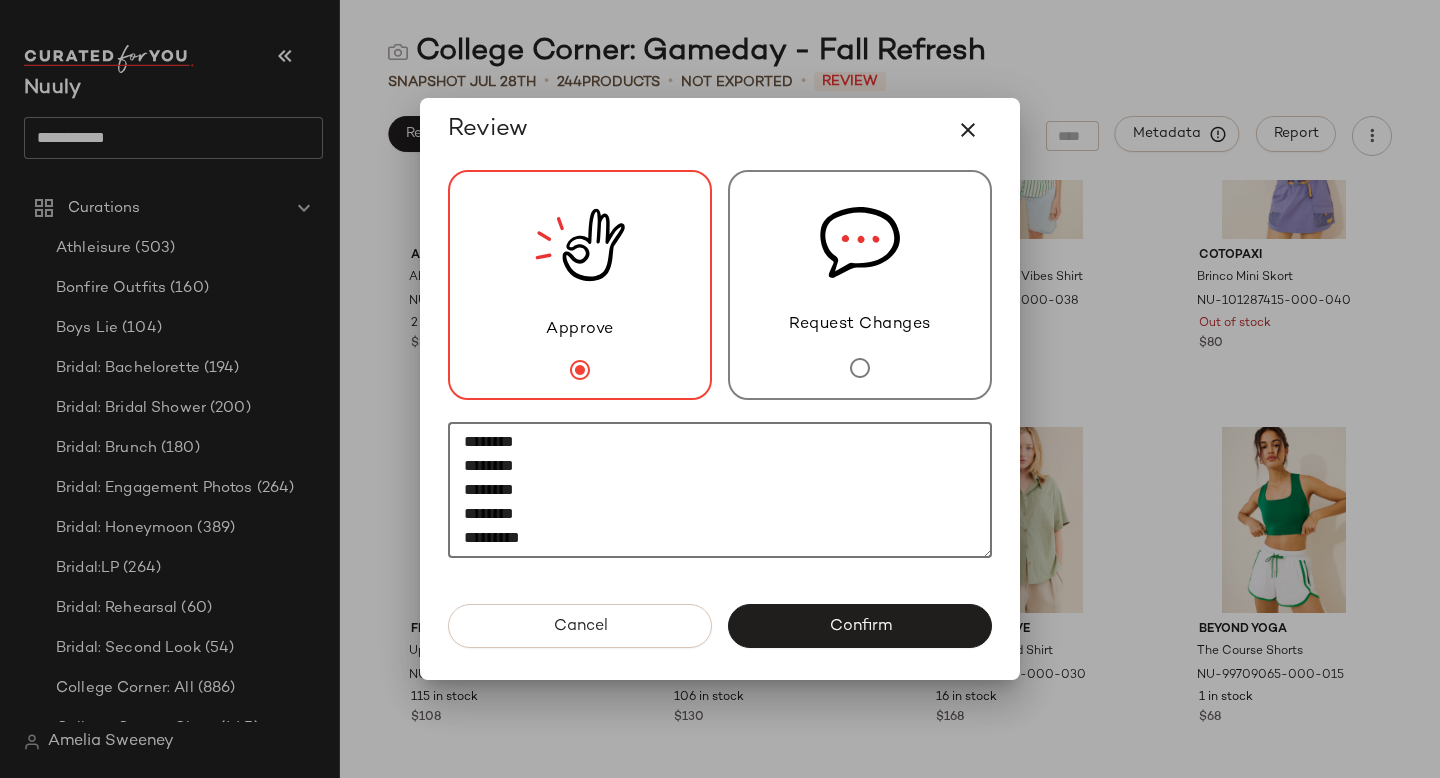 paste on "********" 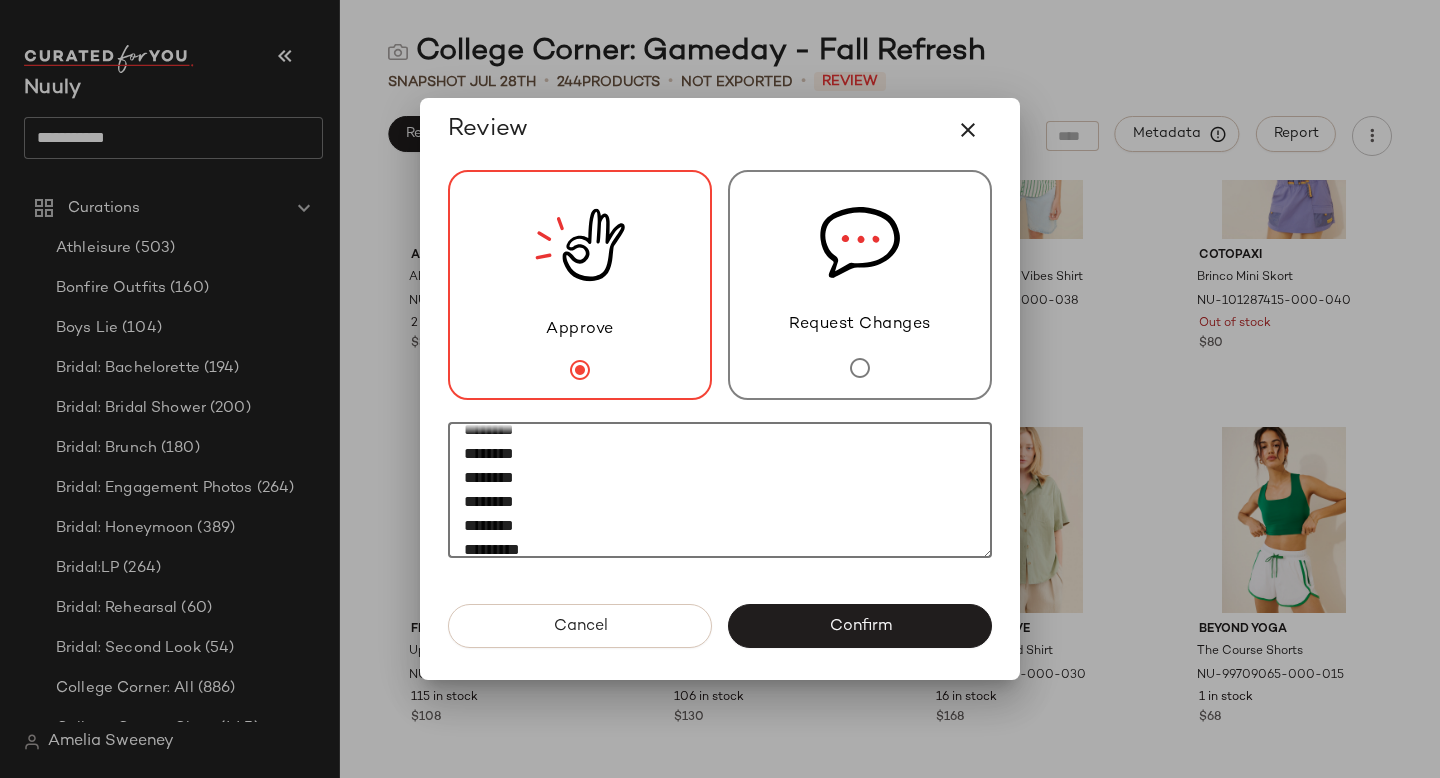 scroll, scrollTop: 108, scrollLeft: 0, axis: vertical 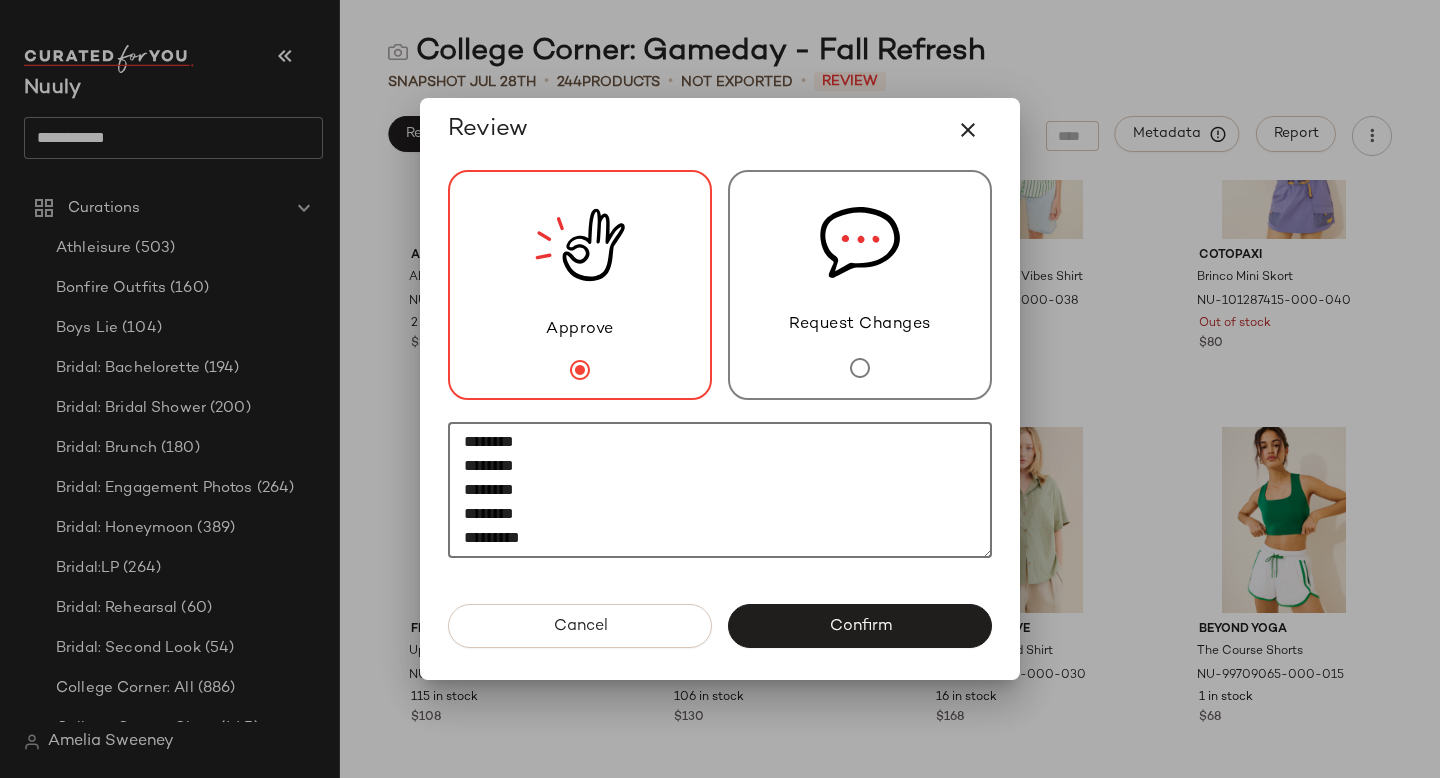 paste on "********" 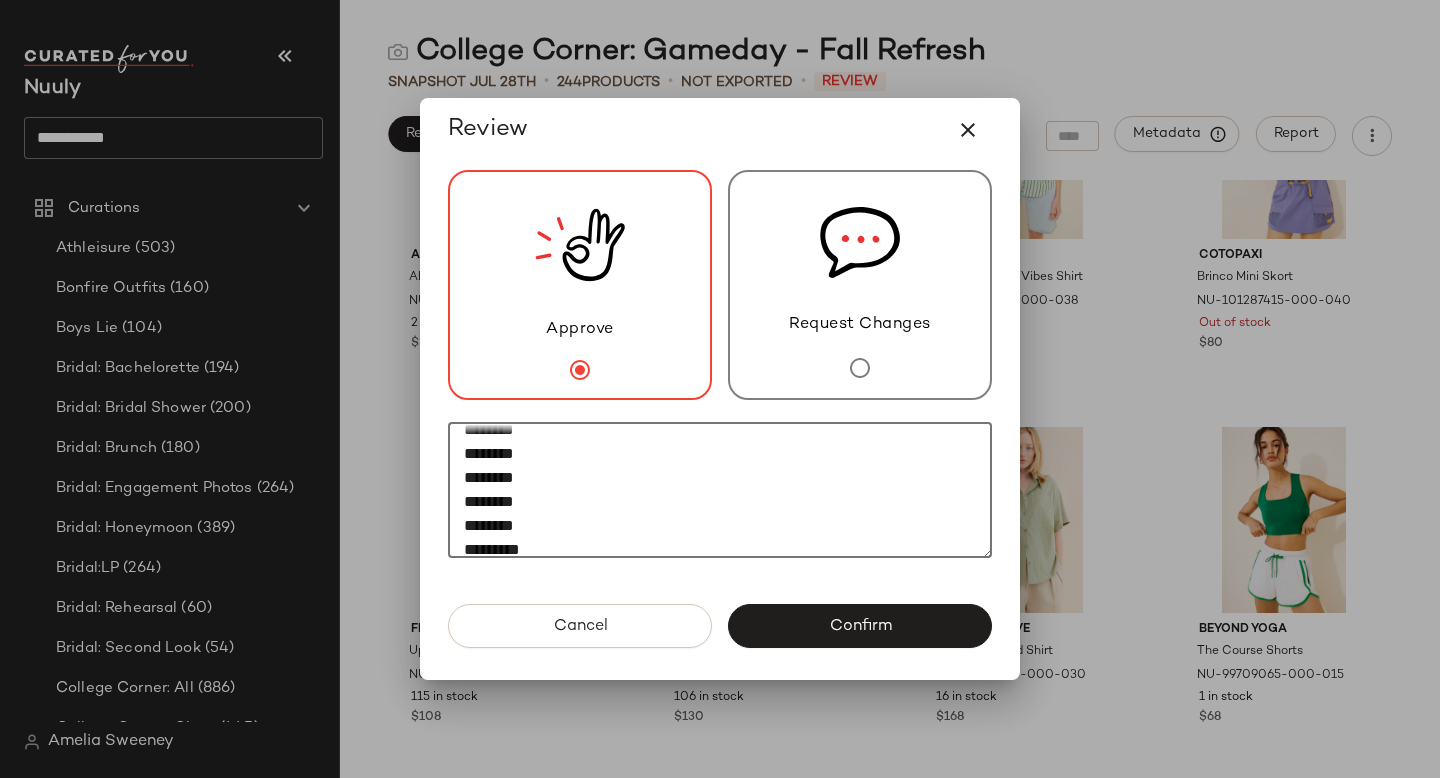 scroll, scrollTop: 132, scrollLeft: 0, axis: vertical 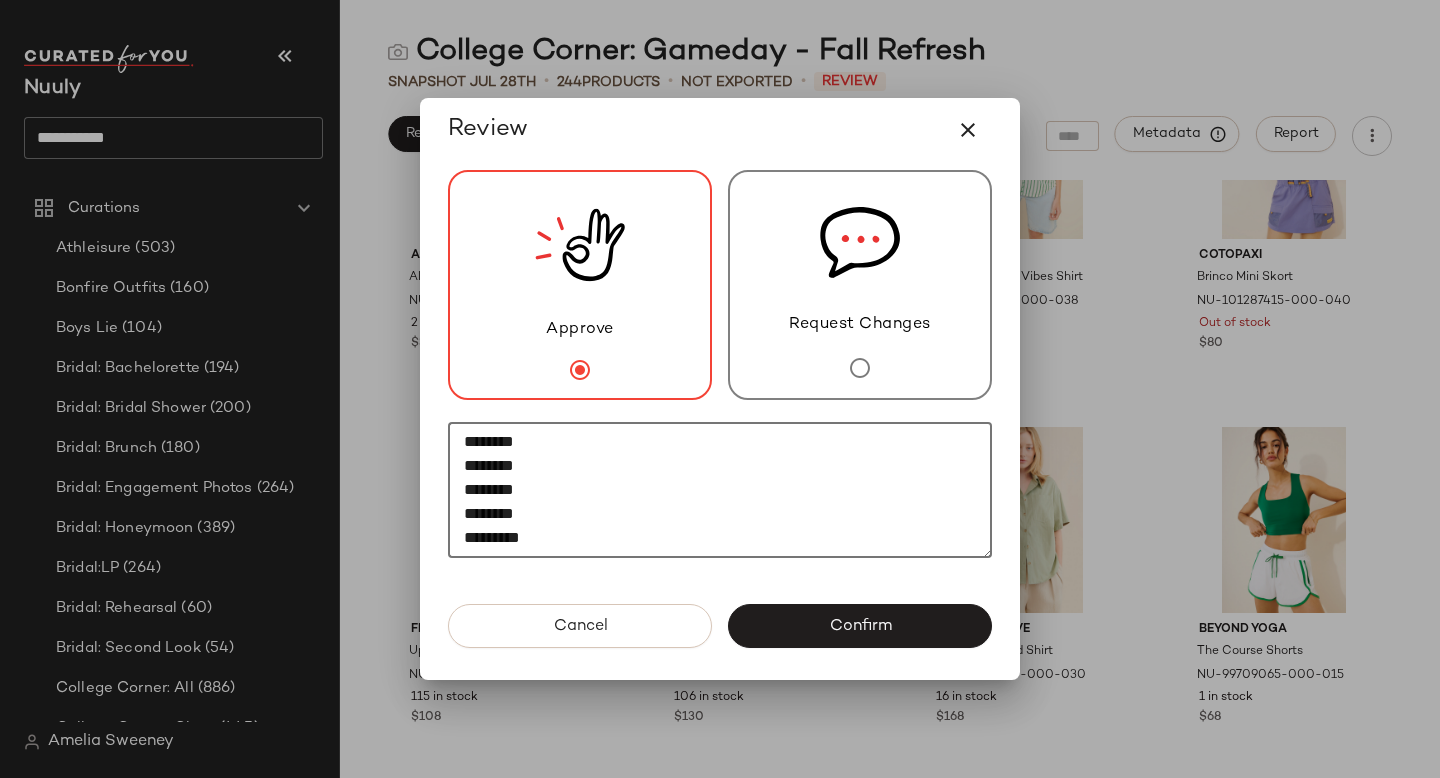 type on "**********" 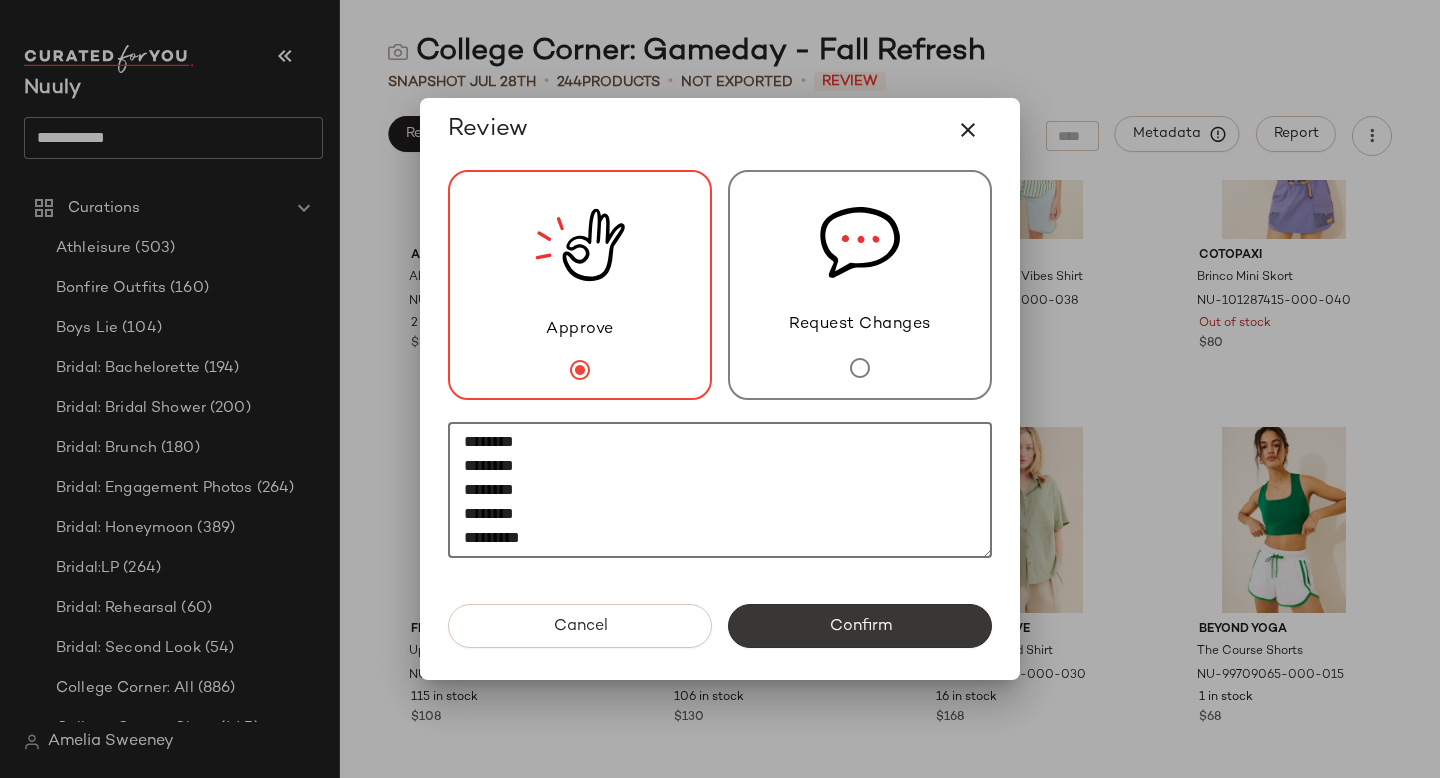 click on "Confirm" at bounding box center (860, 626) 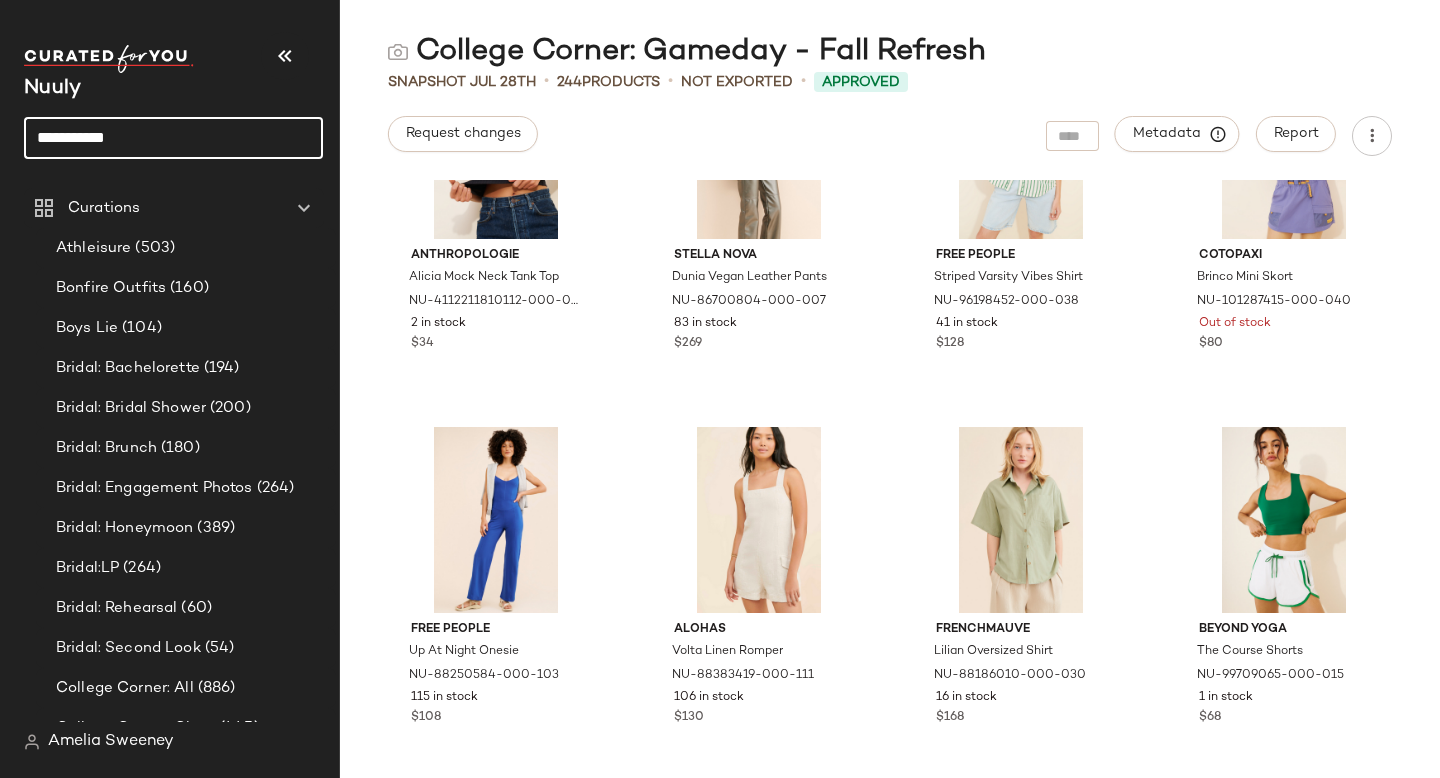 click on "**********" 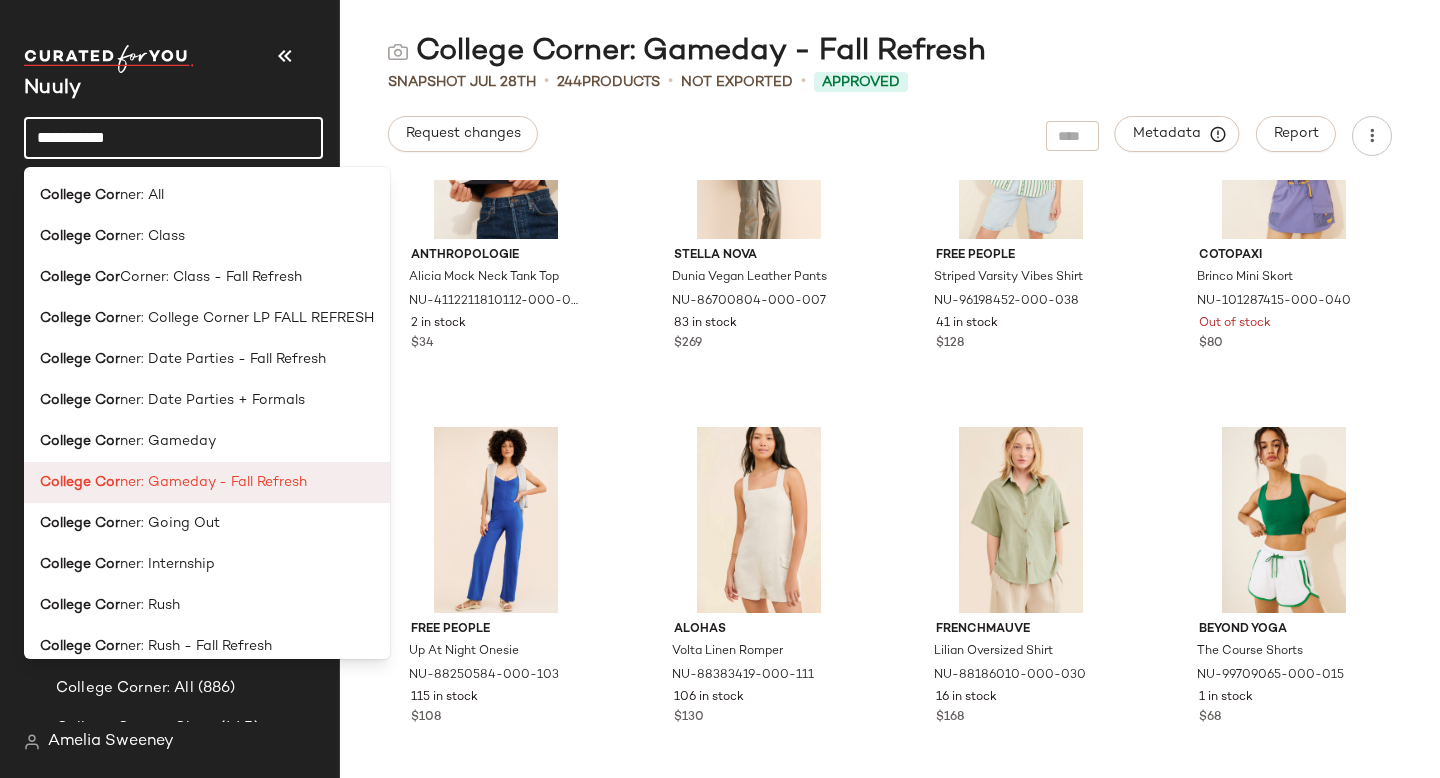 scroll, scrollTop: 16, scrollLeft: 0, axis: vertical 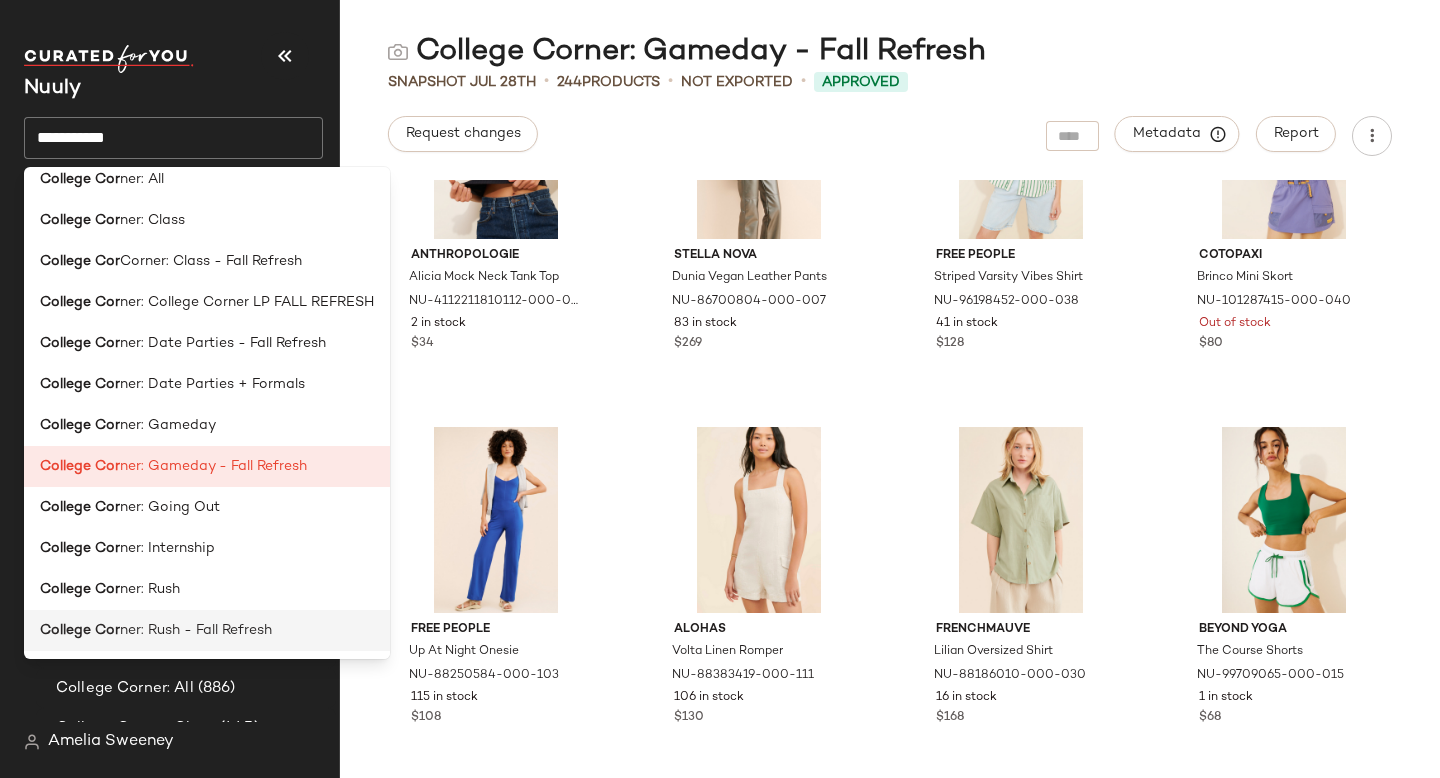 click on "ner: Rush - Fall Refresh" at bounding box center [196, 630] 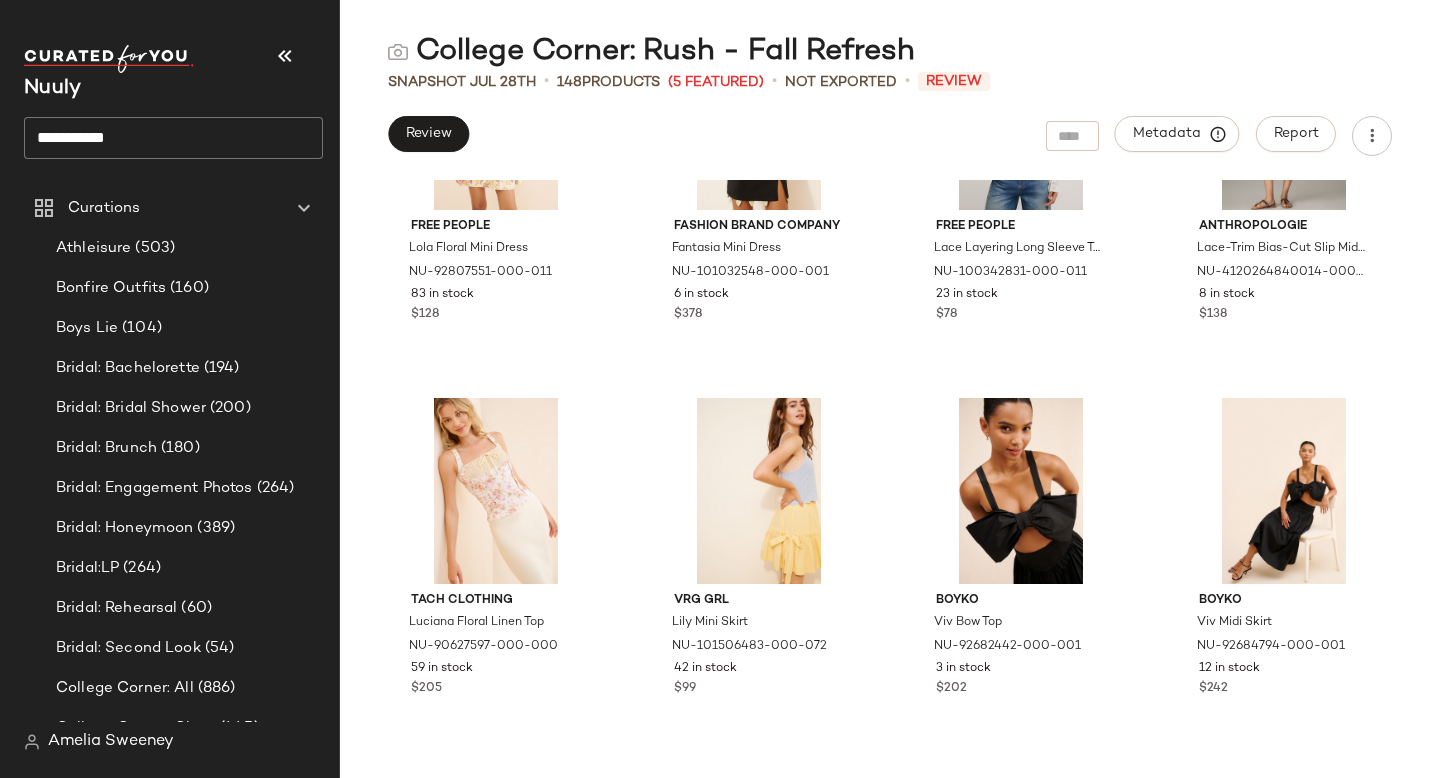 scroll, scrollTop: 1694, scrollLeft: 0, axis: vertical 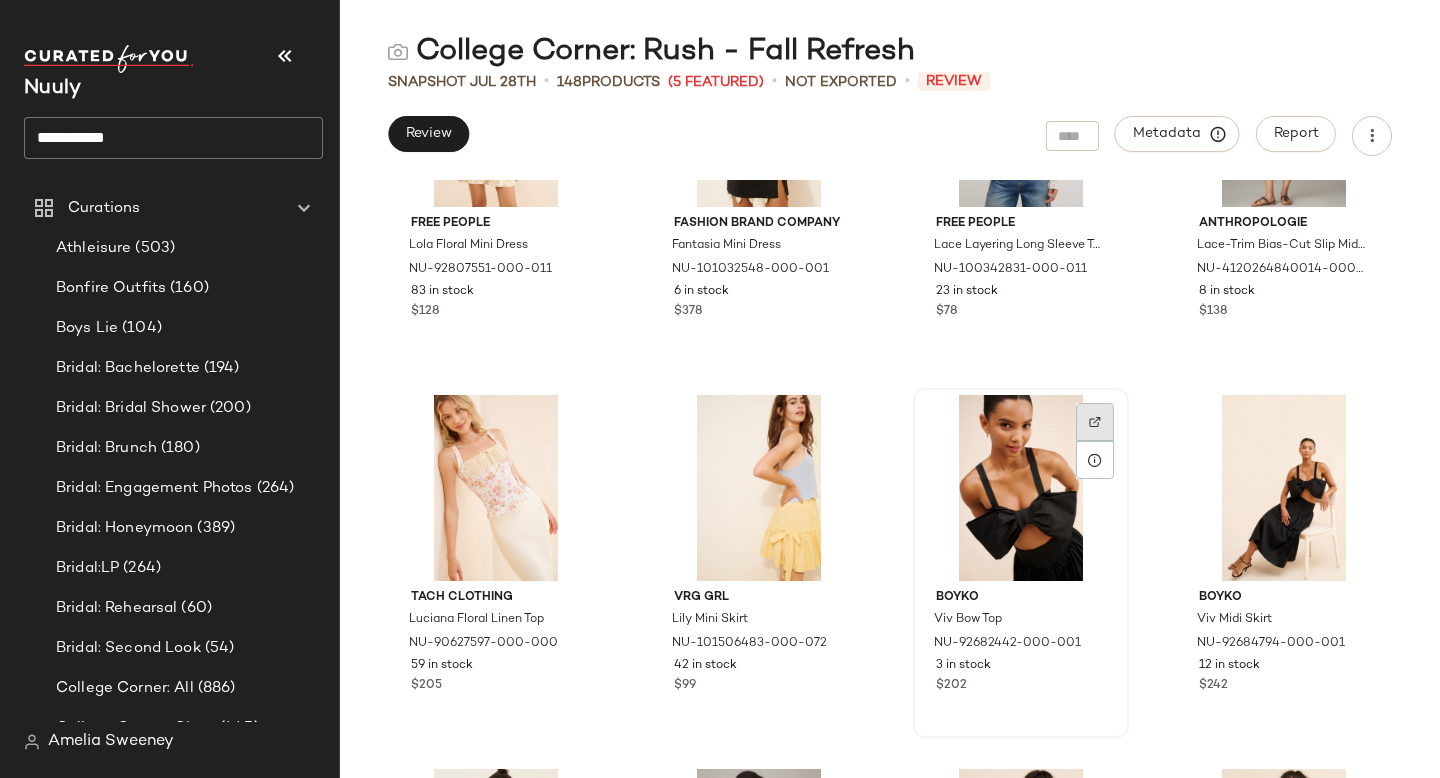 click 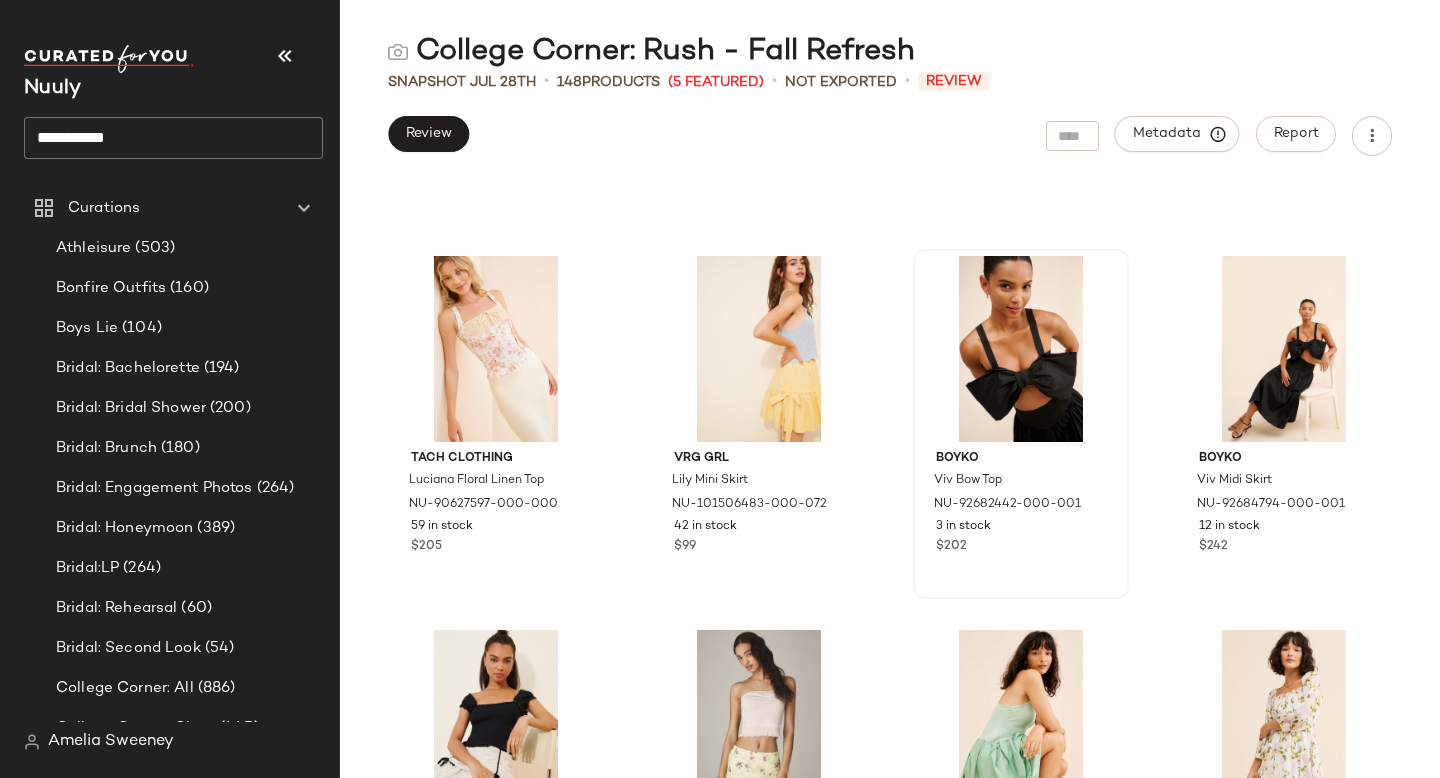 scroll, scrollTop: 1797, scrollLeft: 0, axis: vertical 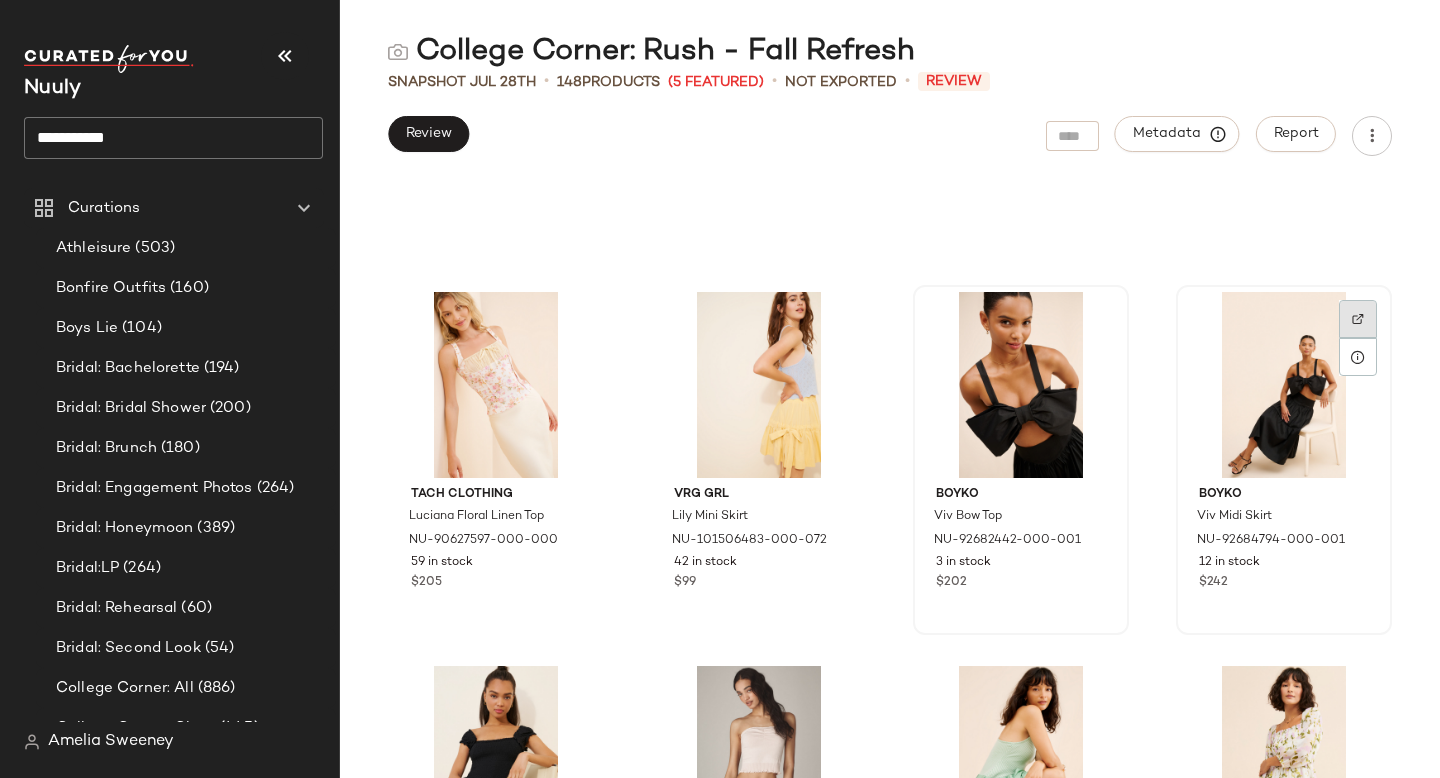 click 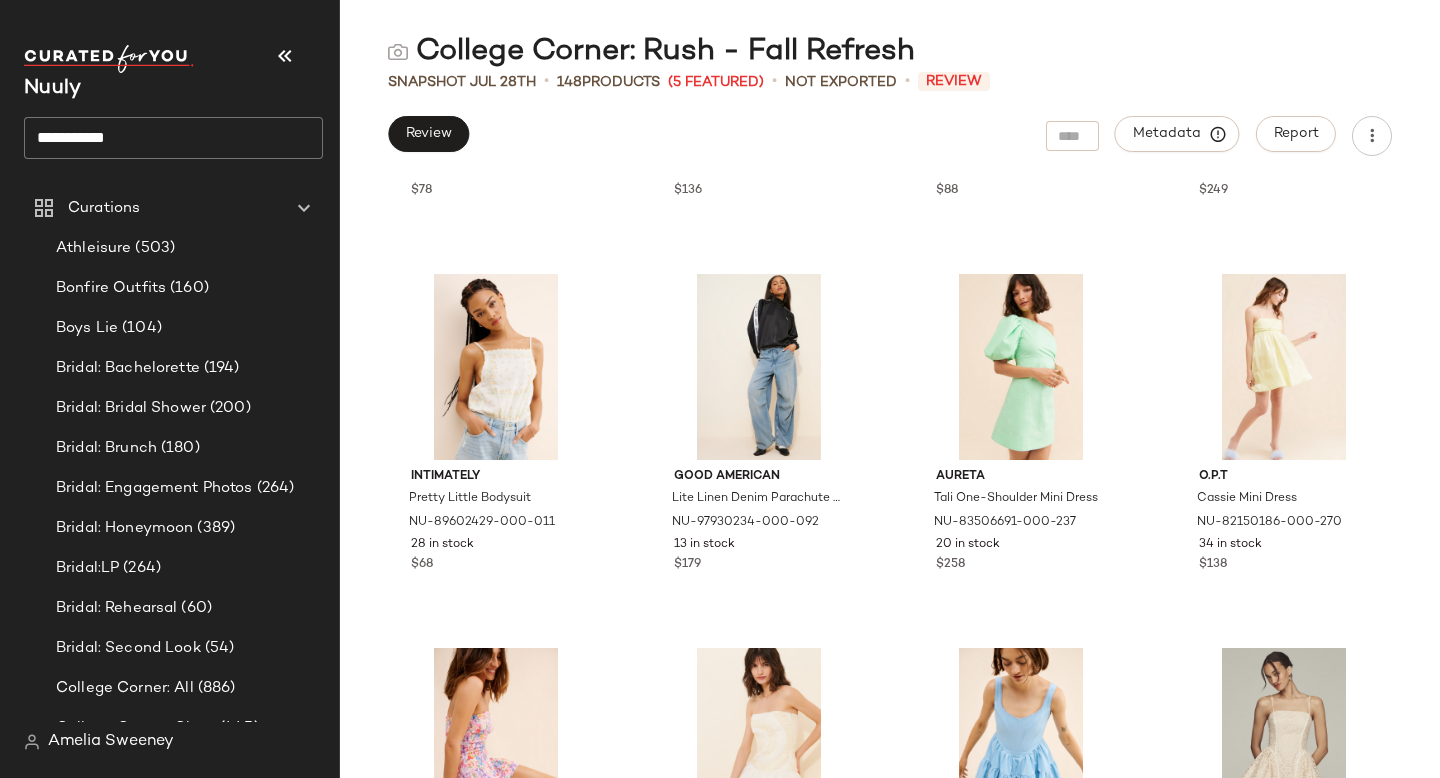 scroll, scrollTop: 2945, scrollLeft: 0, axis: vertical 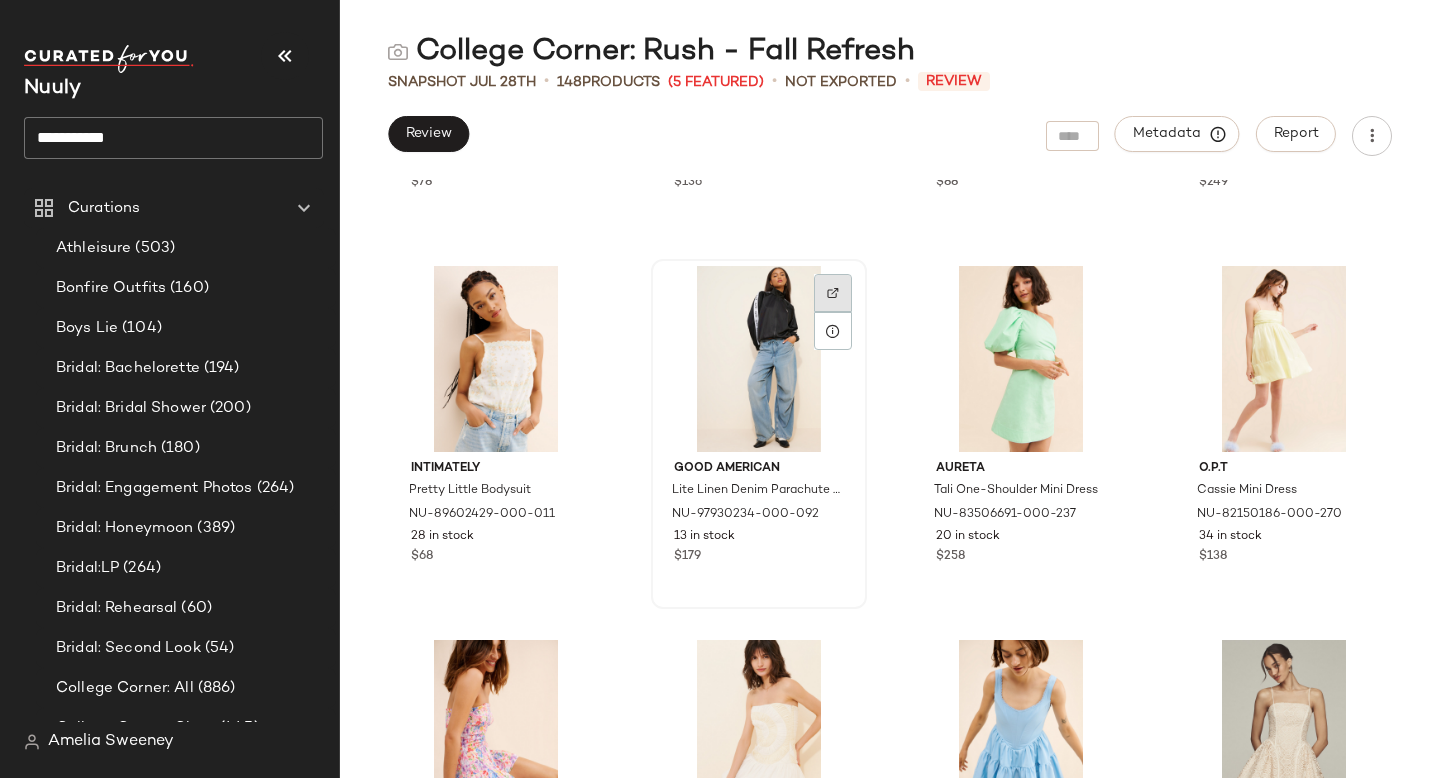 click 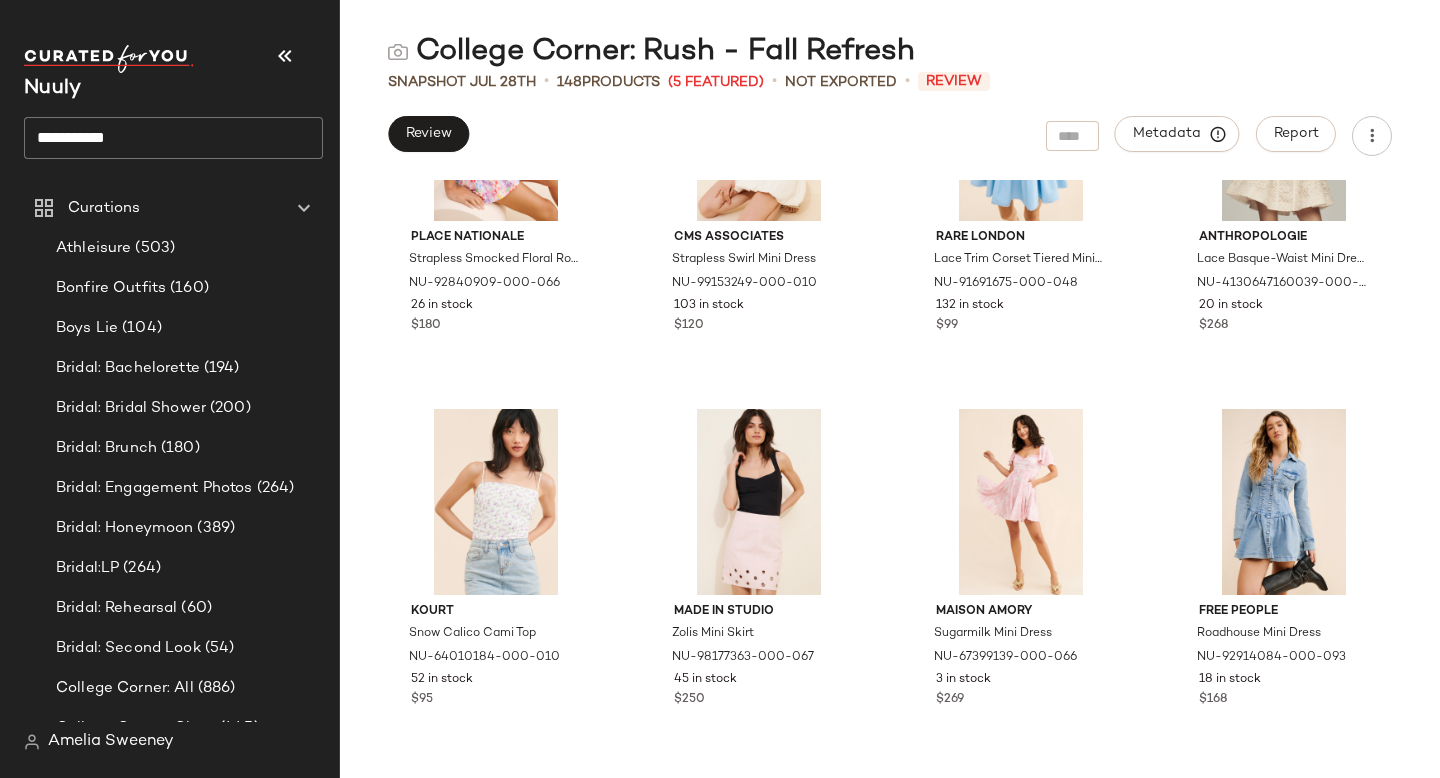scroll, scrollTop: 3554, scrollLeft: 0, axis: vertical 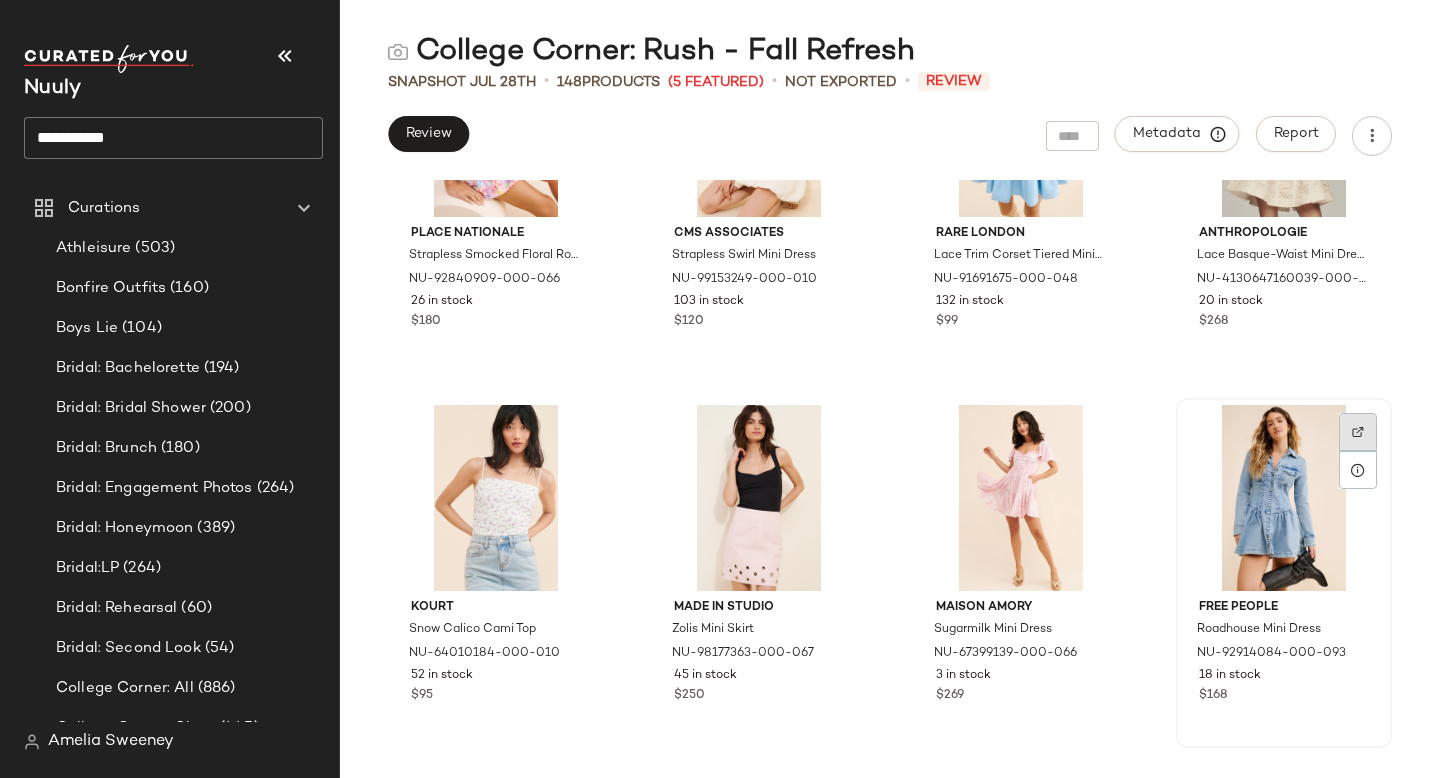 click 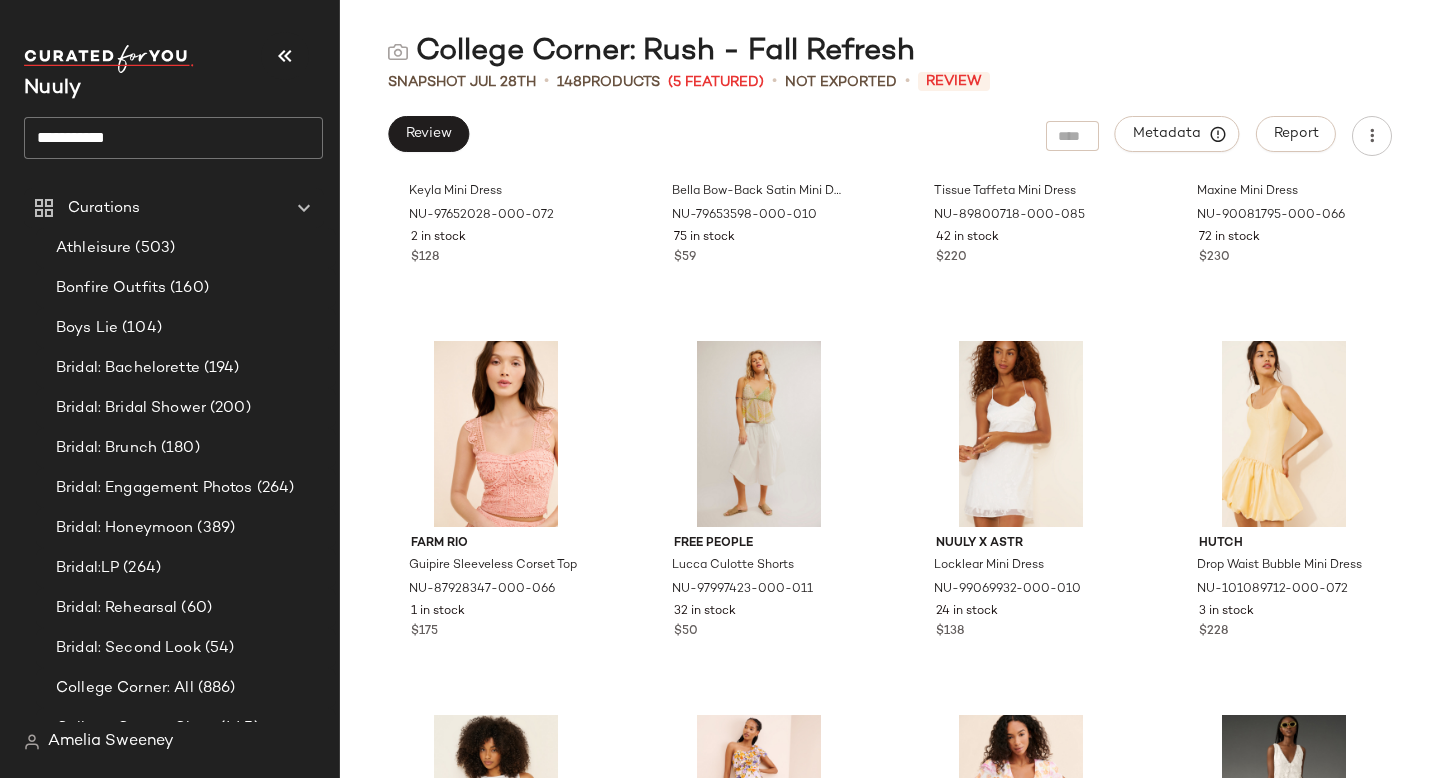 scroll, scrollTop: 4743, scrollLeft: 0, axis: vertical 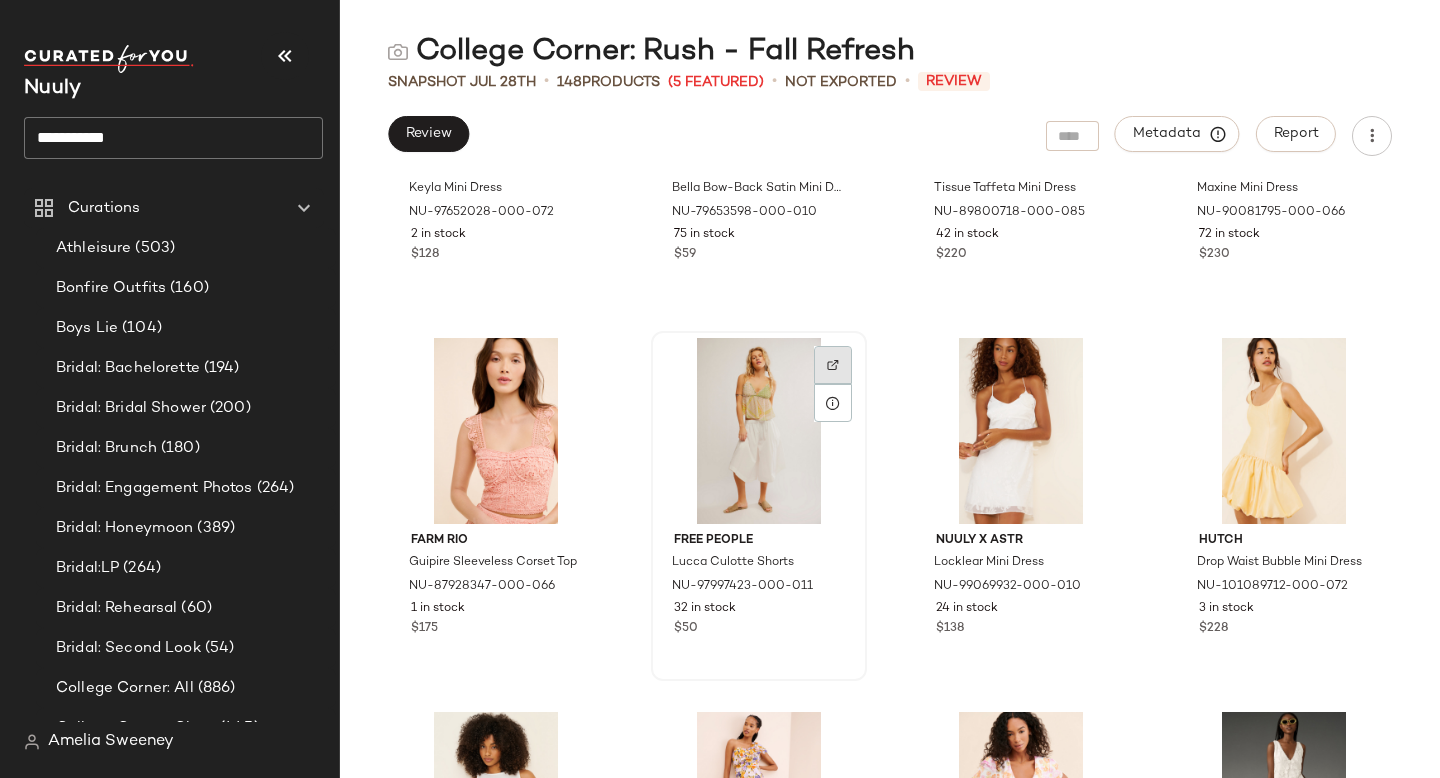 click 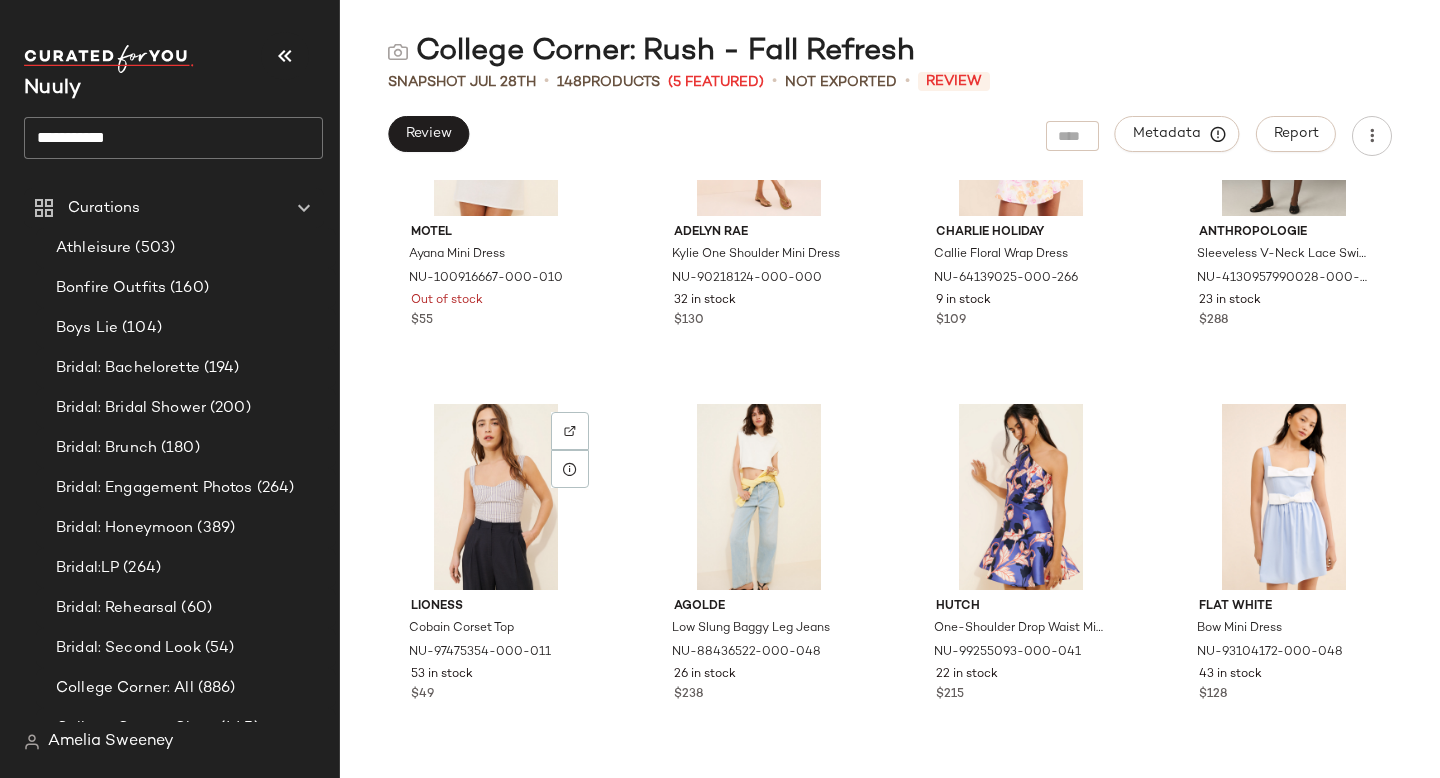 scroll, scrollTop: 5427, scrollLeft: 0, axis: vertical 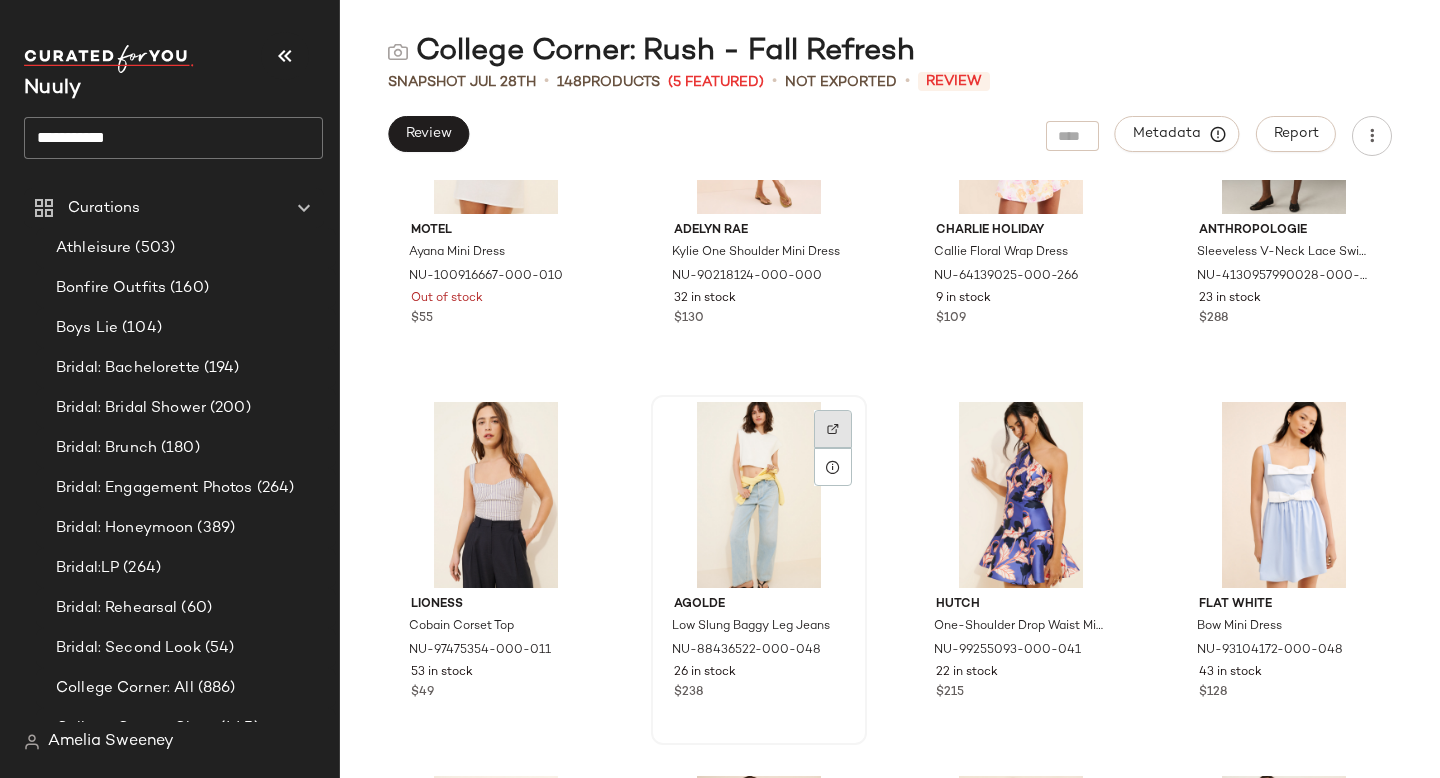 click 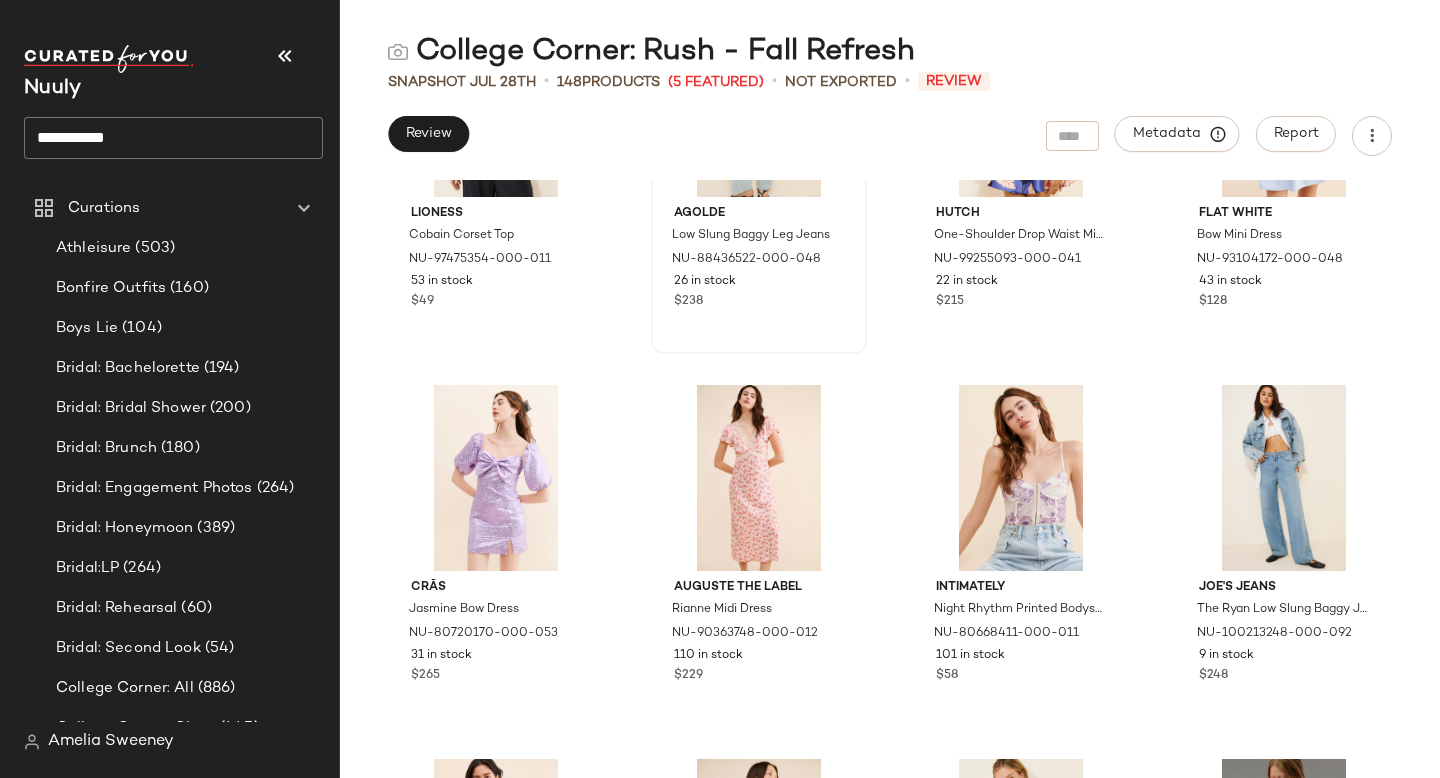 scroll, scrollTop: 5822, scrollLeft: 0, axis: vertical 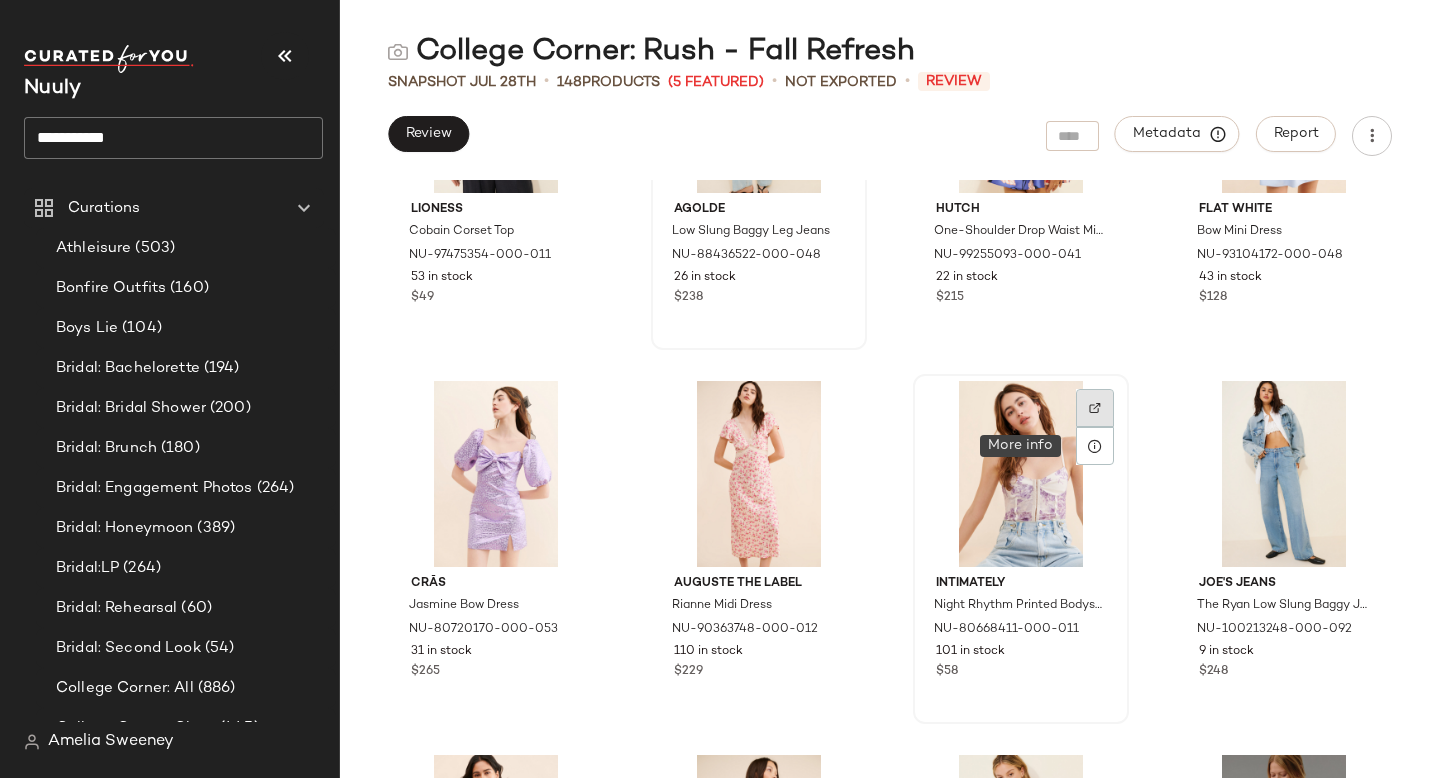 click 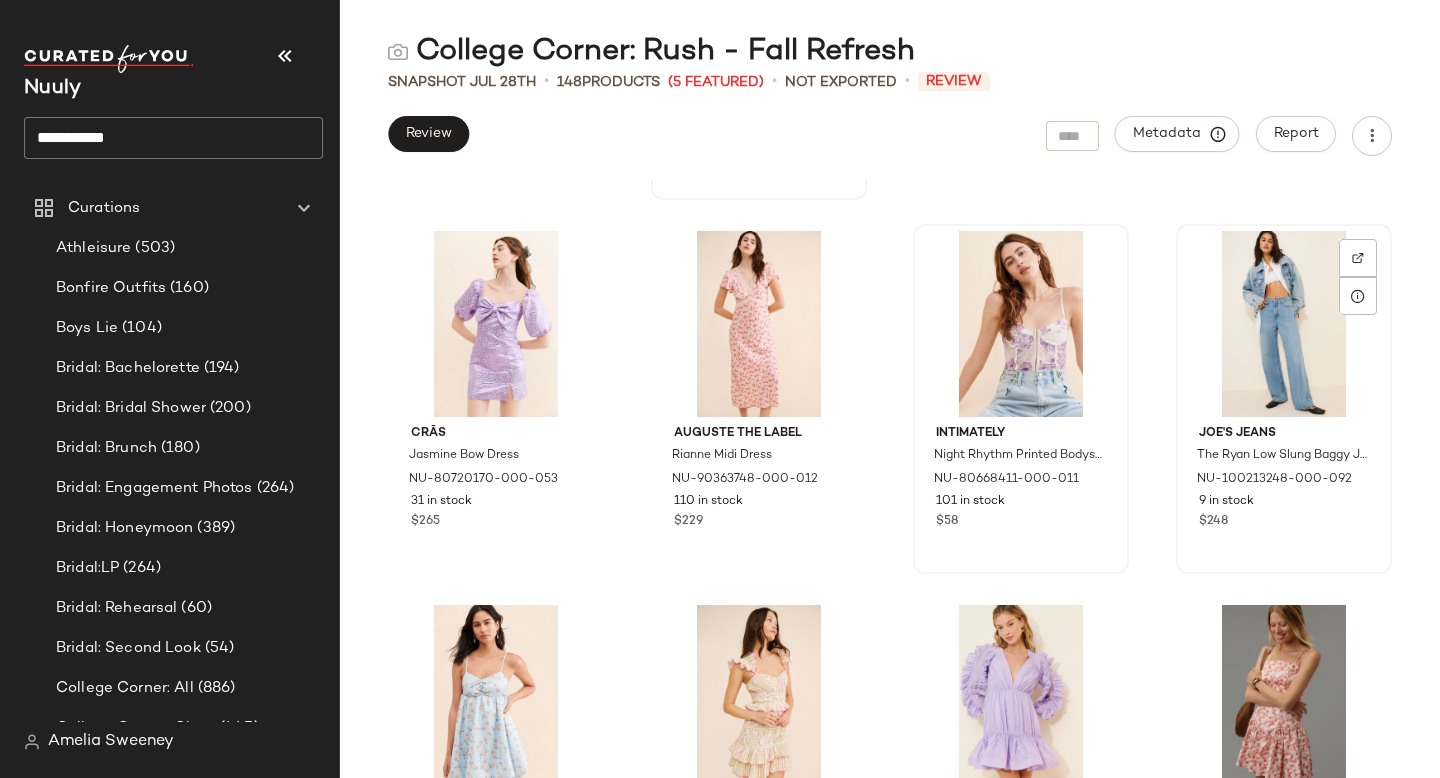 scroll, scrollTop: 5962, scrollLeft: 0, axis: vertical 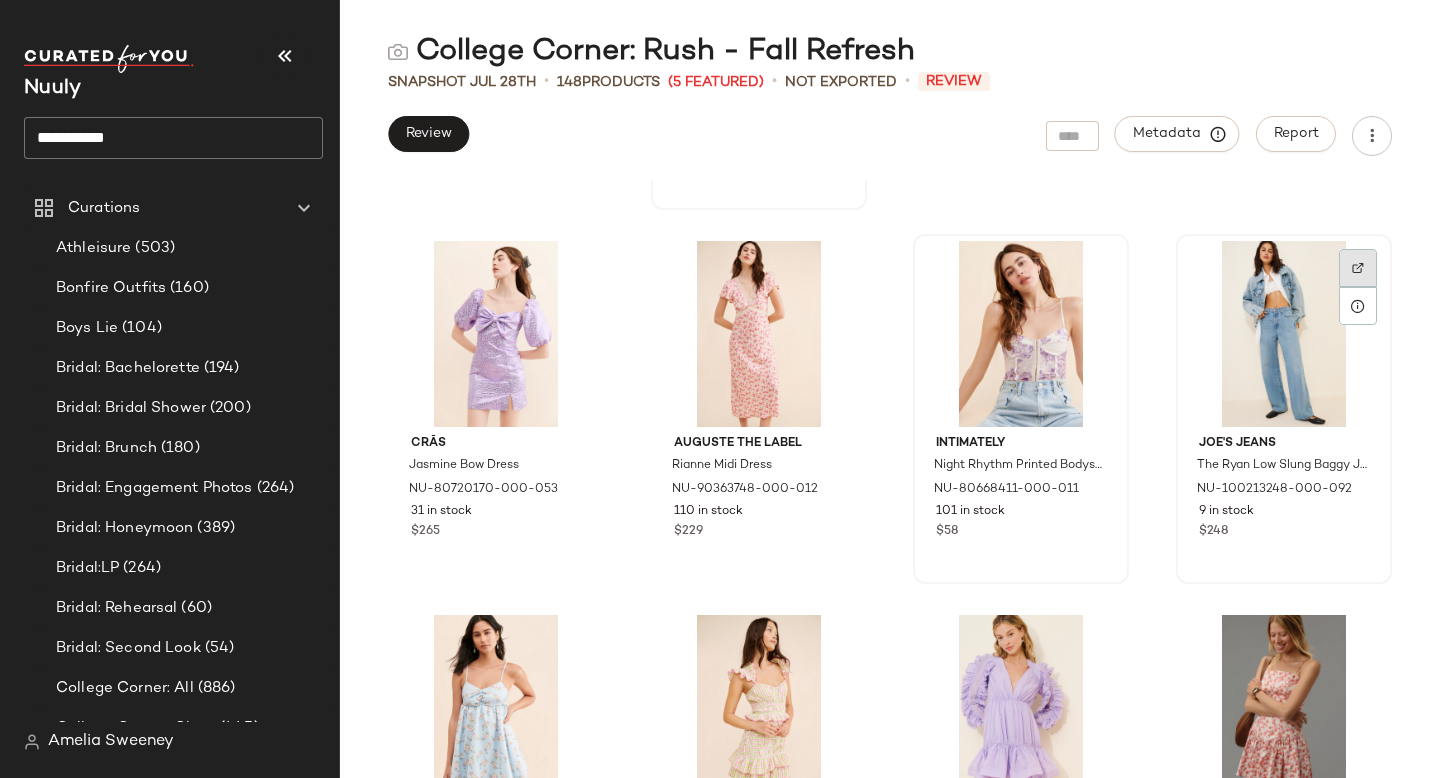 click 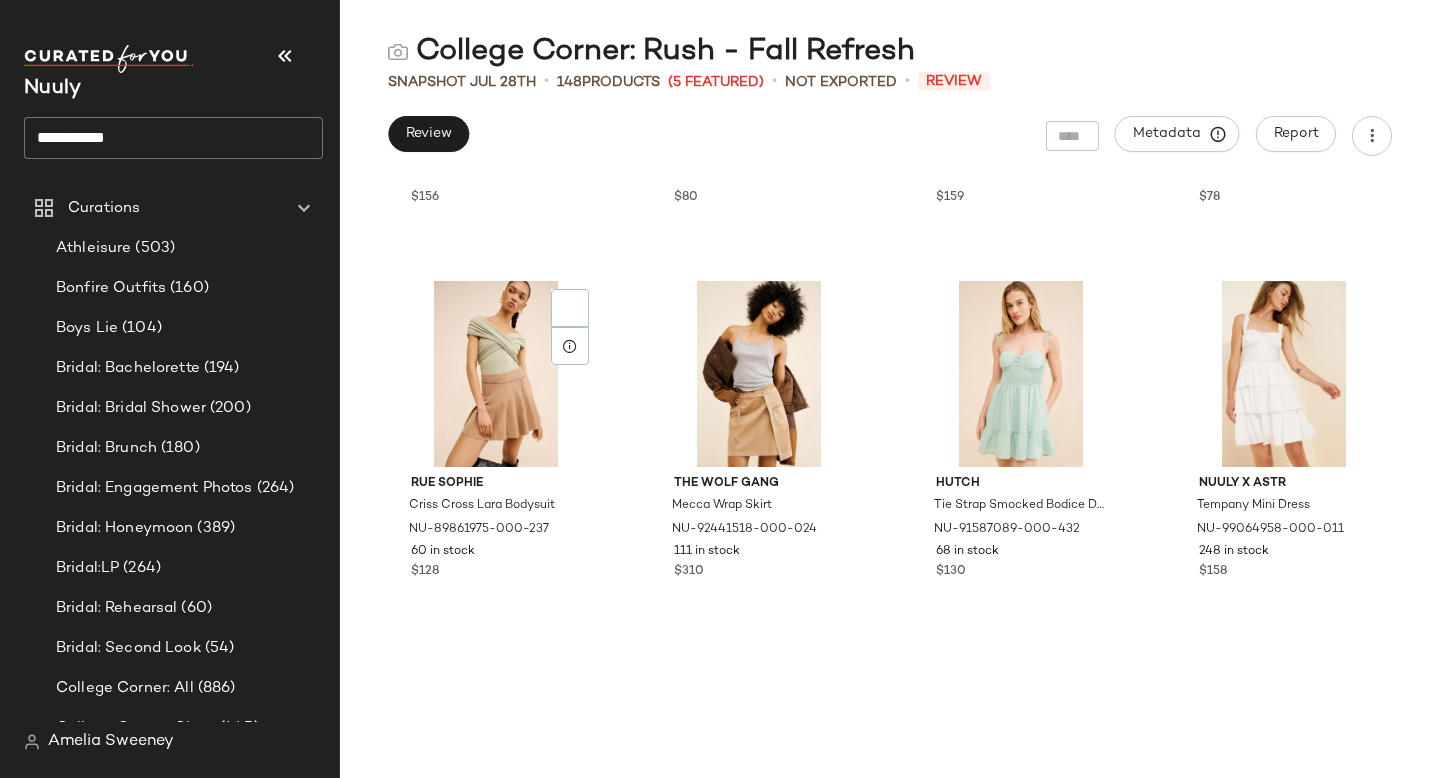 scroll, scrollTop: 7048, scrollLeft: 0, axis: vertical 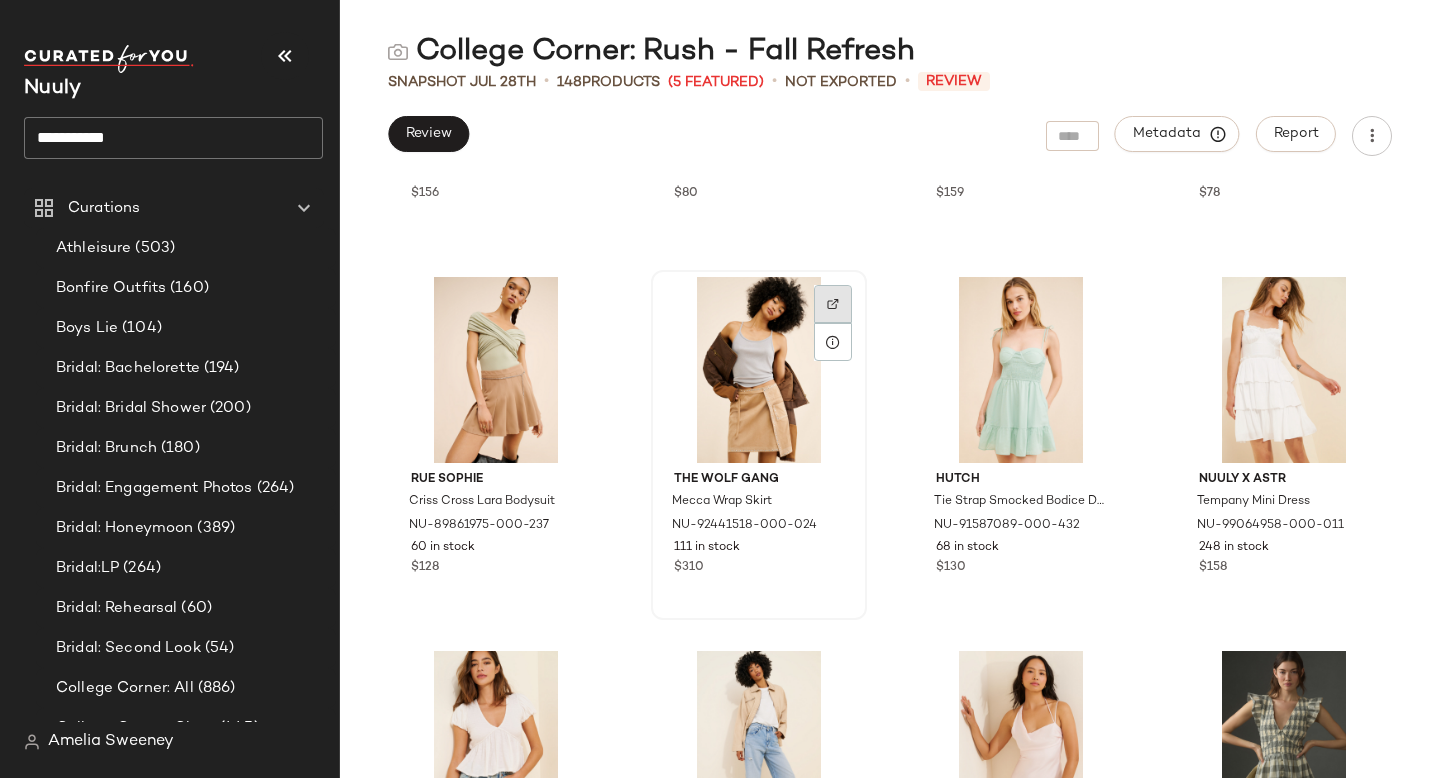 click 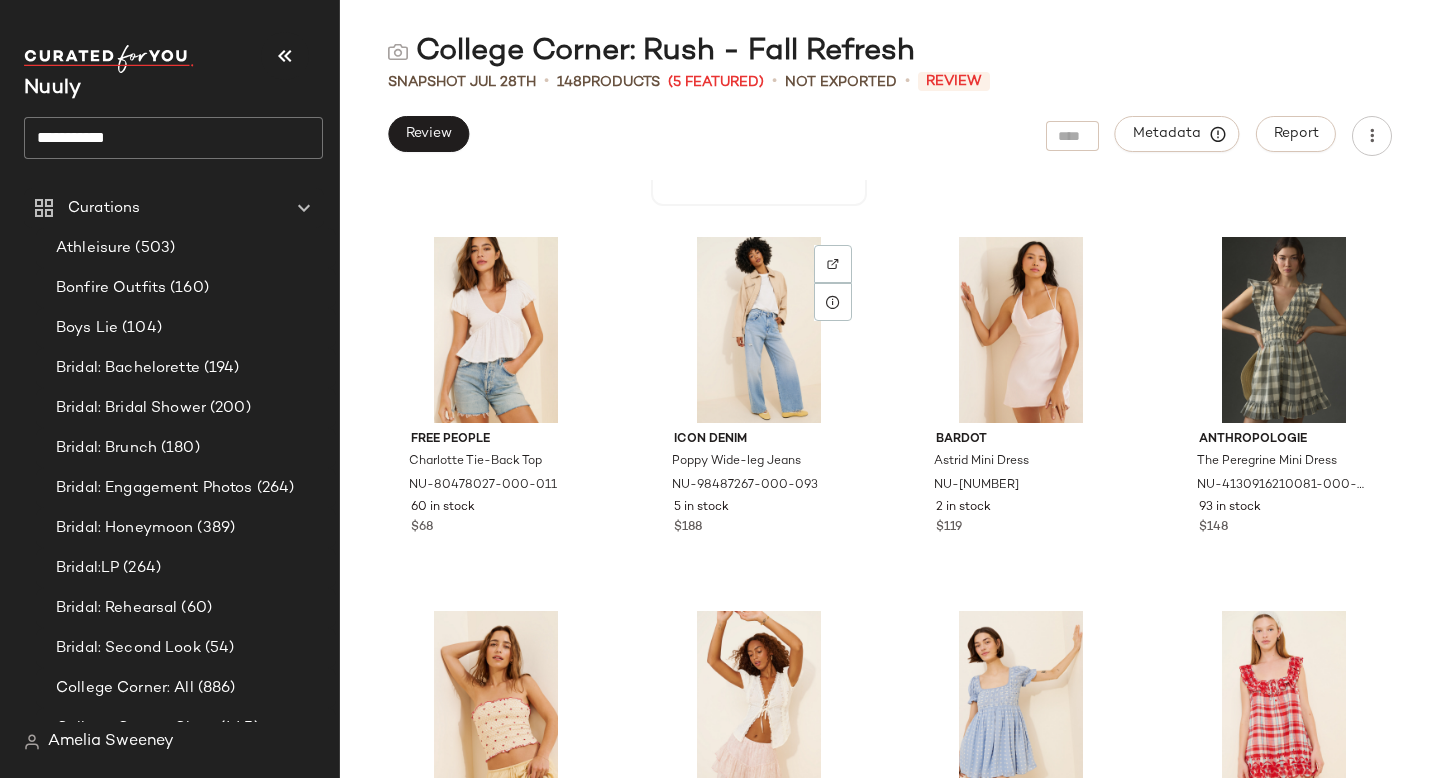 scroll, scrollTop: 7472, scrollLeft: 0, axis: vertical 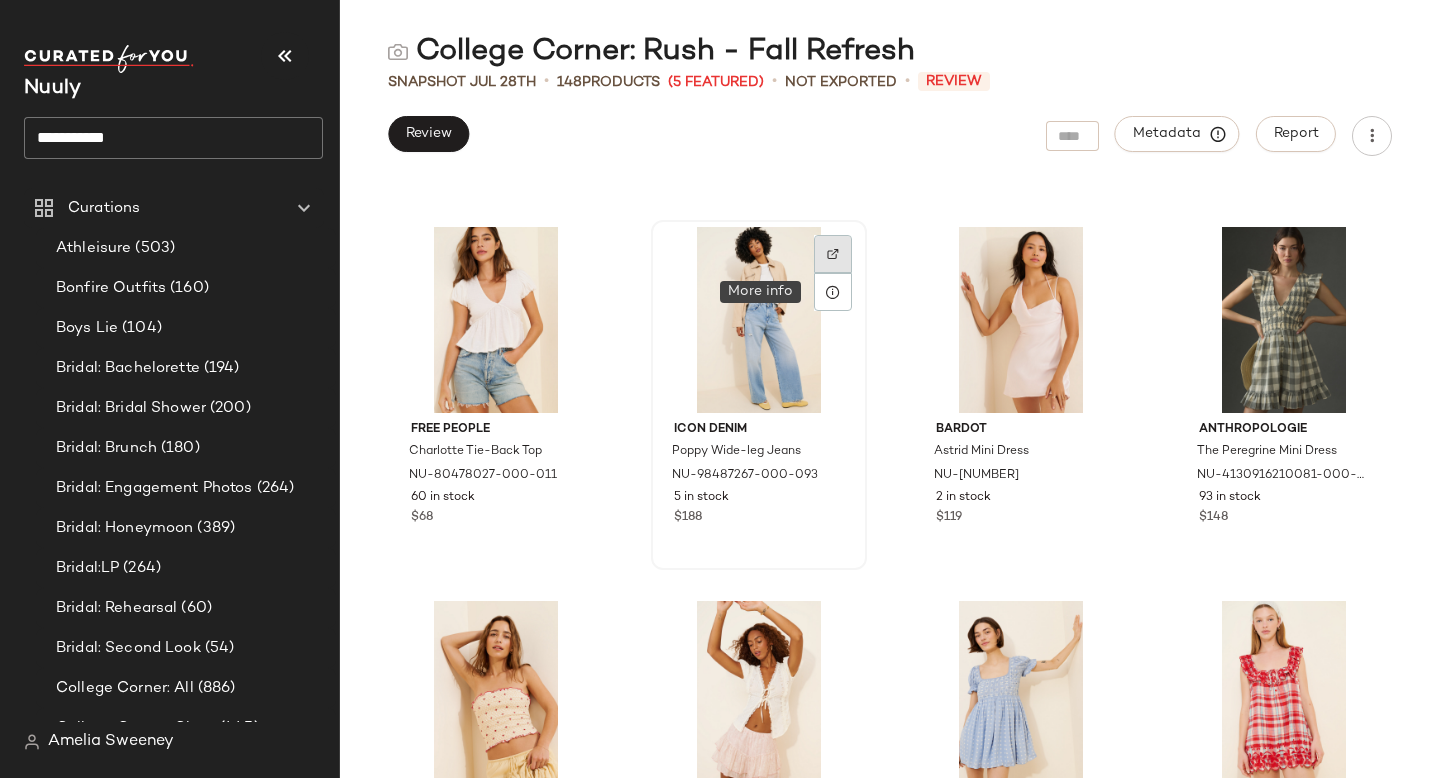 click 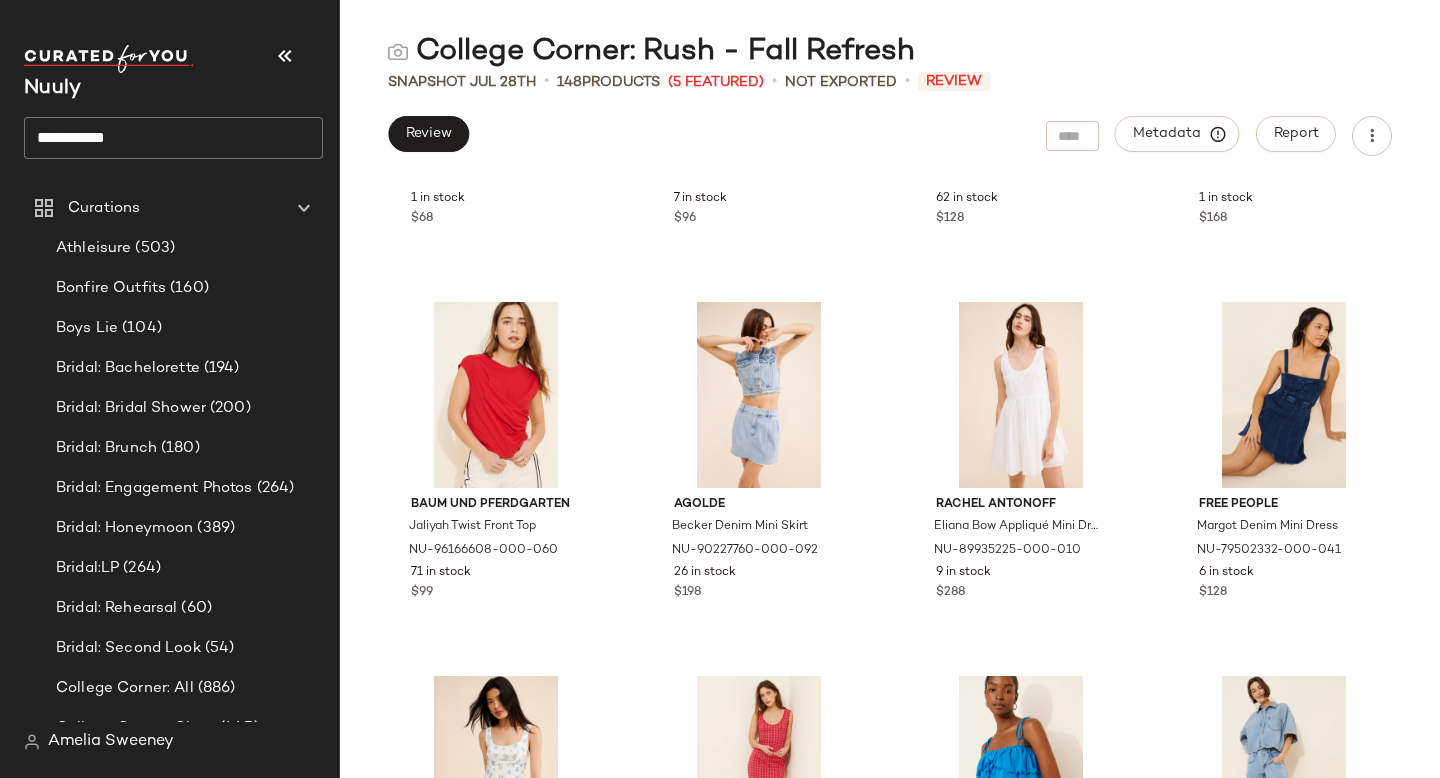 scroll, scrollTop: 8162, scrollLeft: 0, axis: vertical 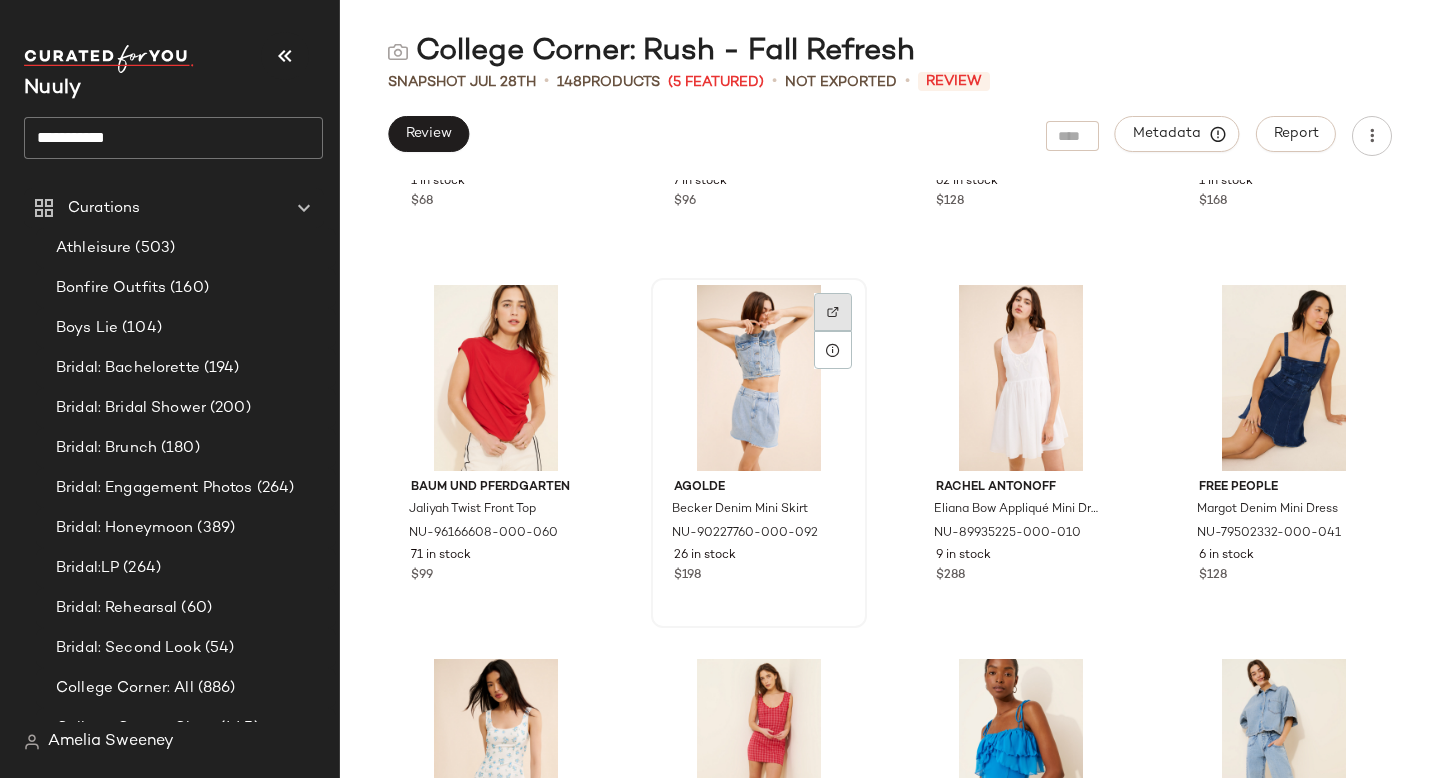 click 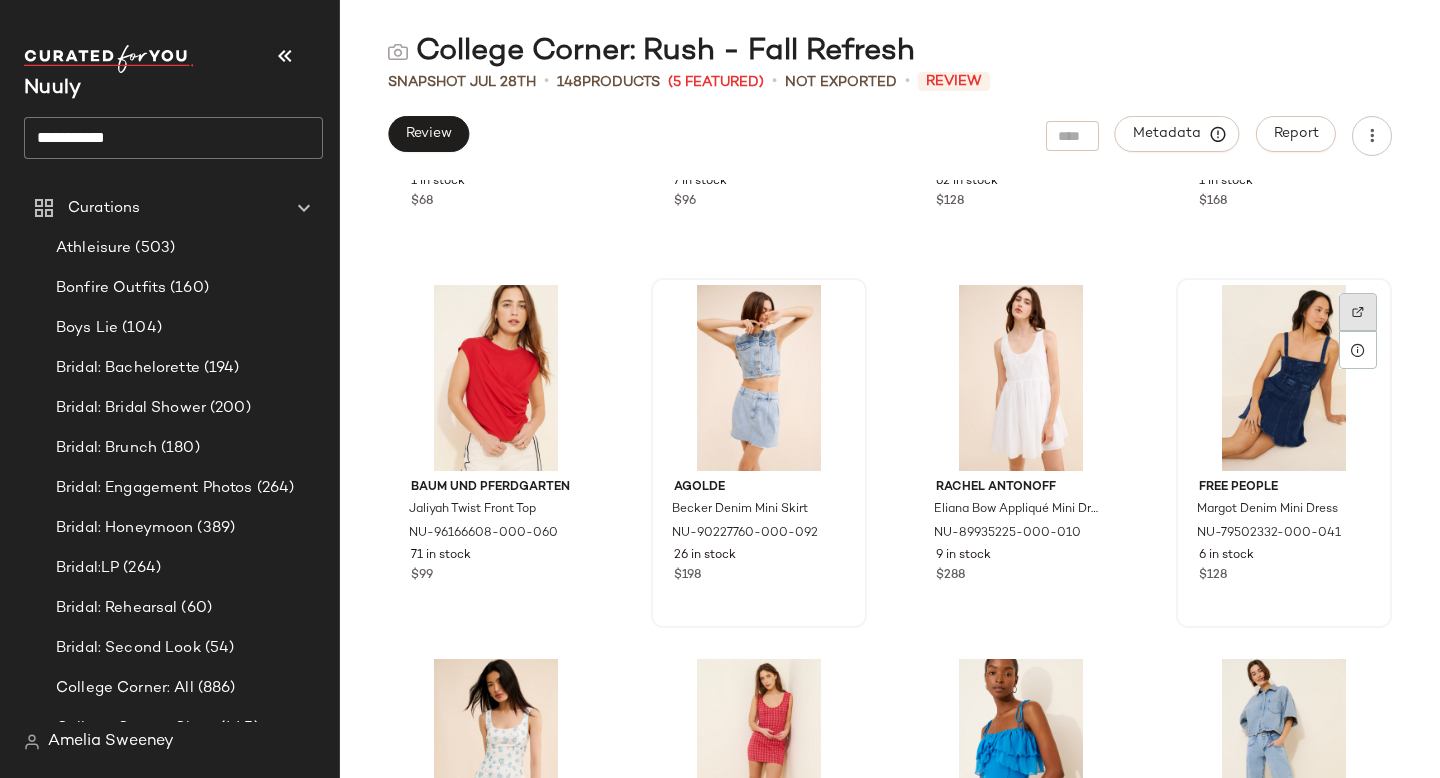 click 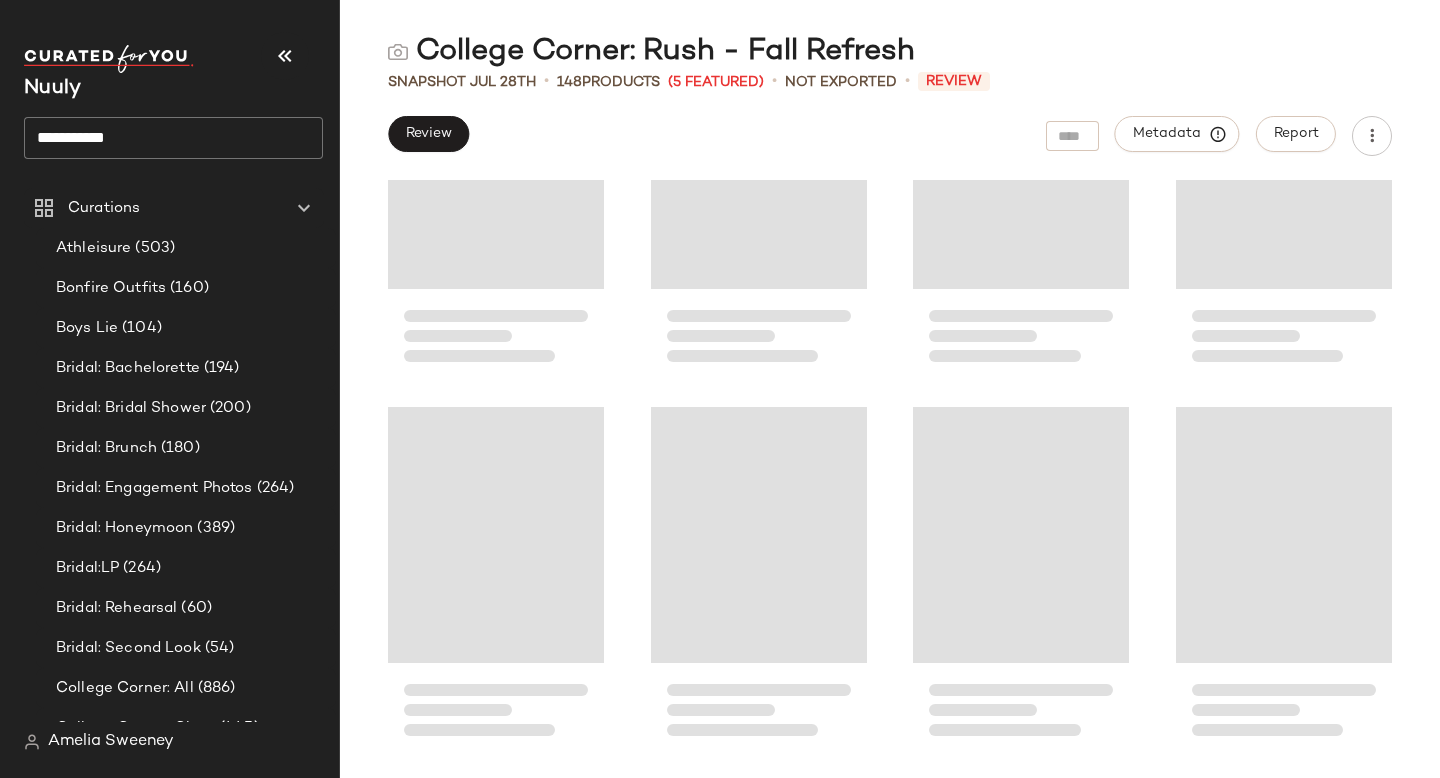 scroll, scrollTop: 8410, scrollLeft: 0, axis: vertical 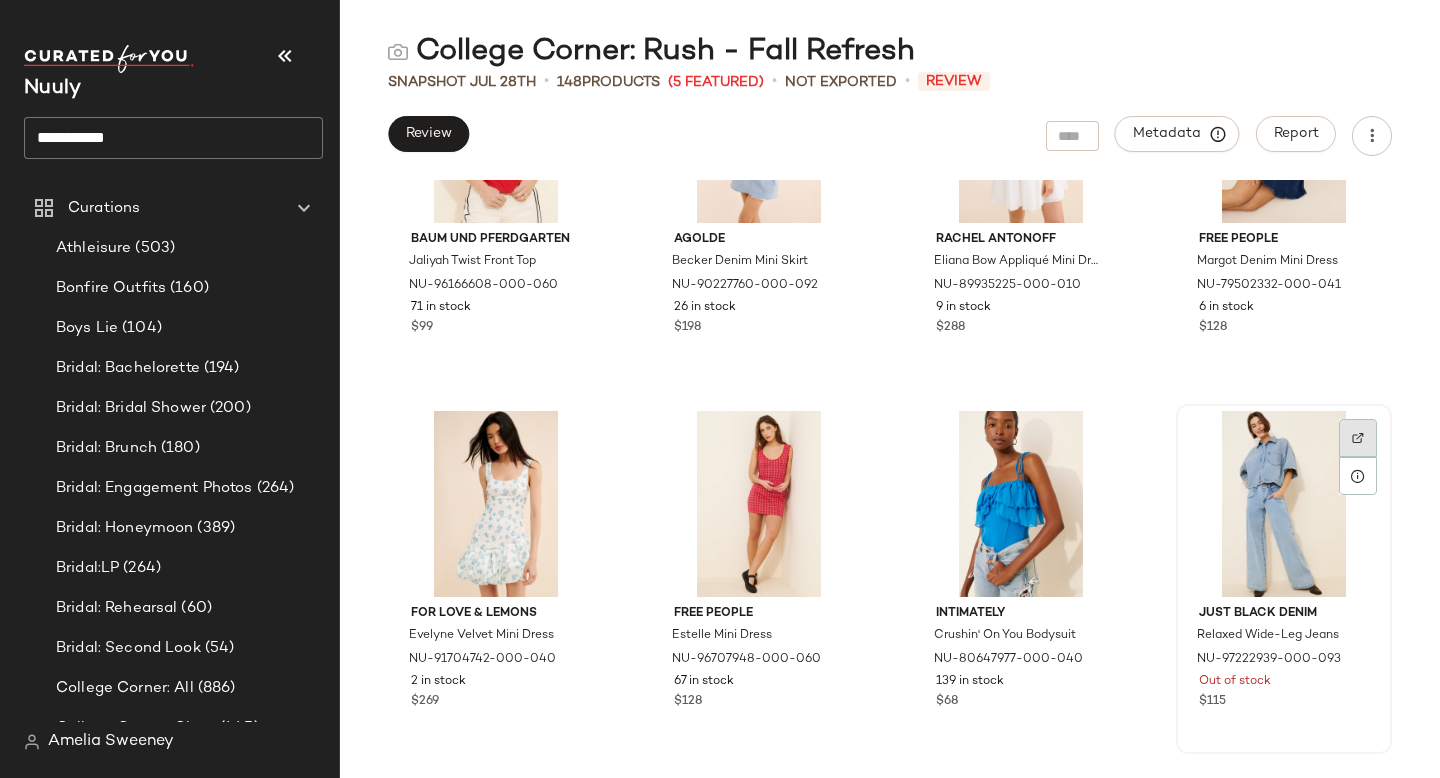 click 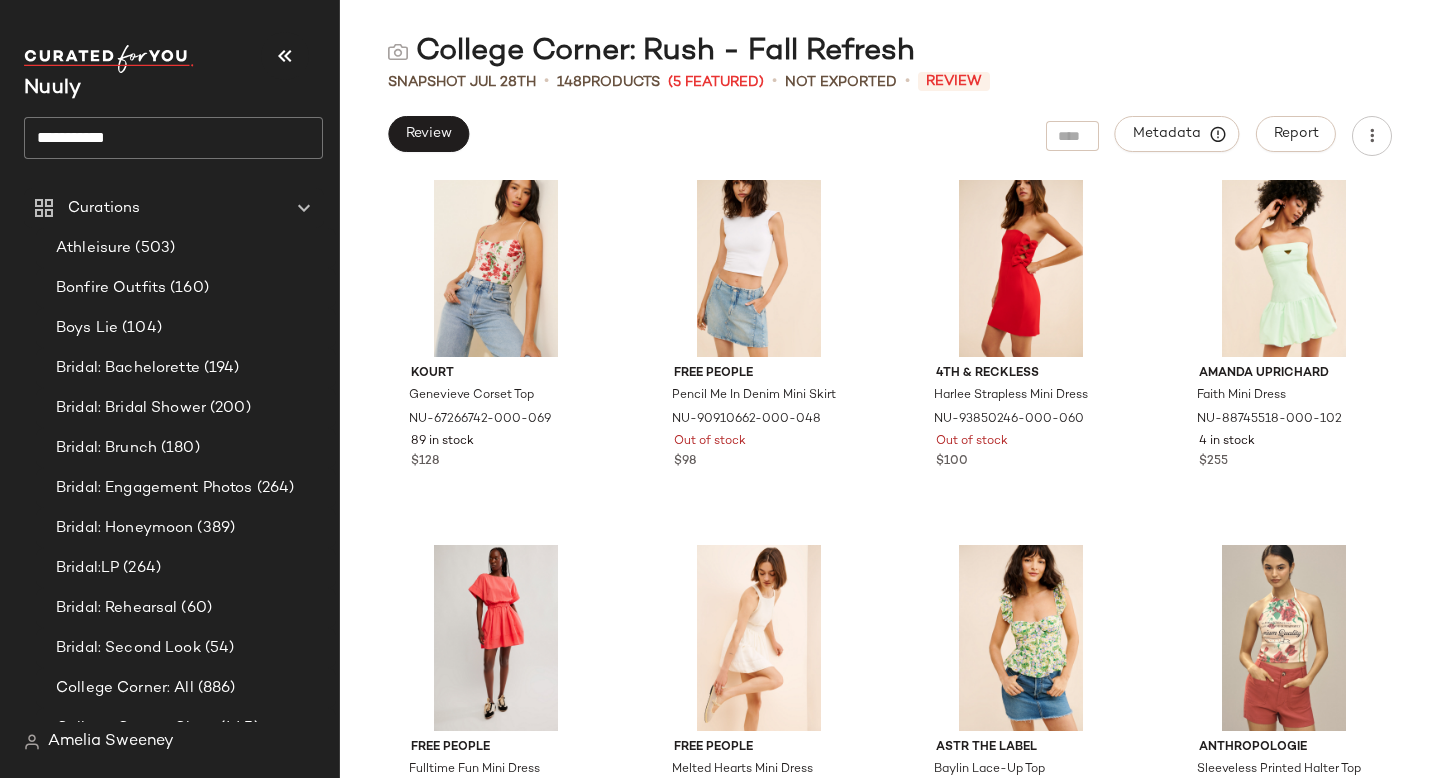 scroll, scrollTop: 12766, scrollLeft: 0, axis: vertical 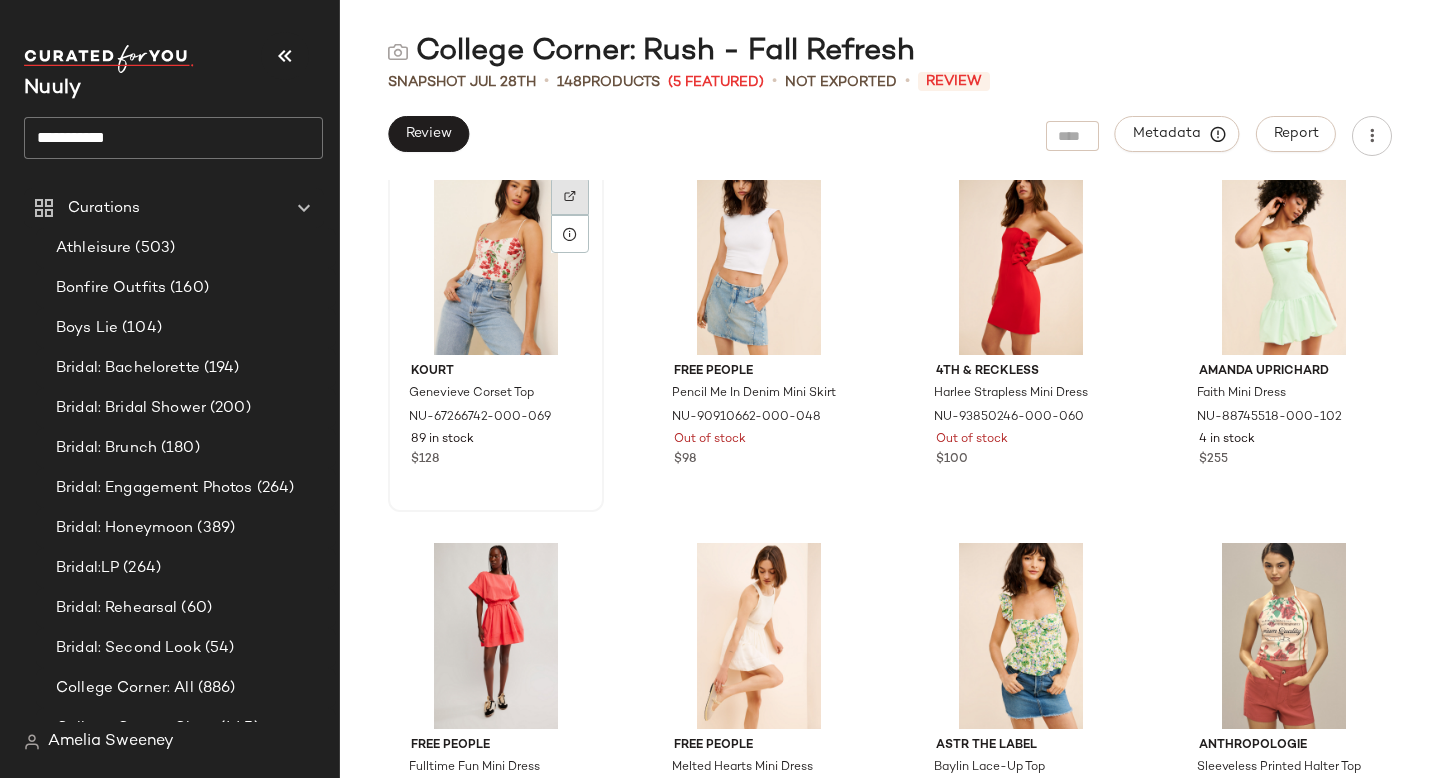 click 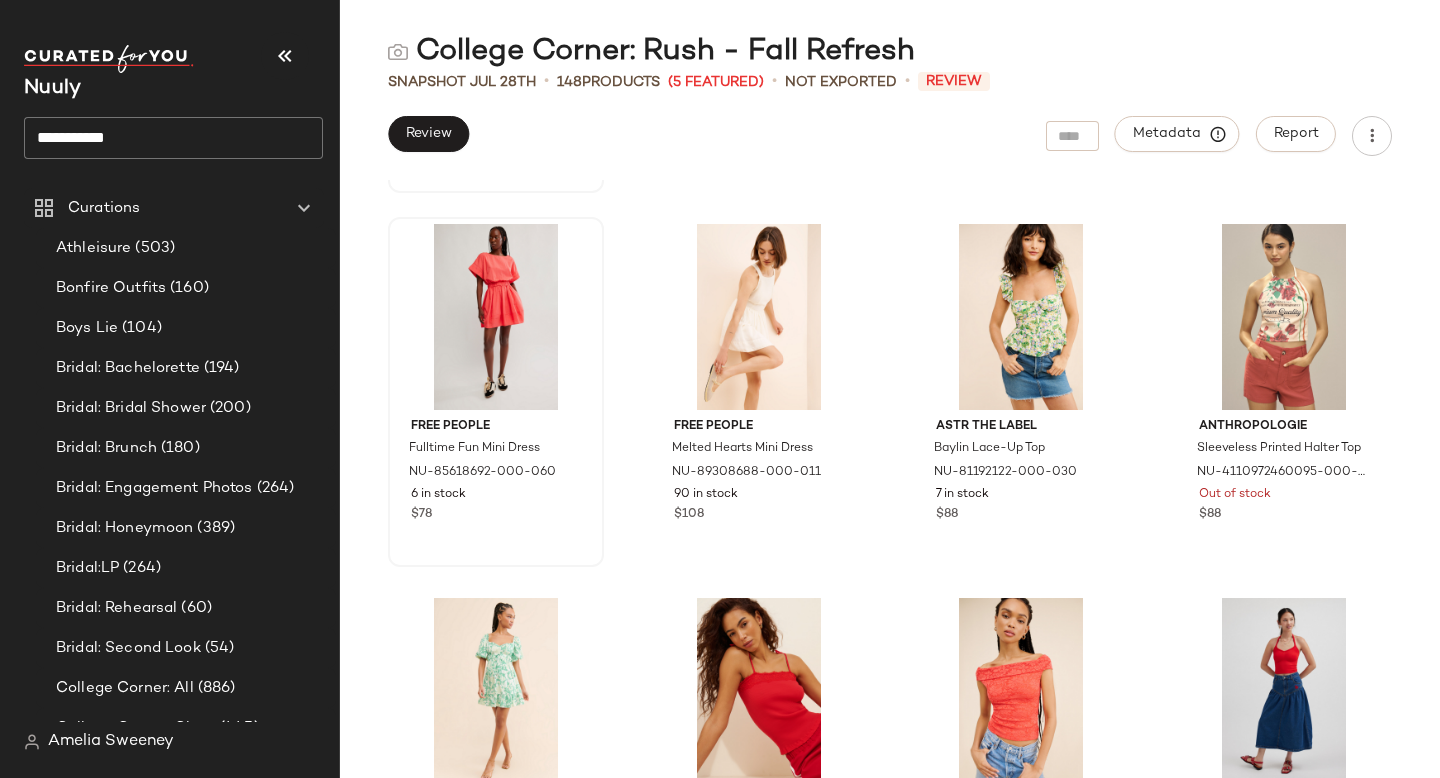 scroll, scrollTop: 13256, scrollLeft: 0, axis: vertical 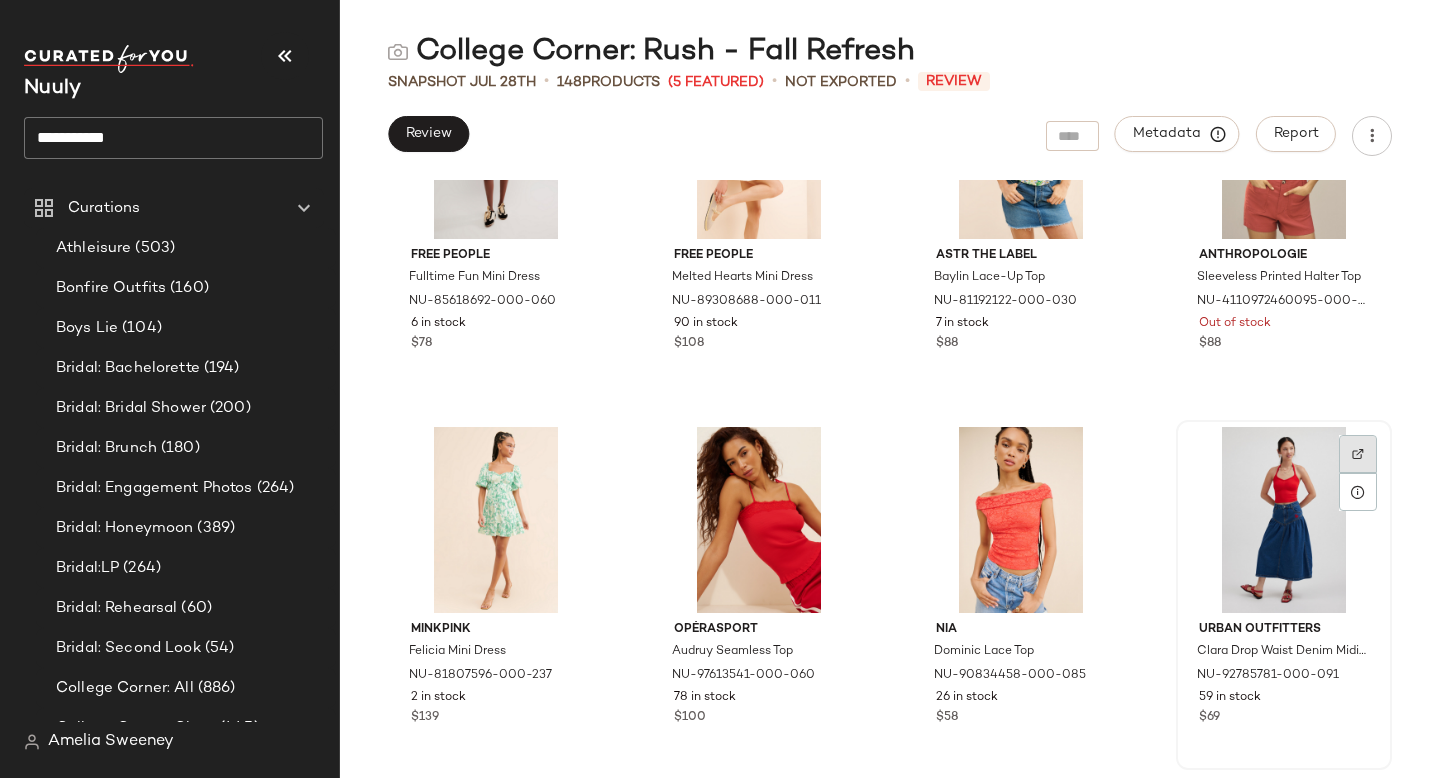 click 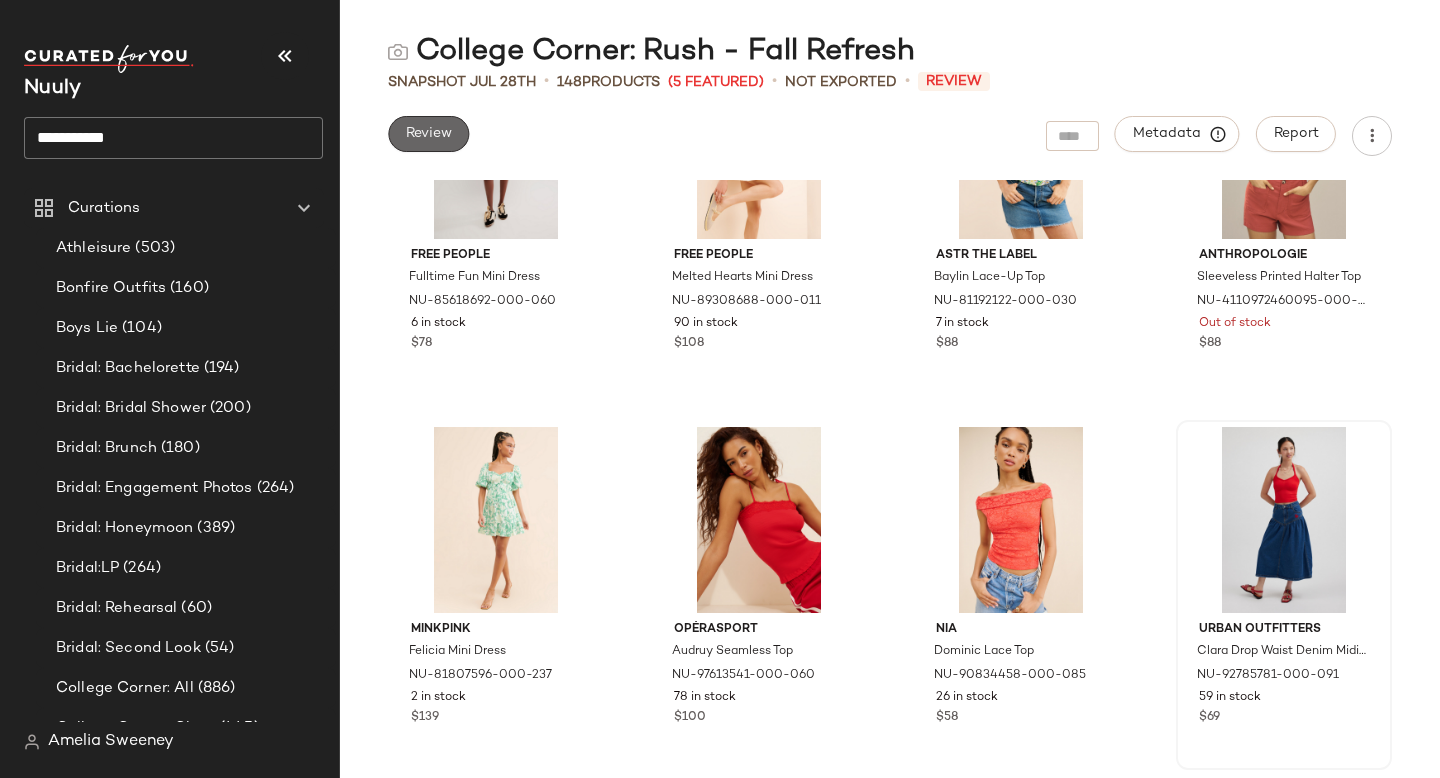 click on "Review" 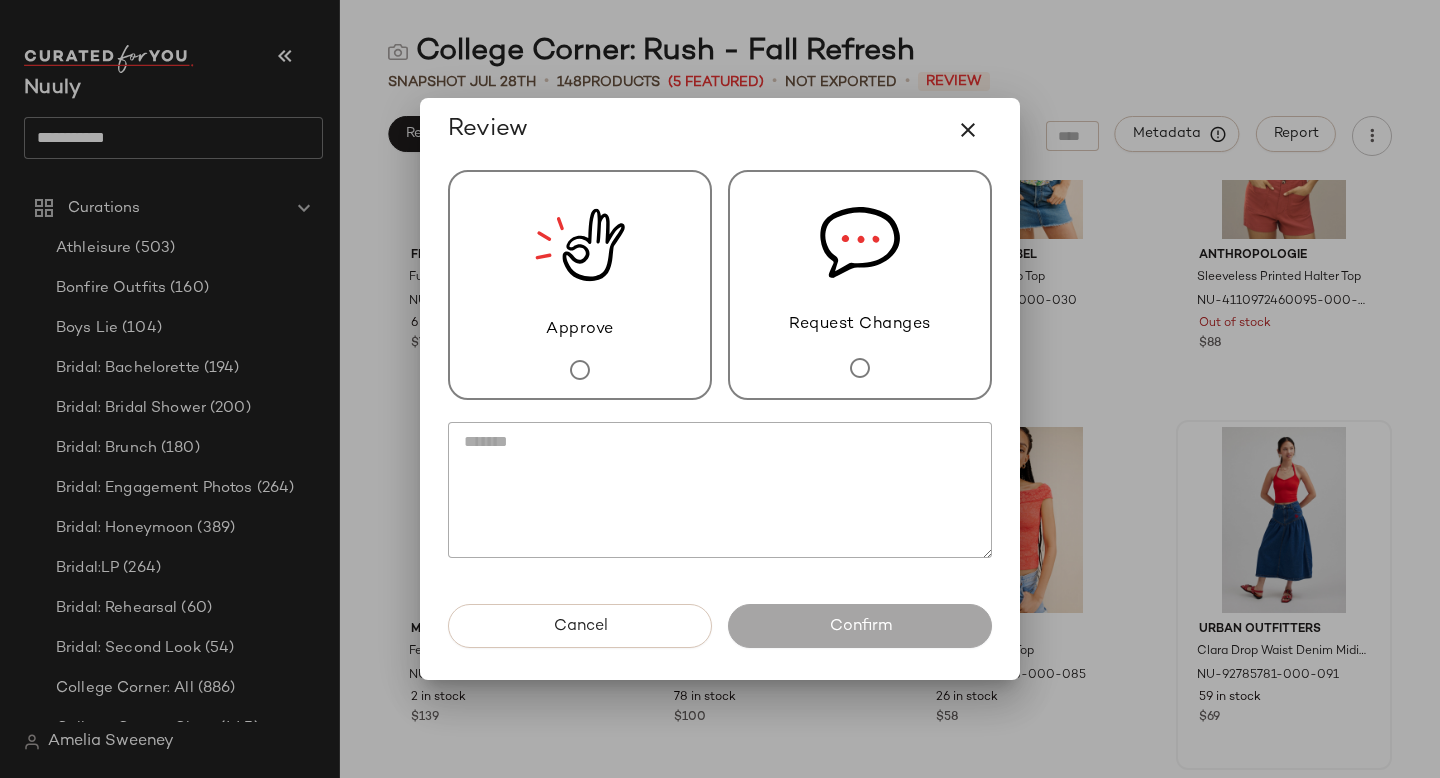 click on "Approve" at bounding box center [580, 330] 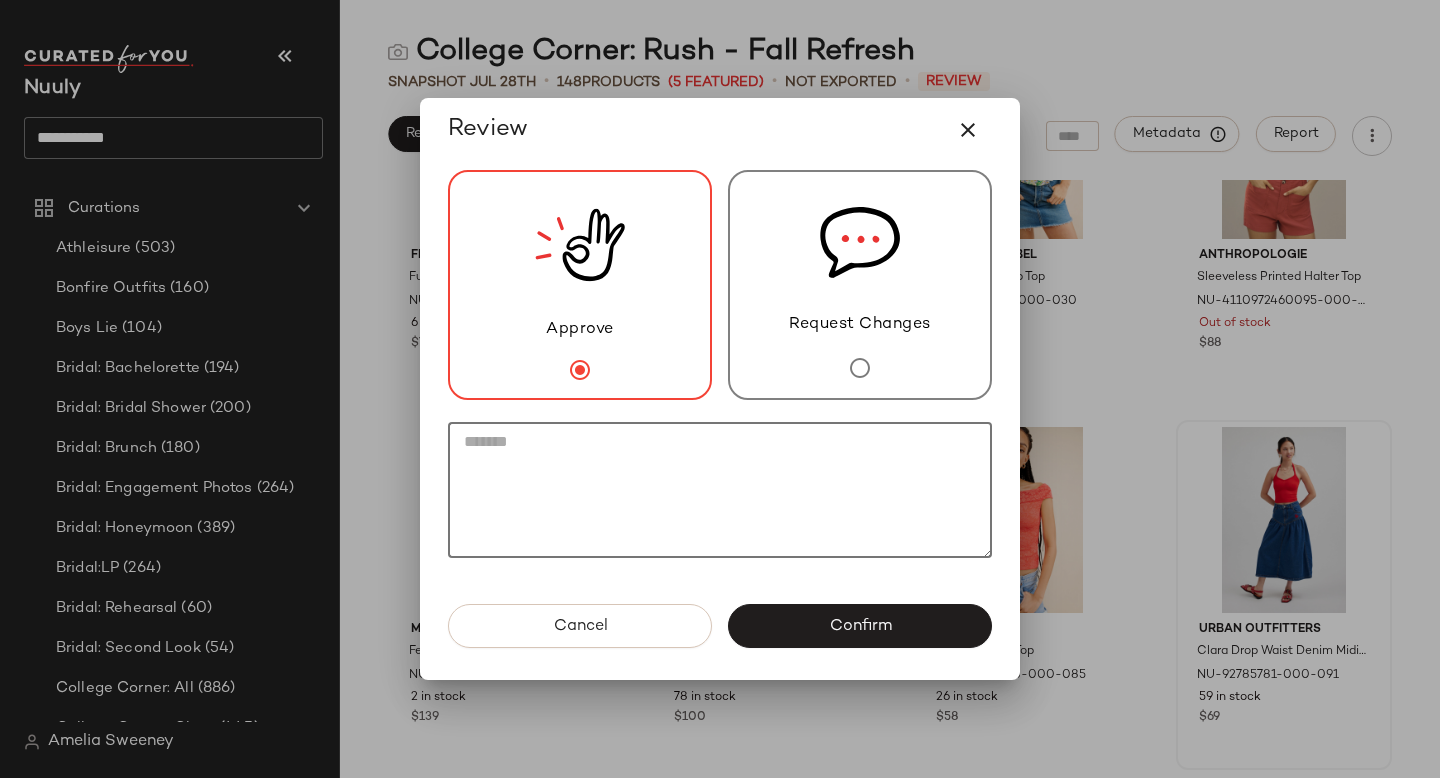 click 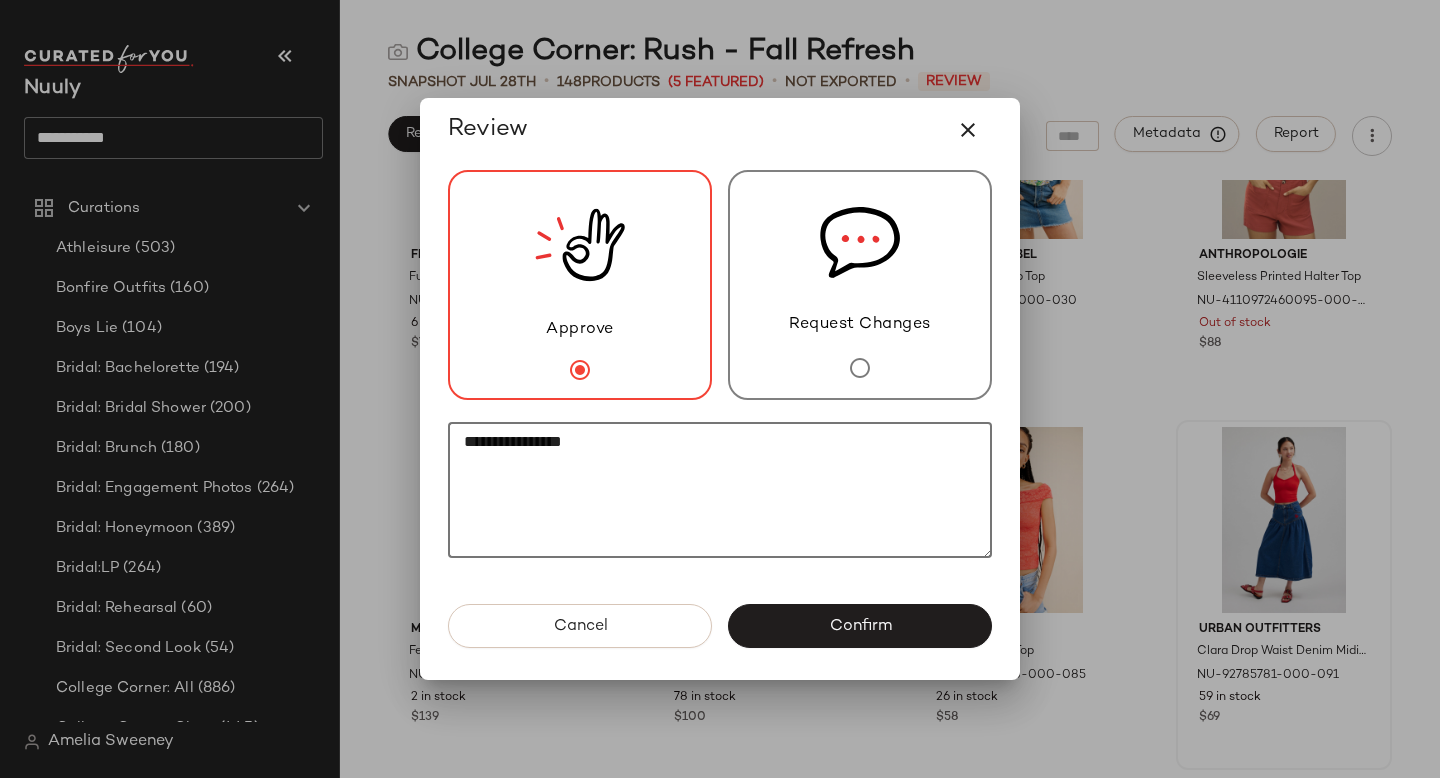 paste on "********" 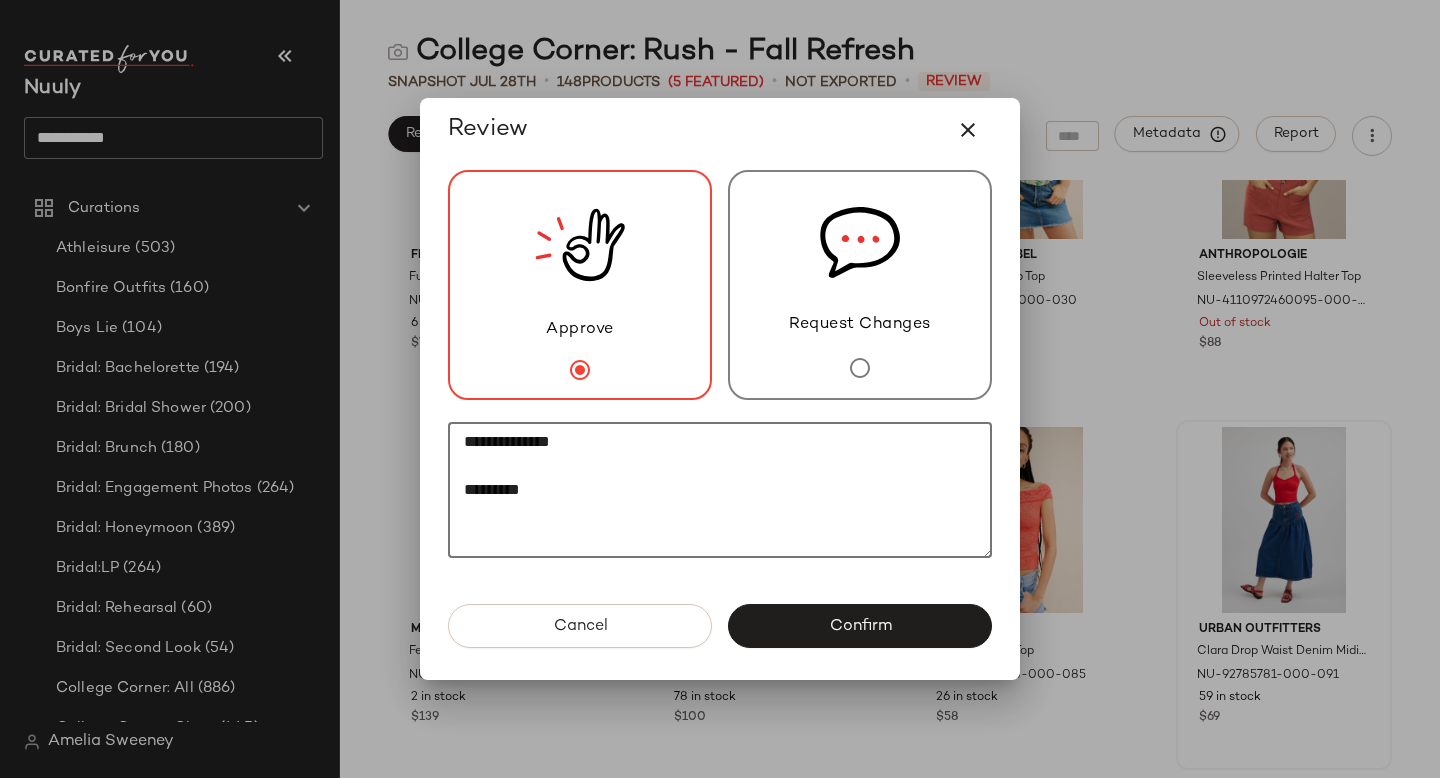 paste on "********" 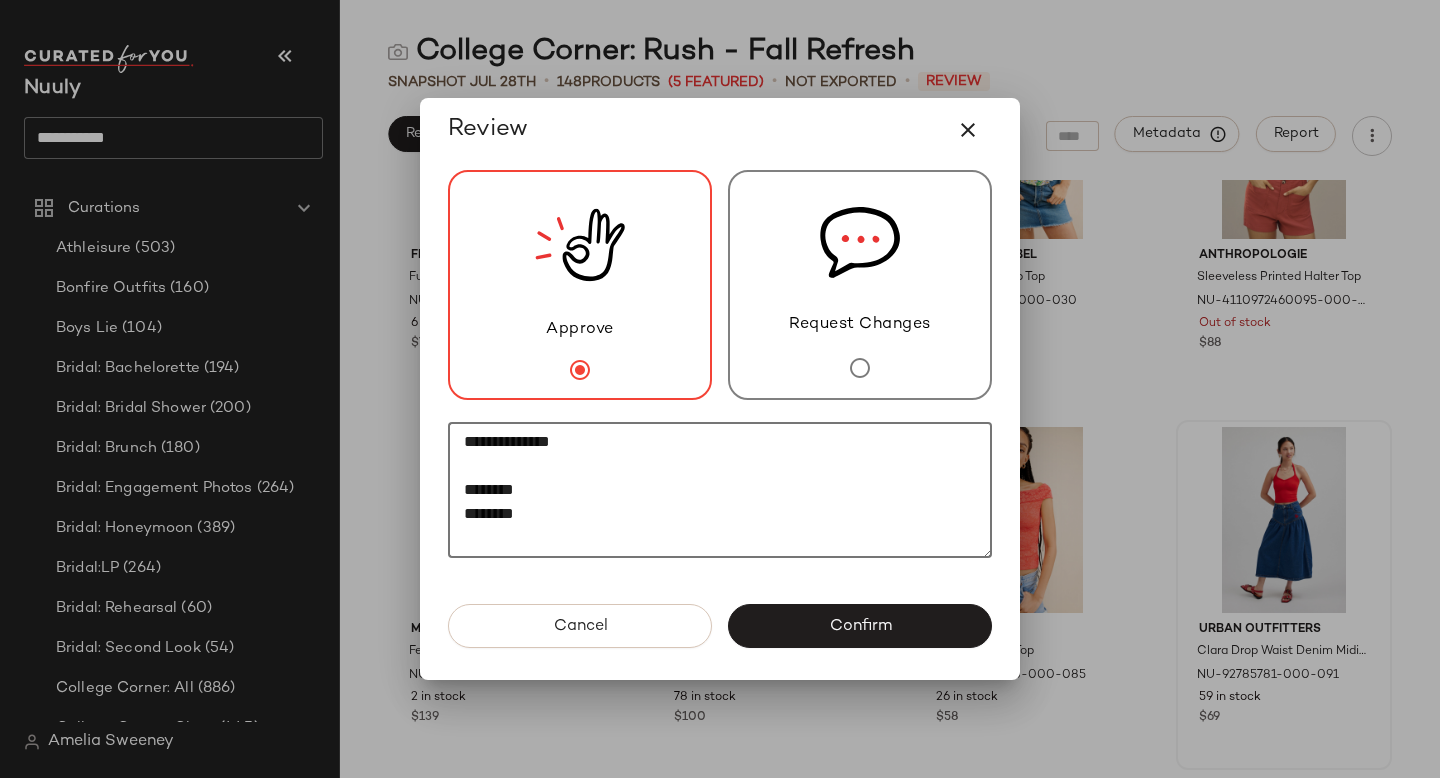 click on "**********" 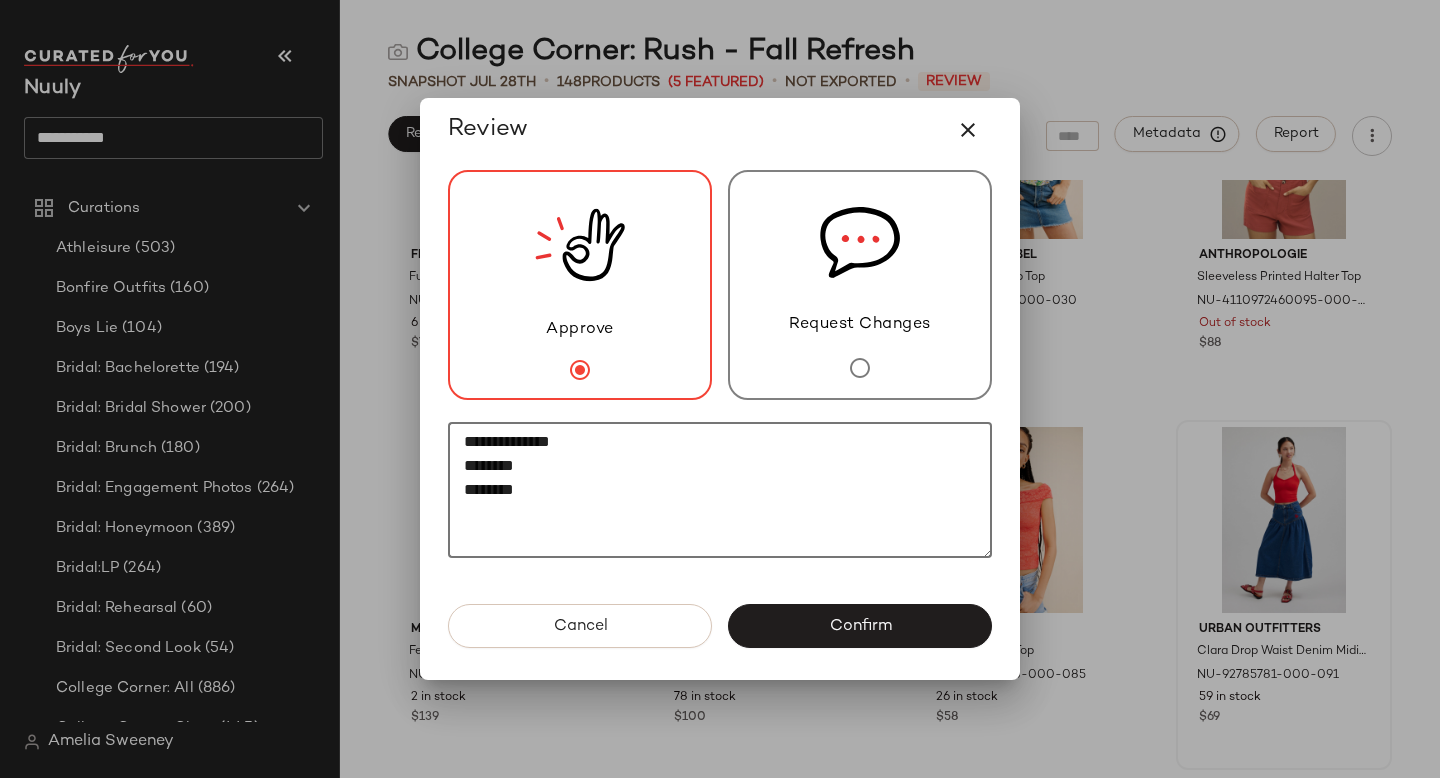 click on "**********" 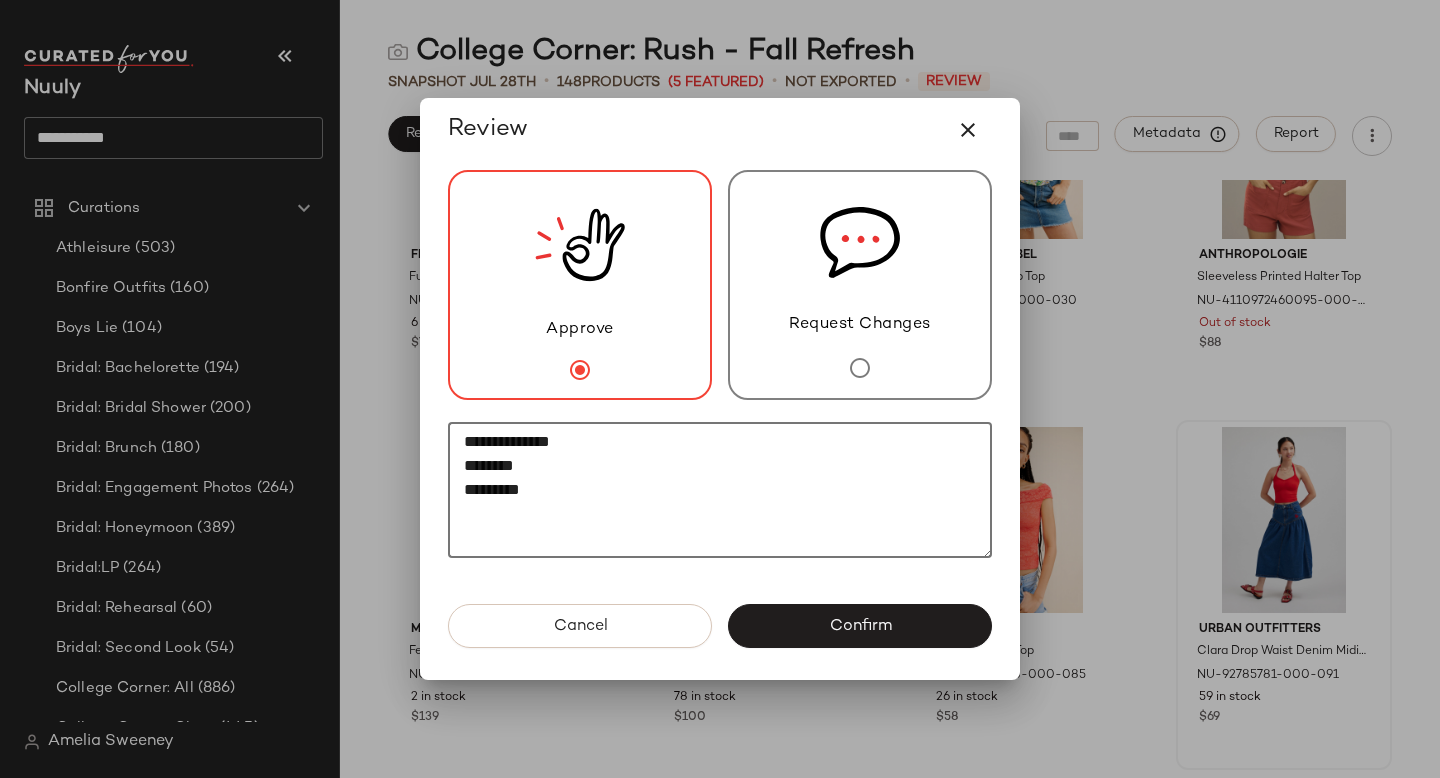 paste on "********" 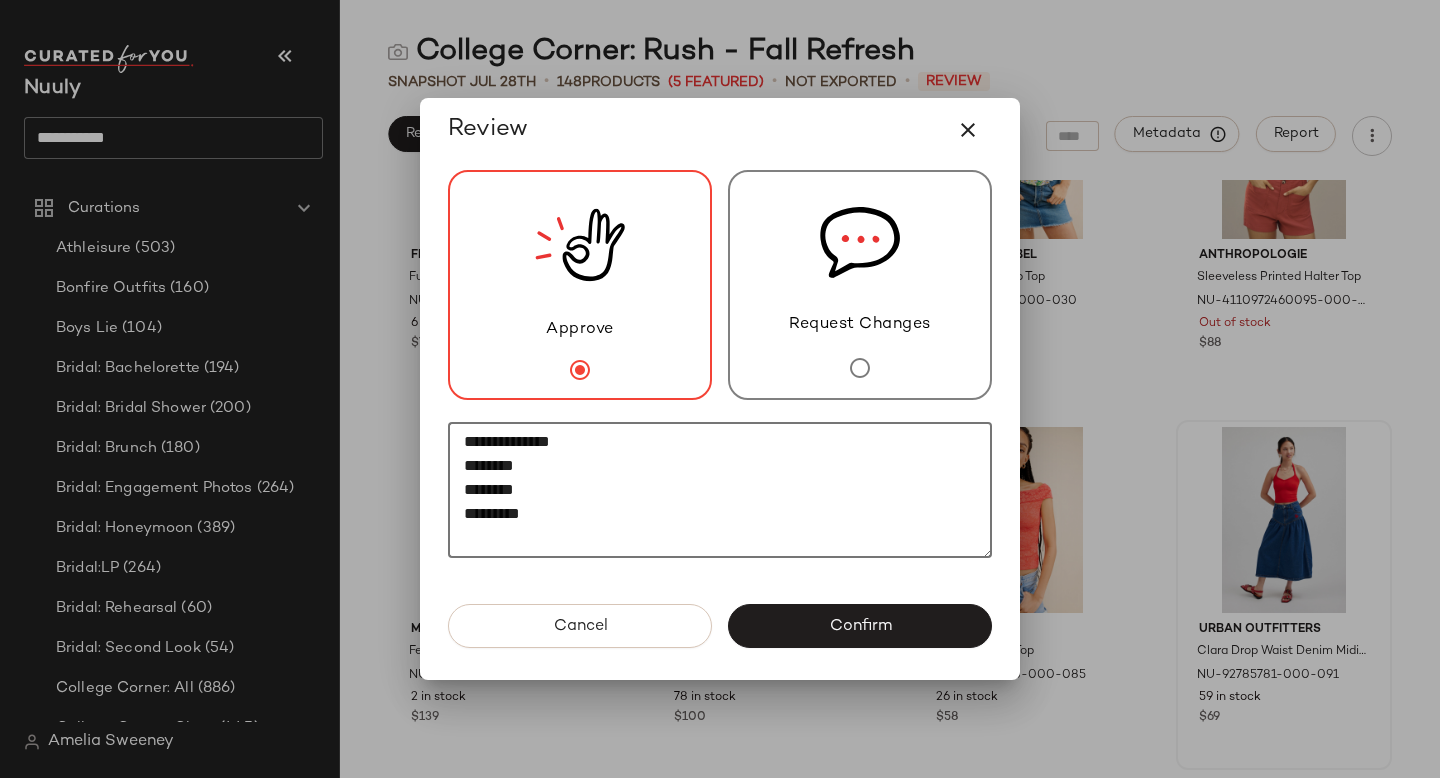 paste on "********" 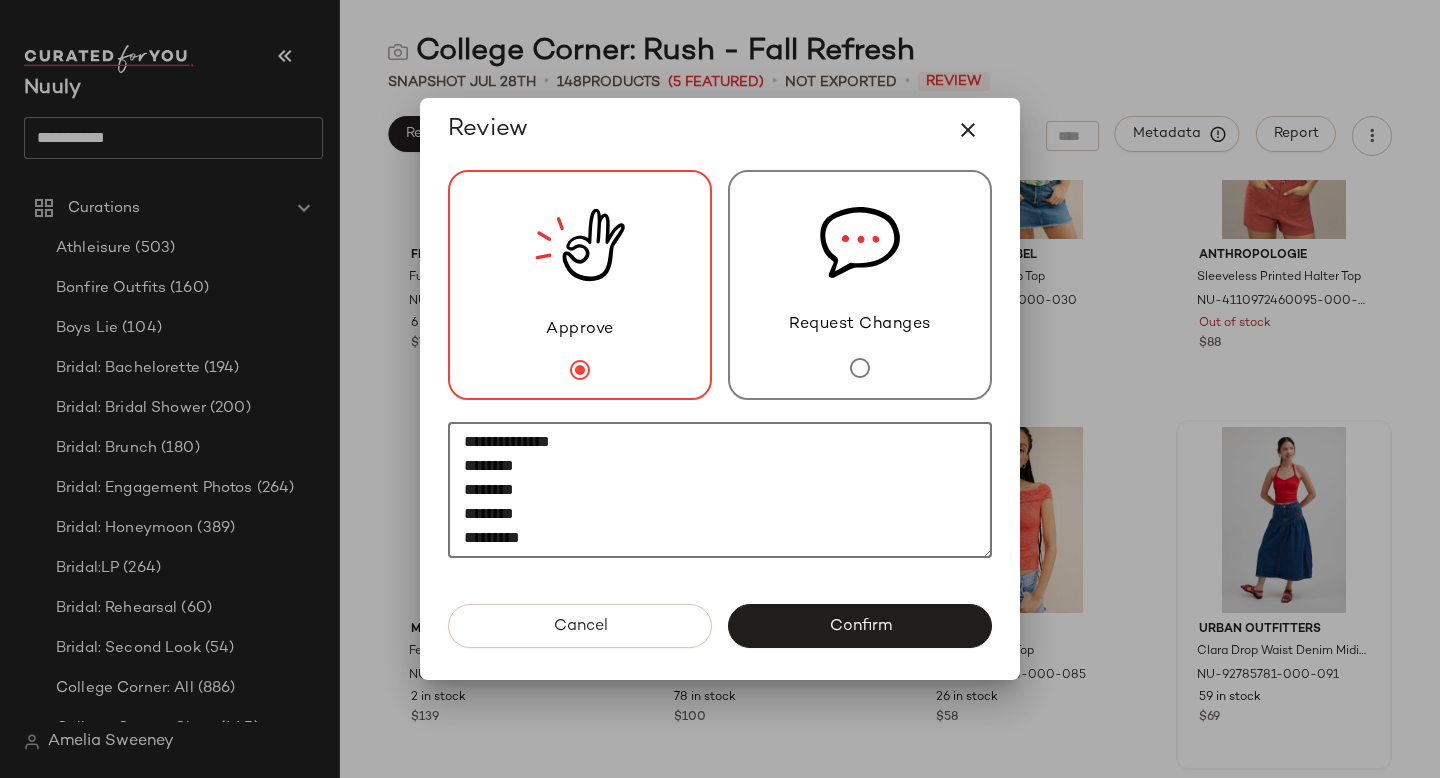 scroll, scrollTop: 12, scrollLeft: 0, axis: vertical 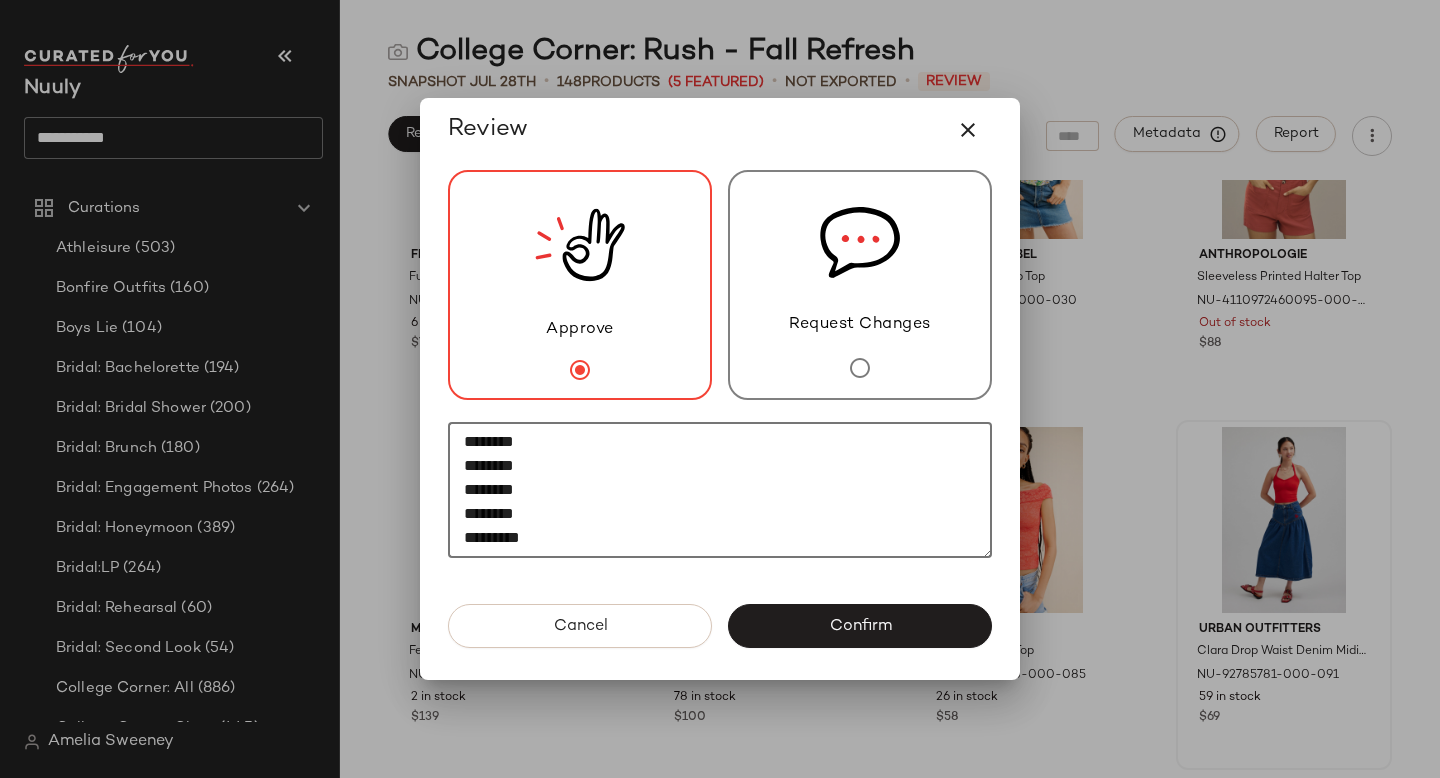 paste on "*********" 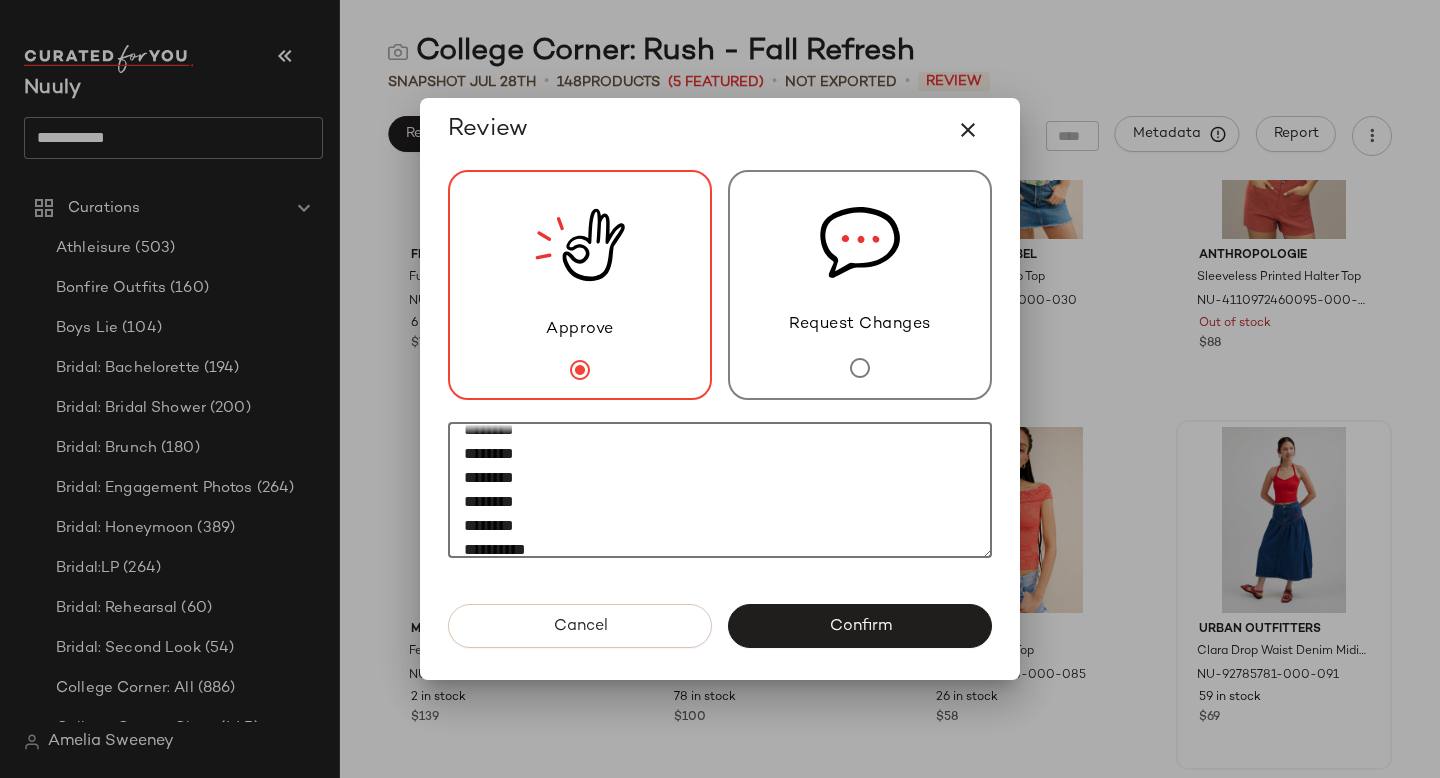 scroll, scrollTop: 60, scrollLeft: 0, axis: vertical 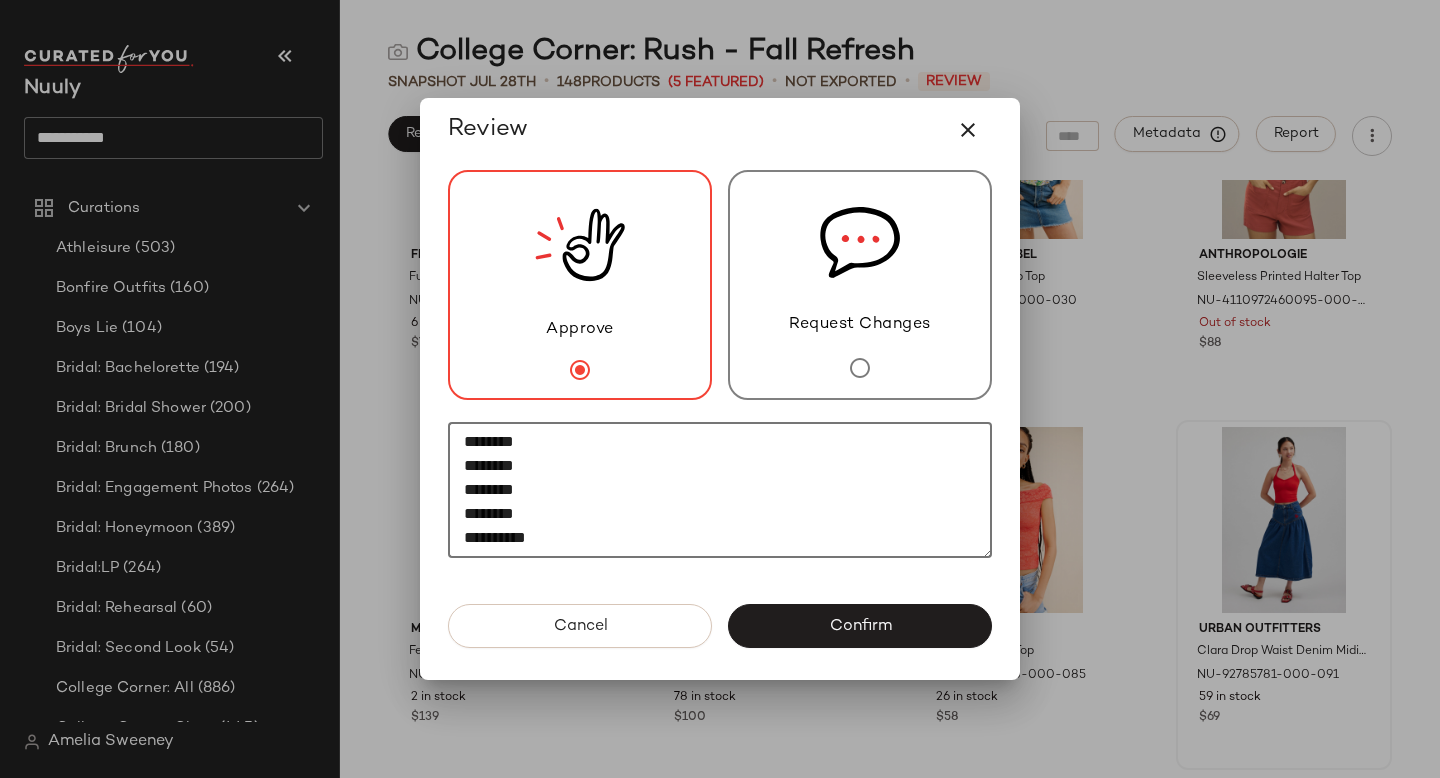 paste on "********" 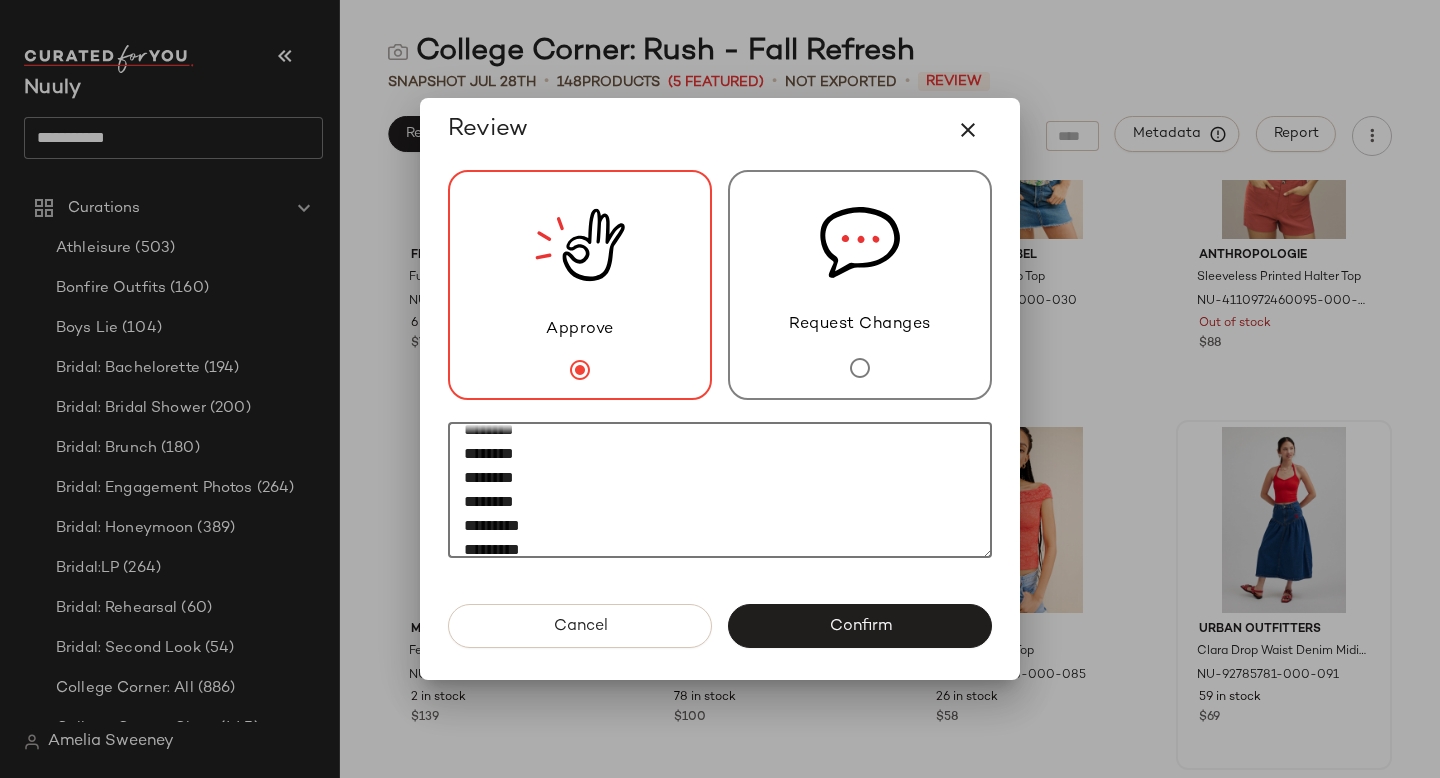 scroll, scrollTop: 84, scrollLeft: 0, axis: vertical 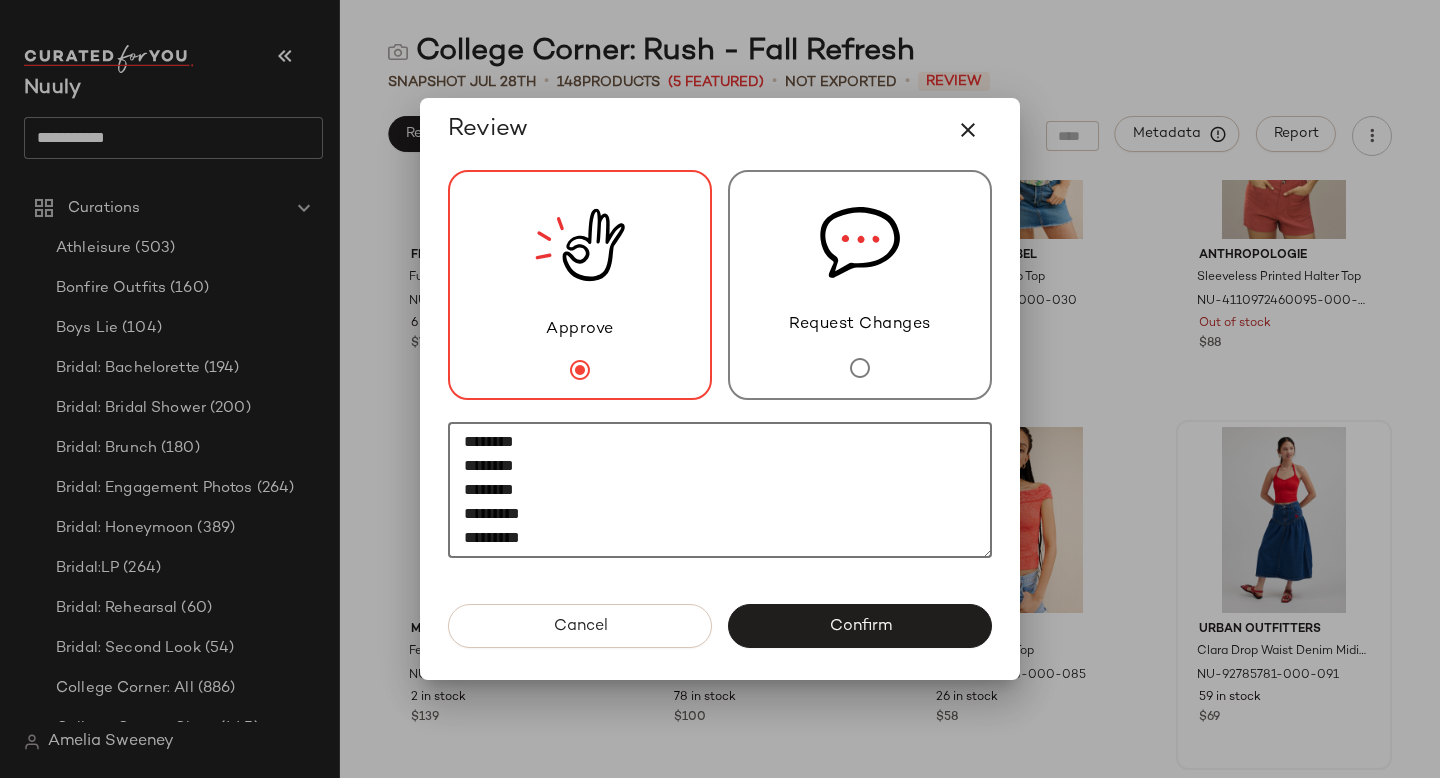 paste on "********" 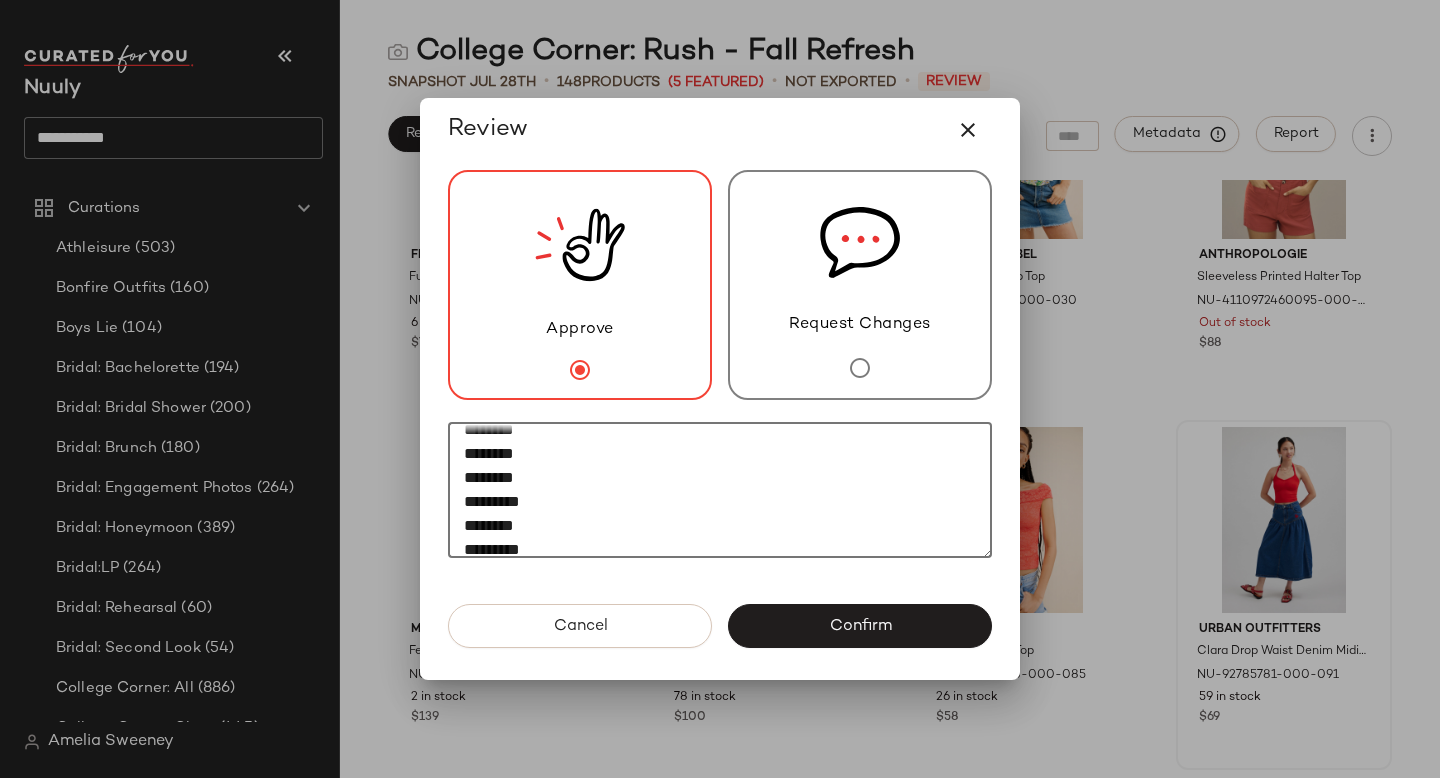 scroll, scrollTop: 108, scrollLeft: 0, axis: vertical 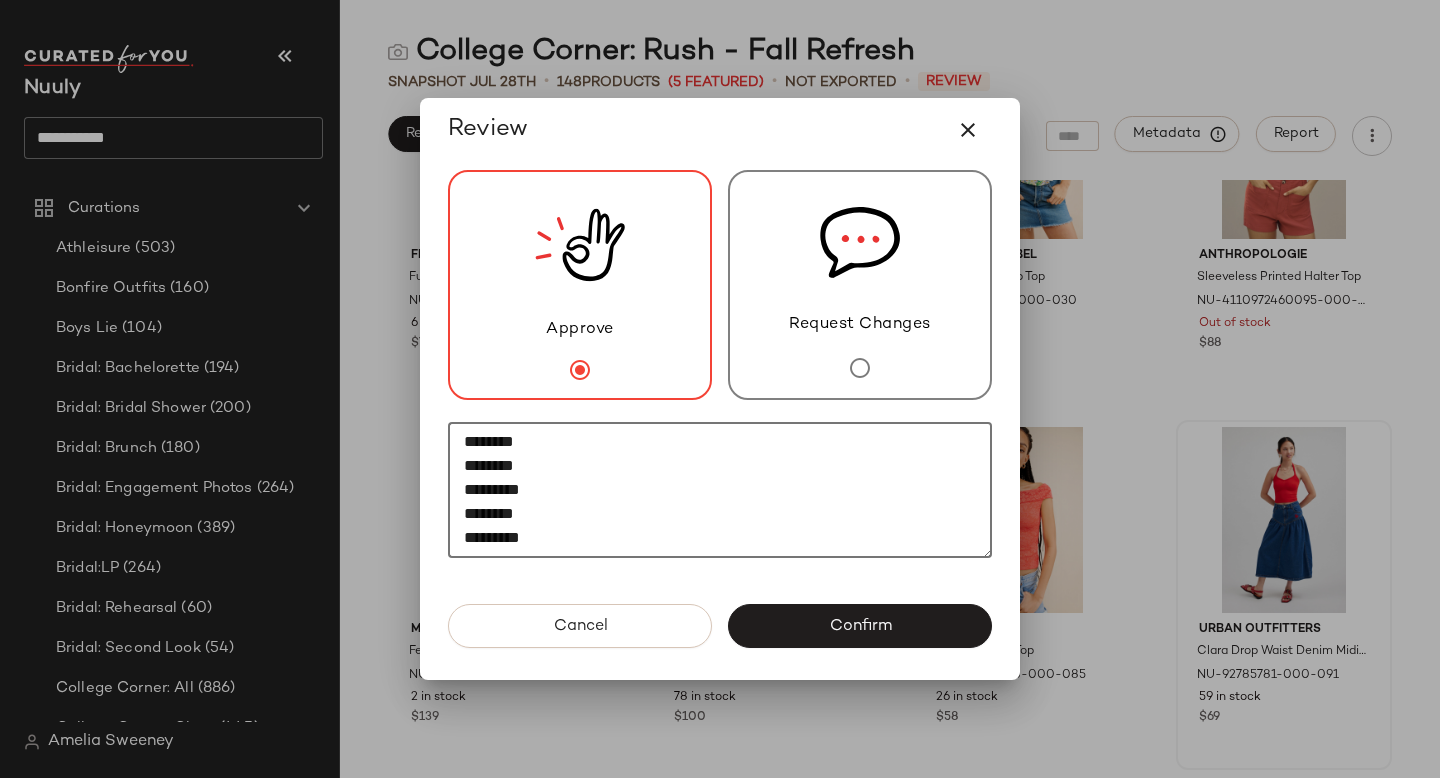 paste on "********" 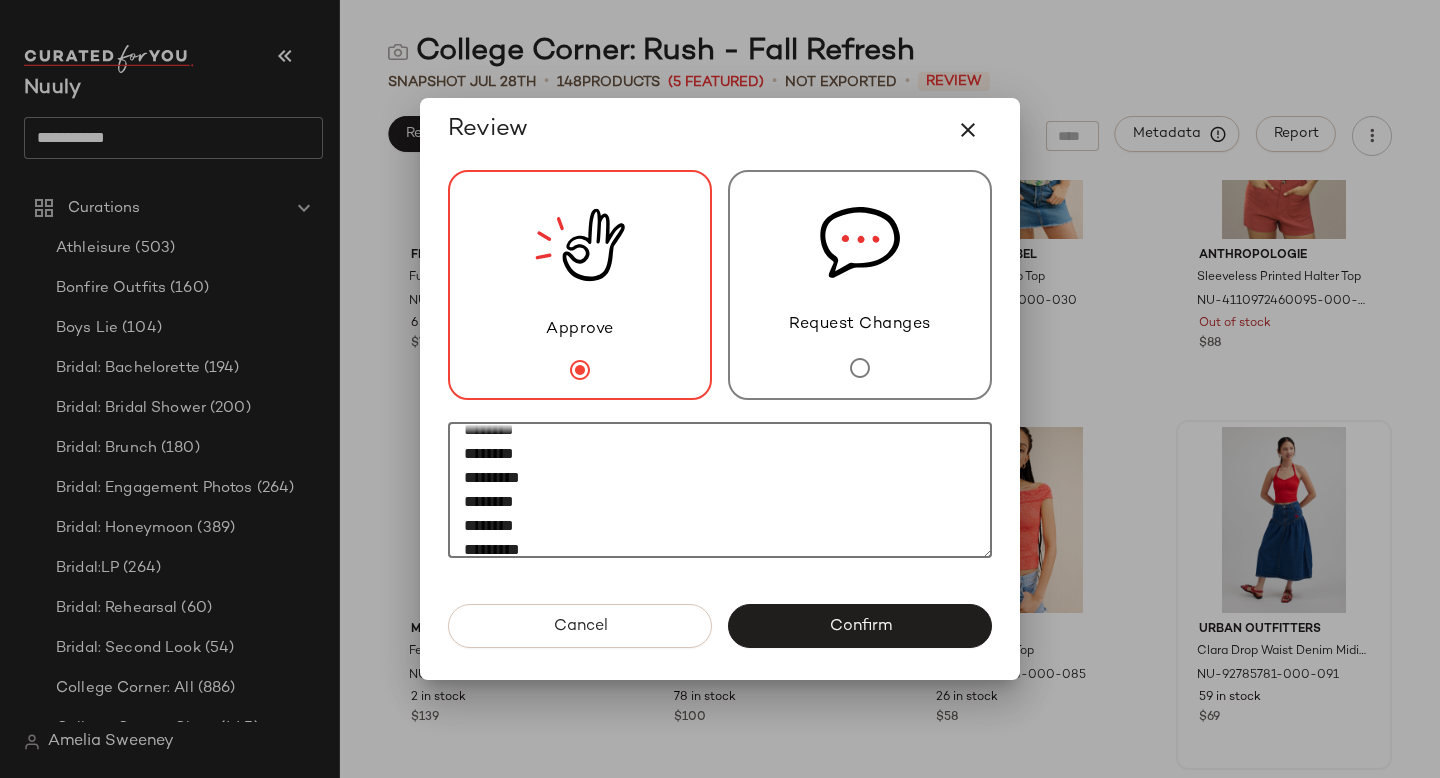 scroll, scrollTop: 132, scrollLeft: 0, axis: vertical 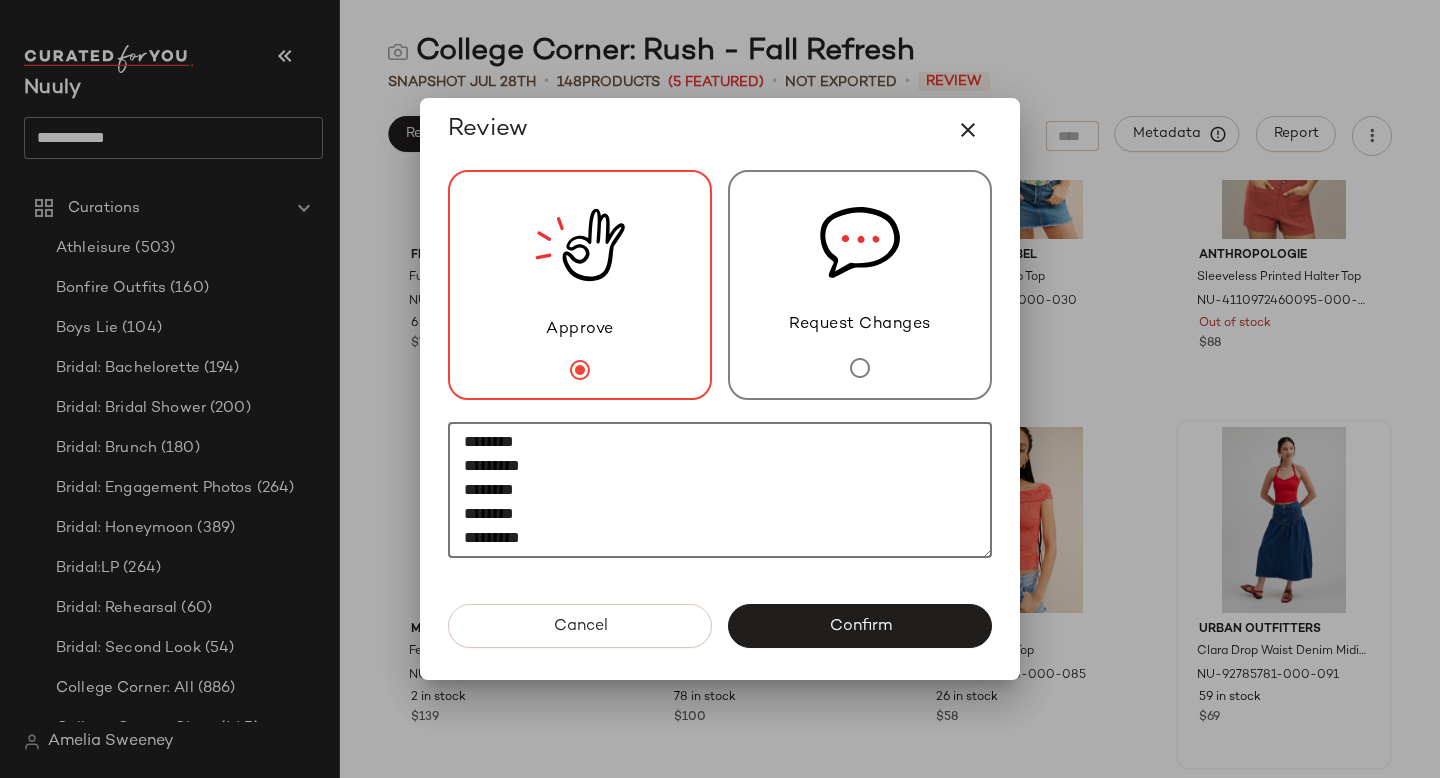 paste on "********" 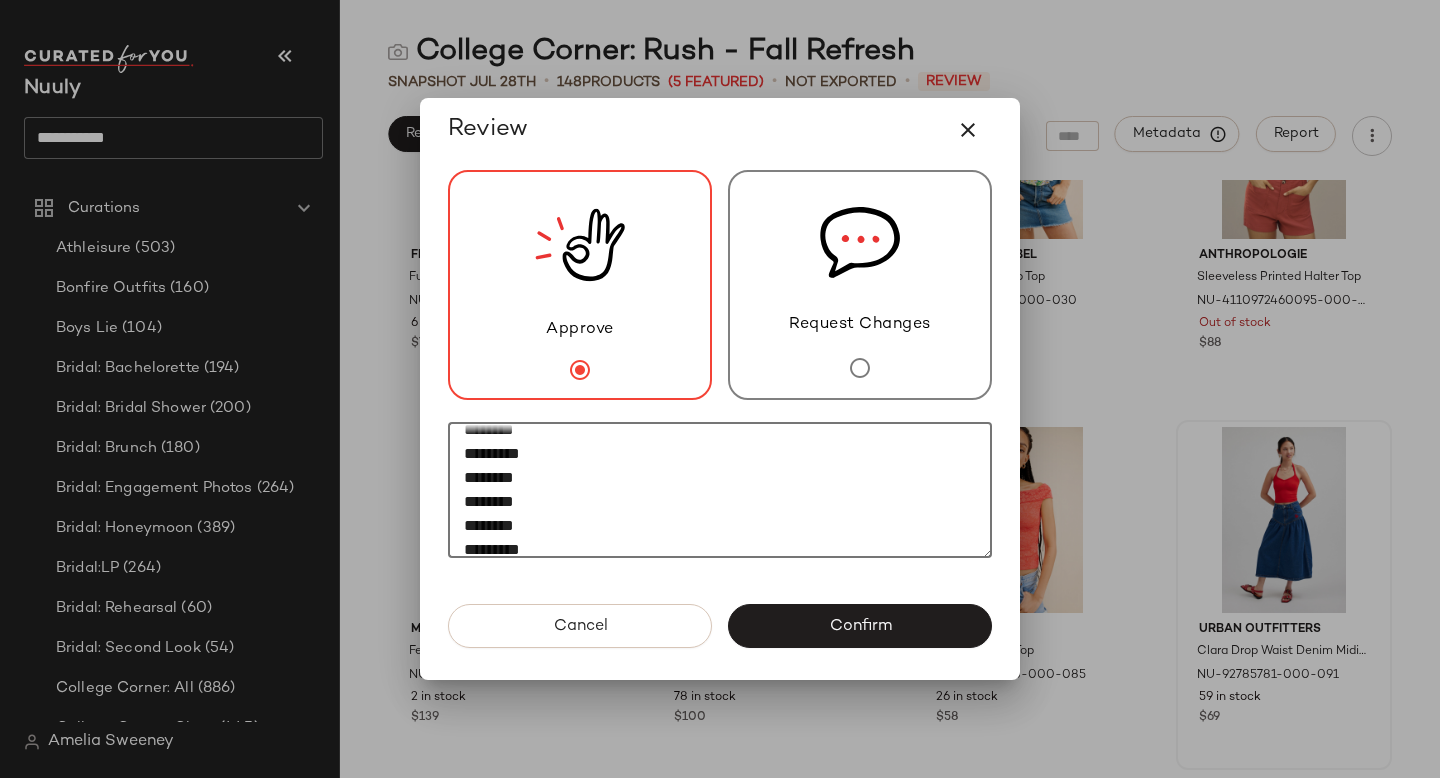 scroll, scrollTop: 156, scrollLeft: 0, axis: vertical 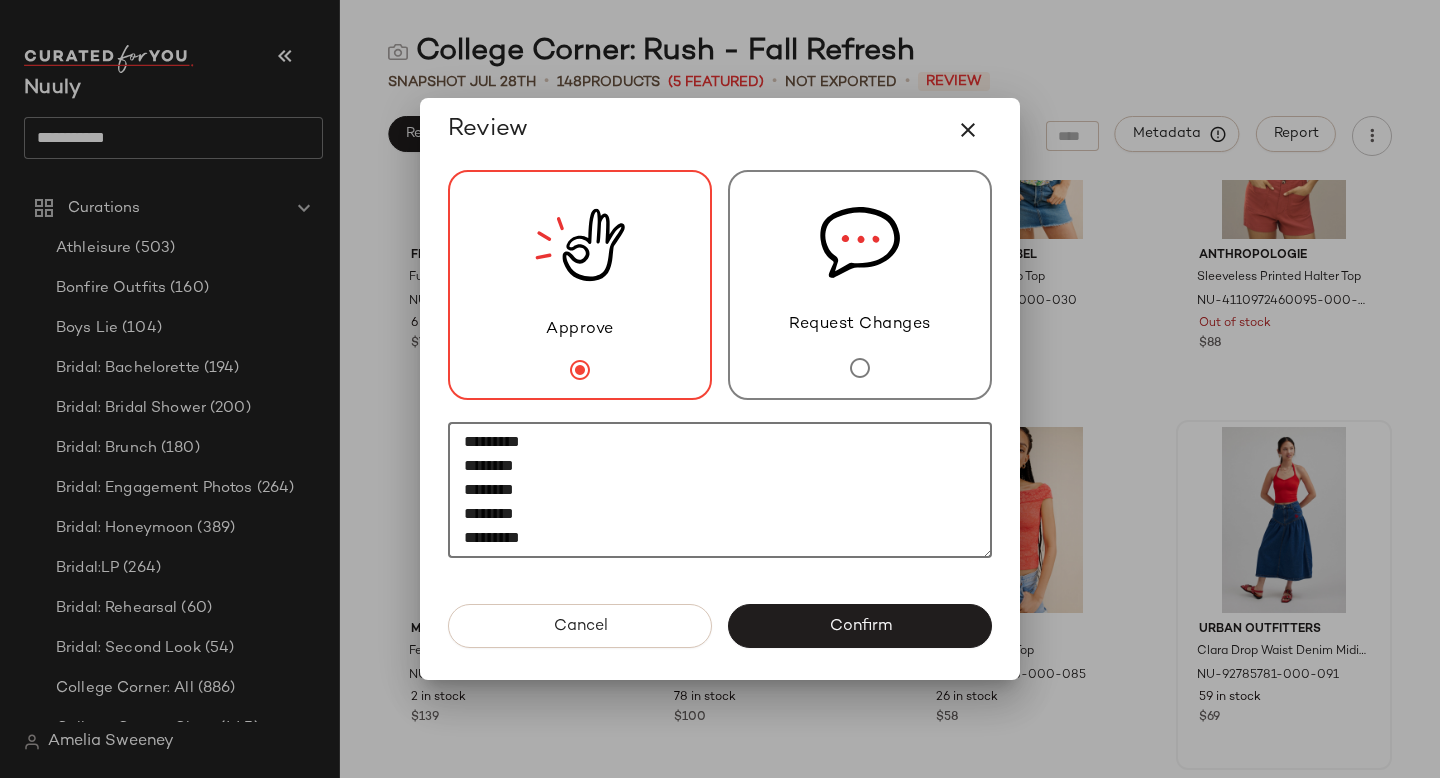 paste on "********" 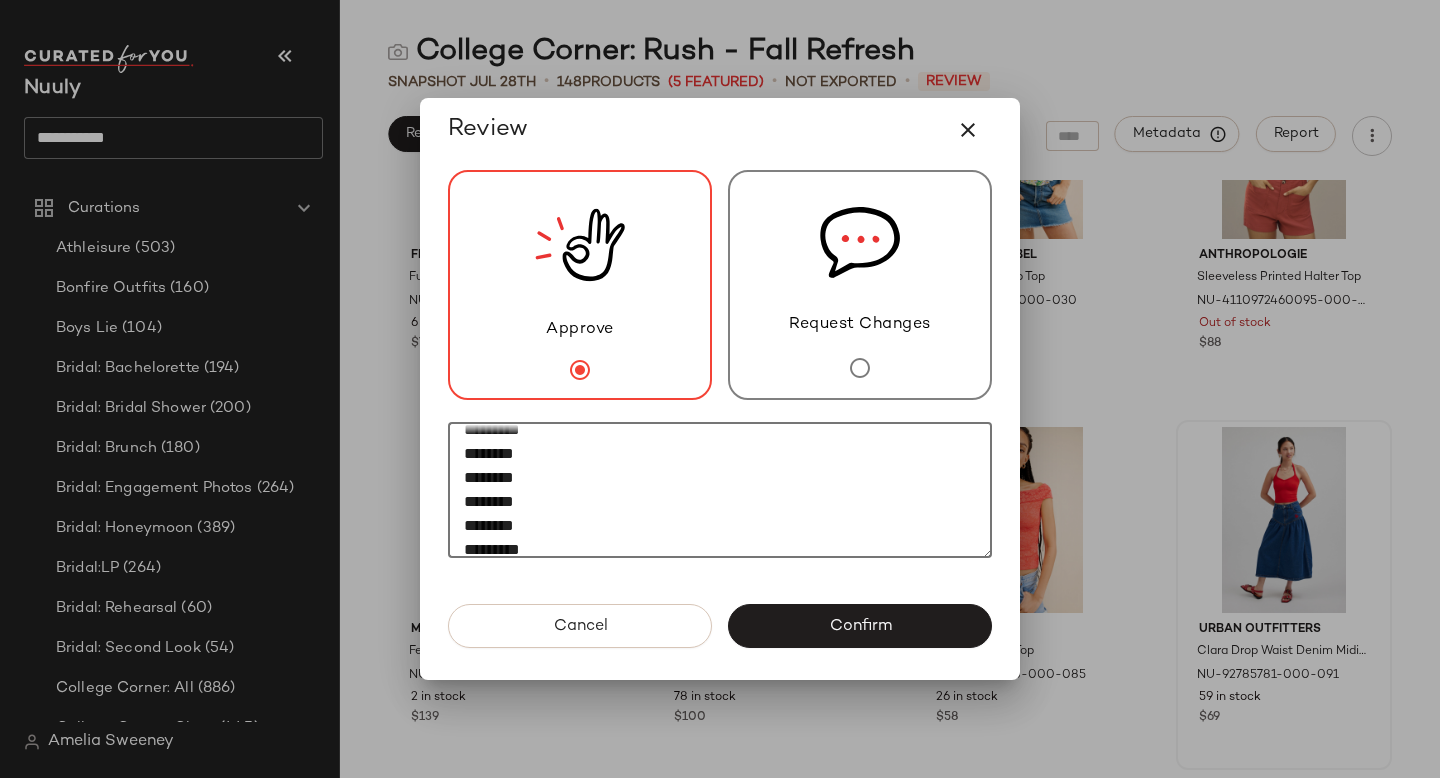 scroll, scrollTop: 180, scrollLeft: 0, axis: vertical 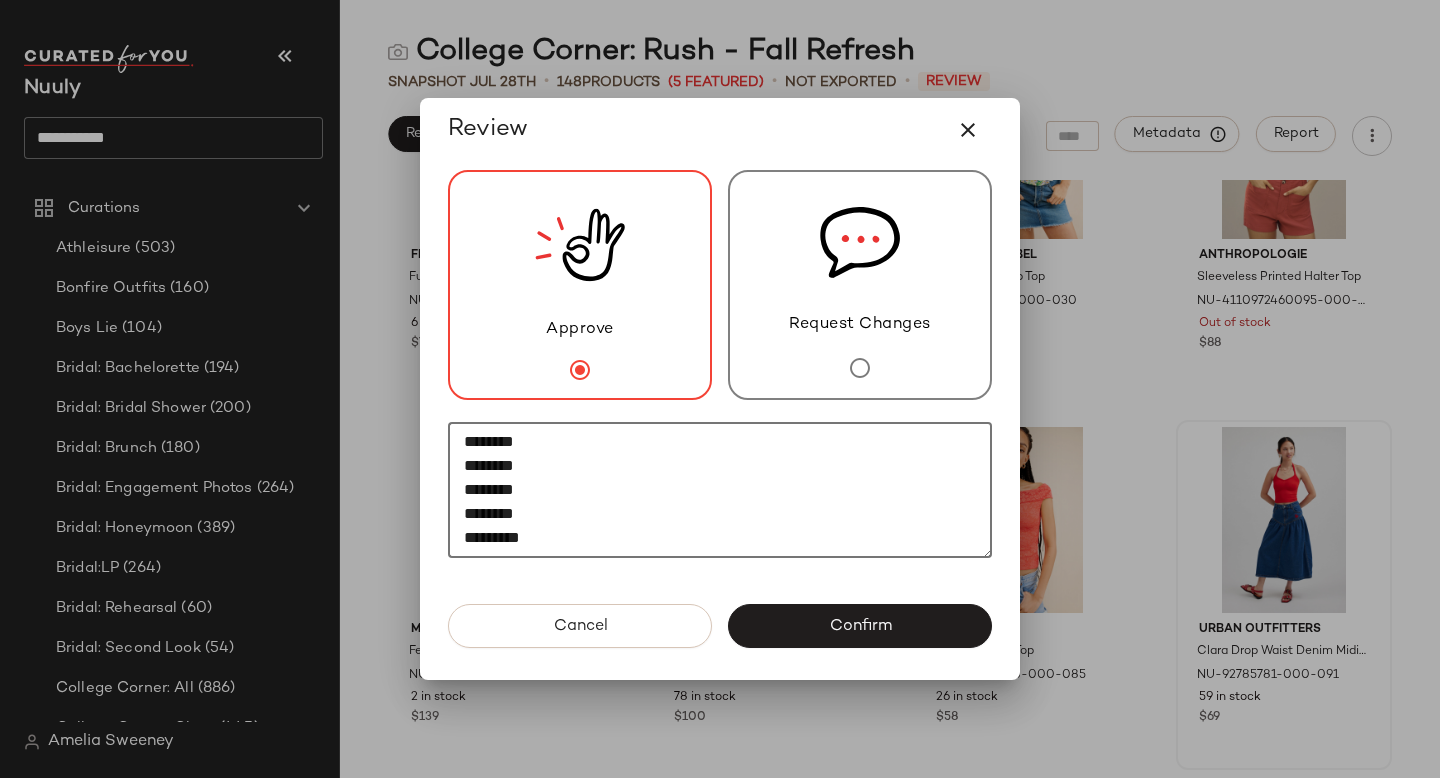 paste on "********" 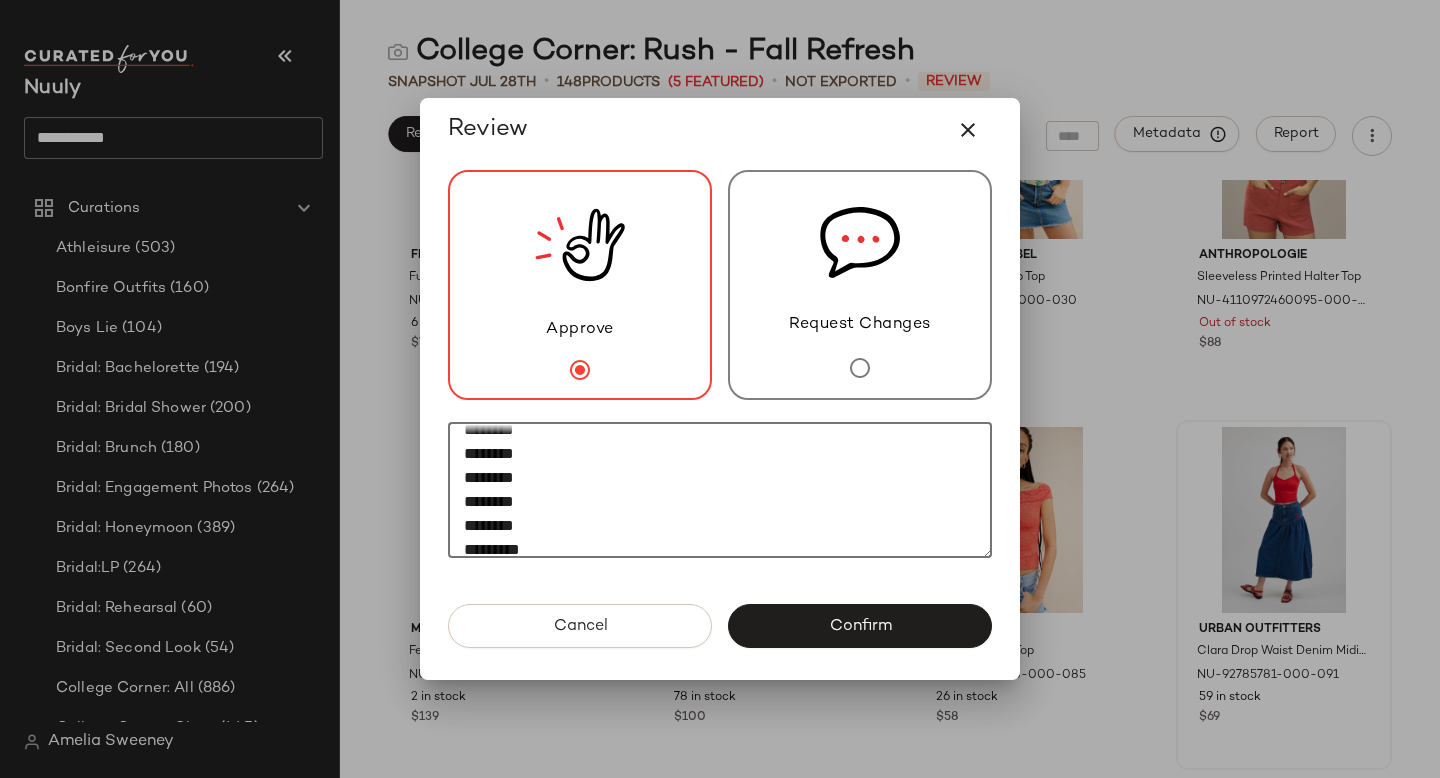 scroll, scrollTop: 204, scrollLeft: 0, axis: vertical 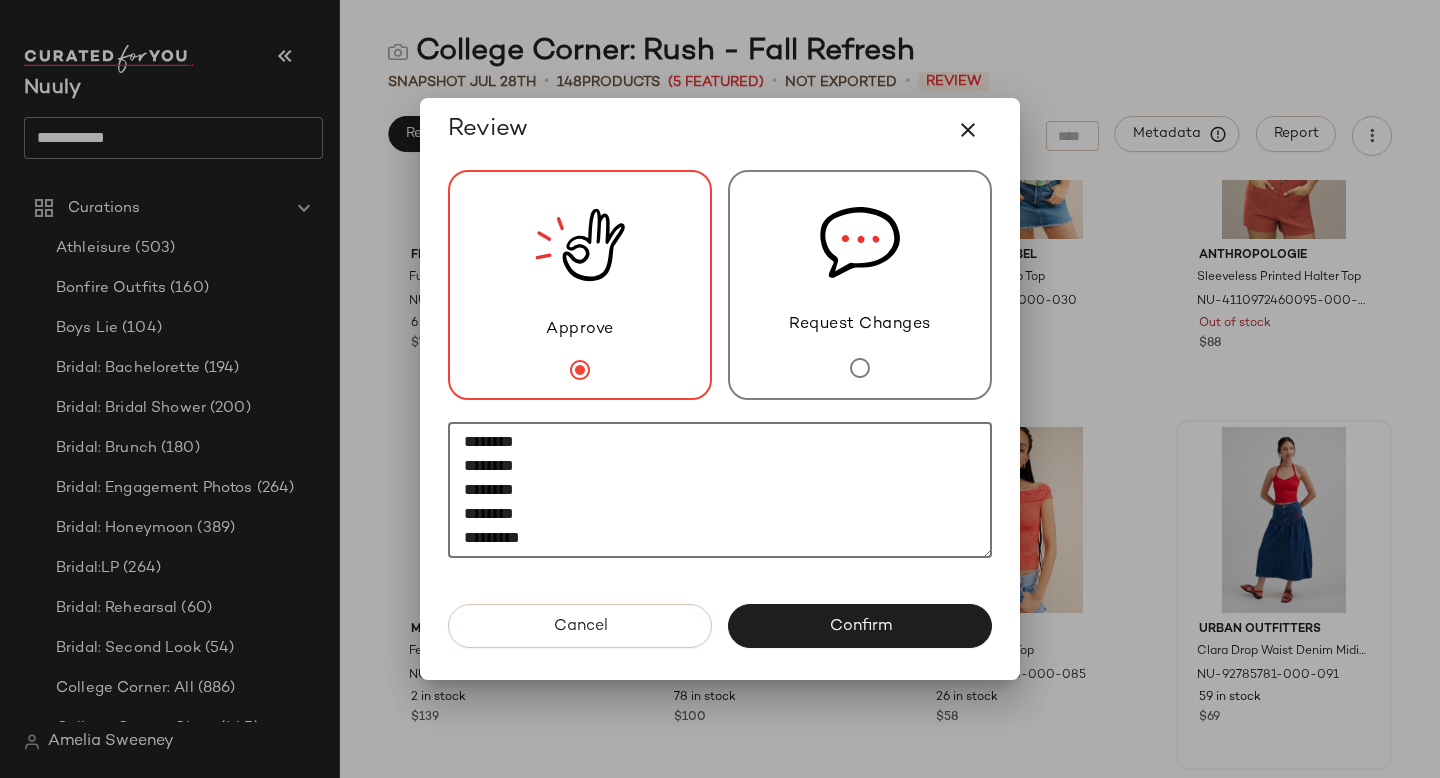 paste on "********" 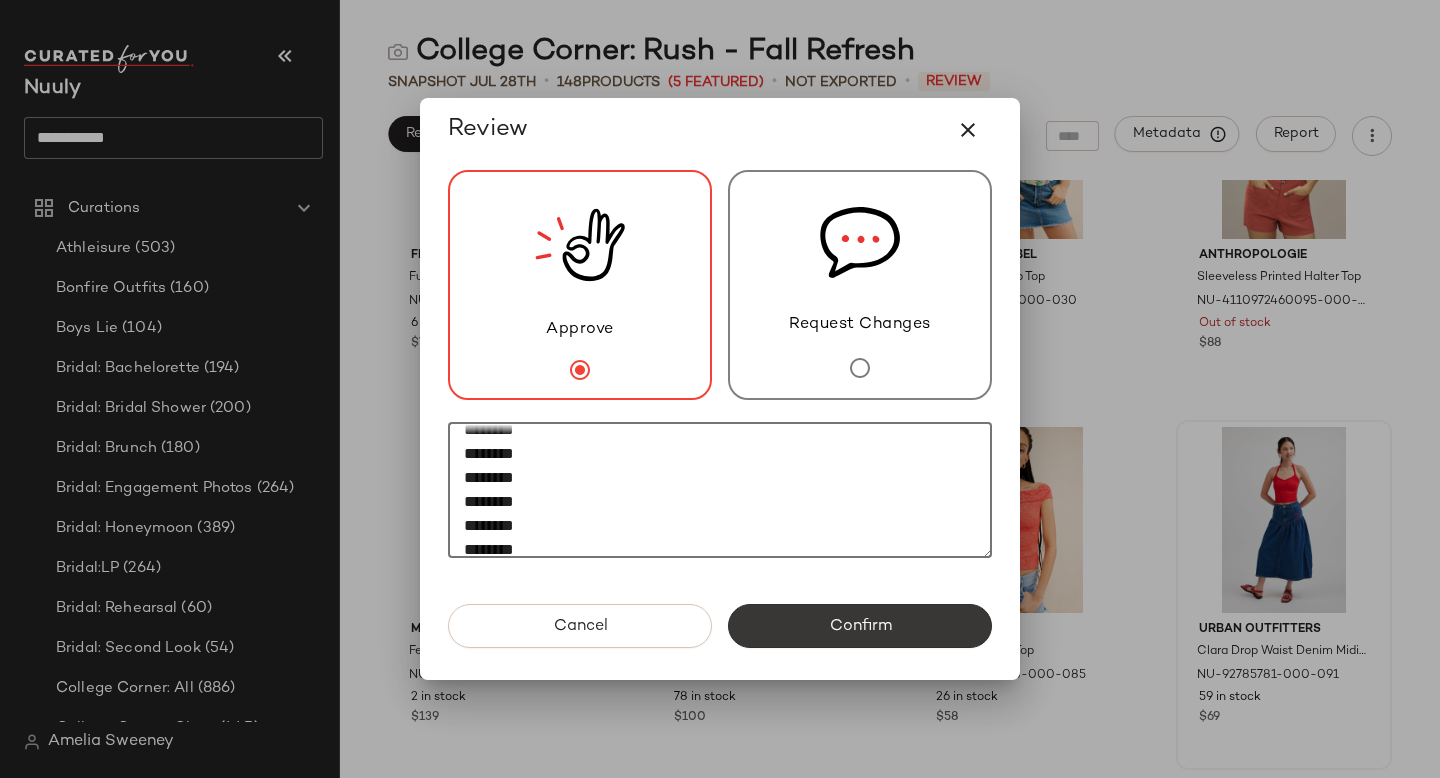 type on "**********" 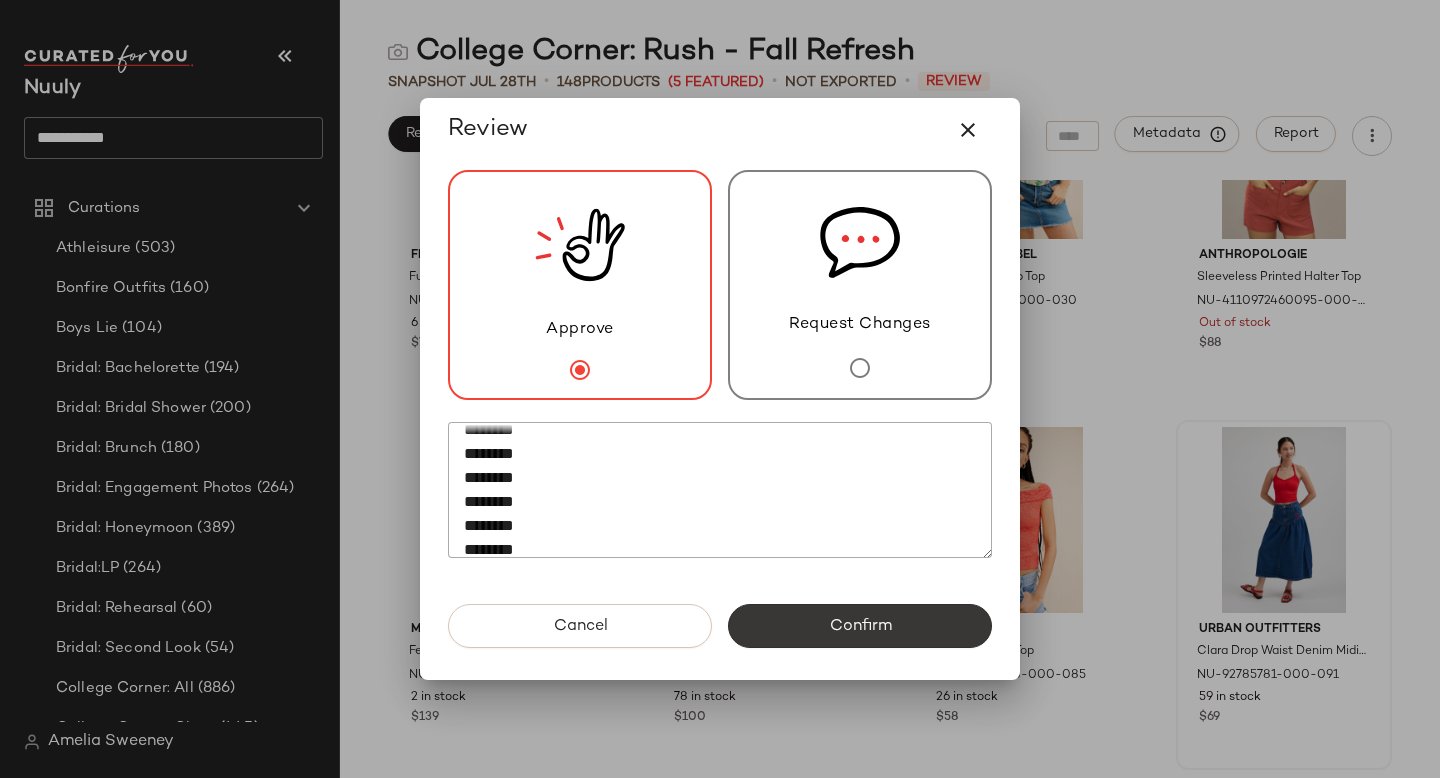 click on "Confirm" at bounding box center [860, 626] 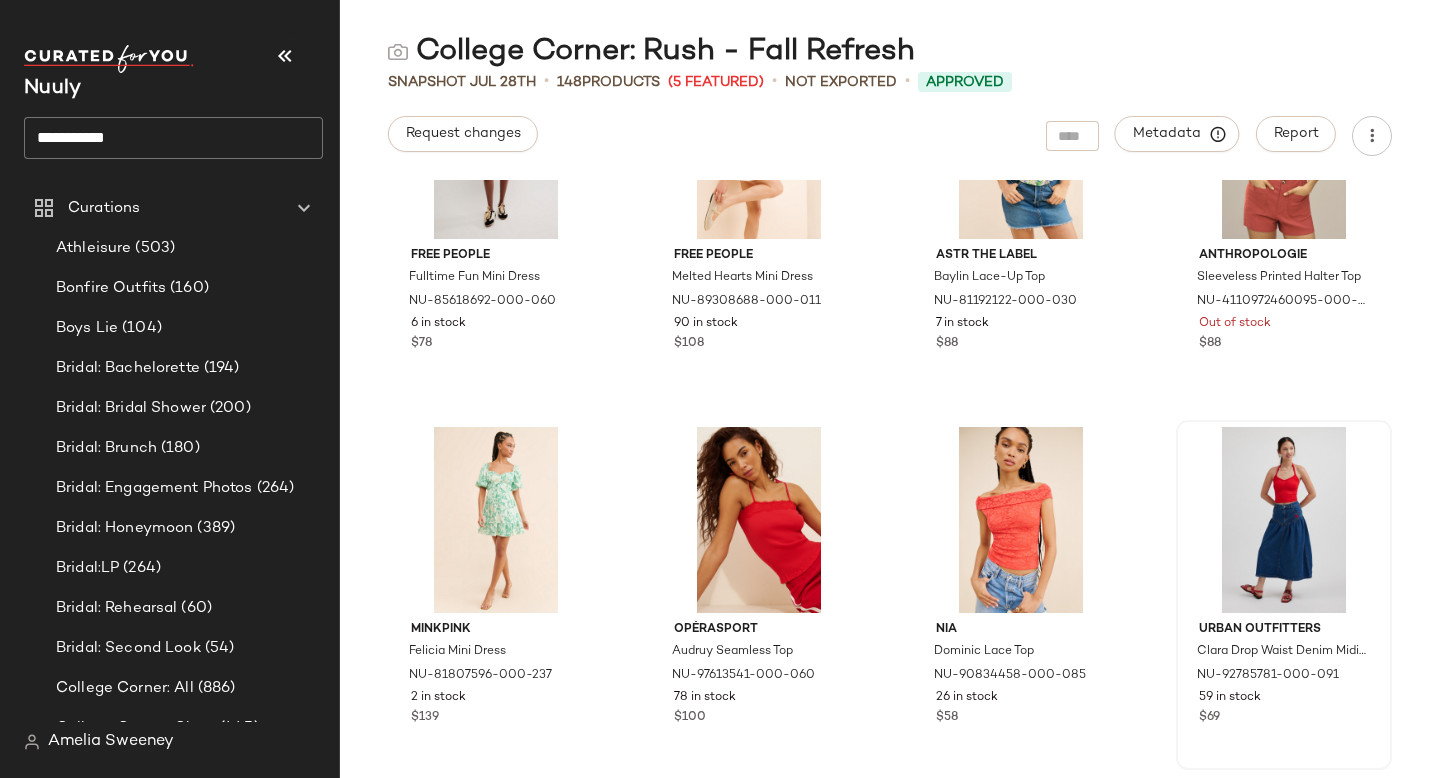 click on "**********" 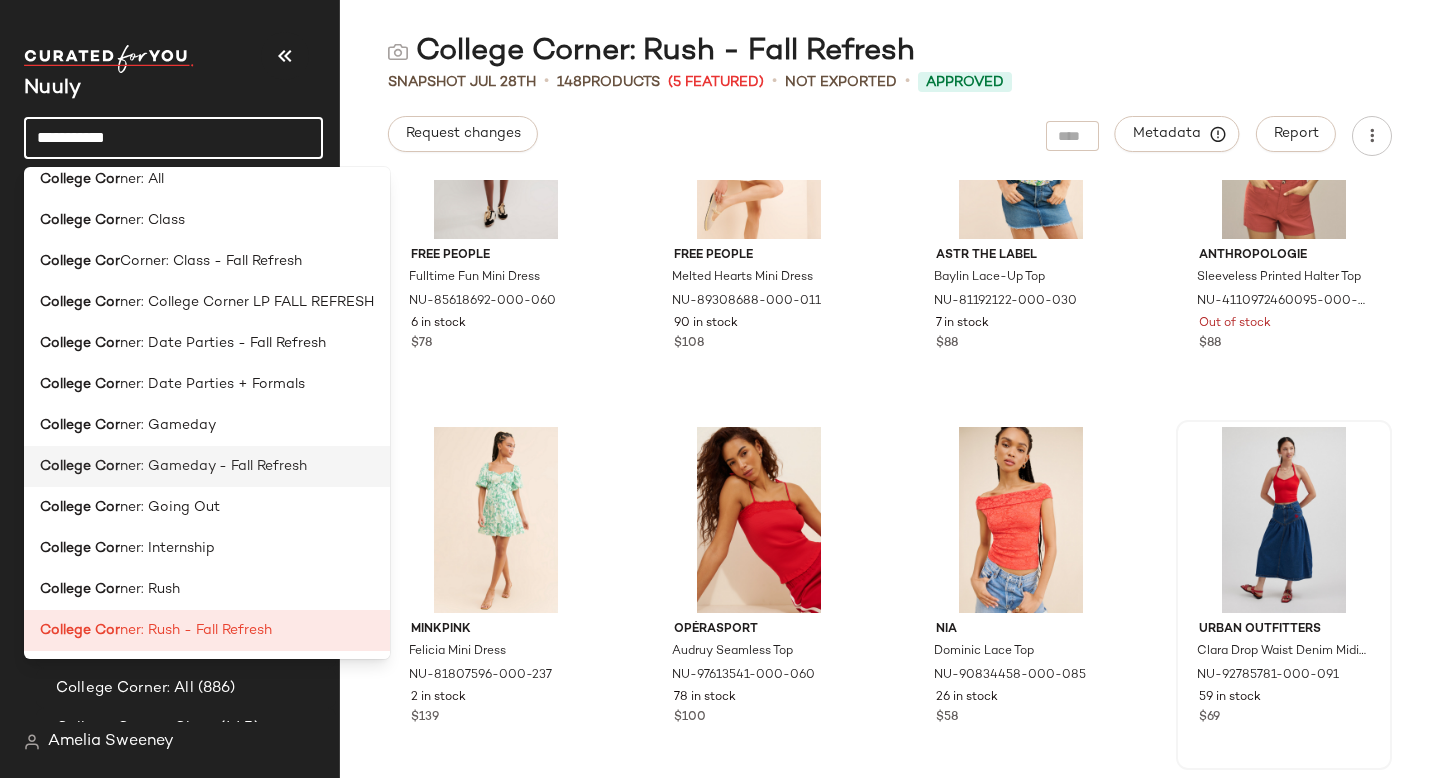 scroll, scrollTop: 0, scrollLeft: 0, axis: both 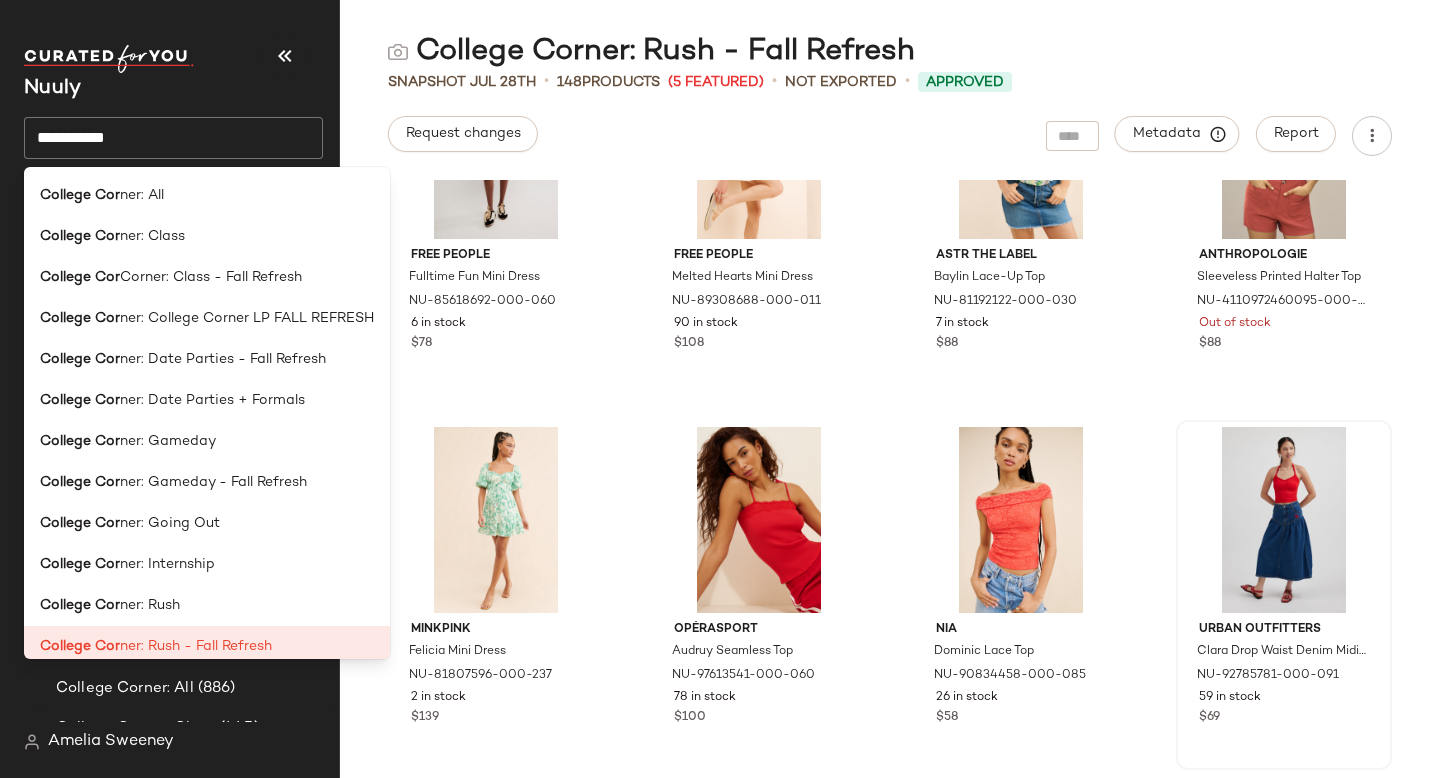 click on "Nuuly" at bounding box center (173, 89) 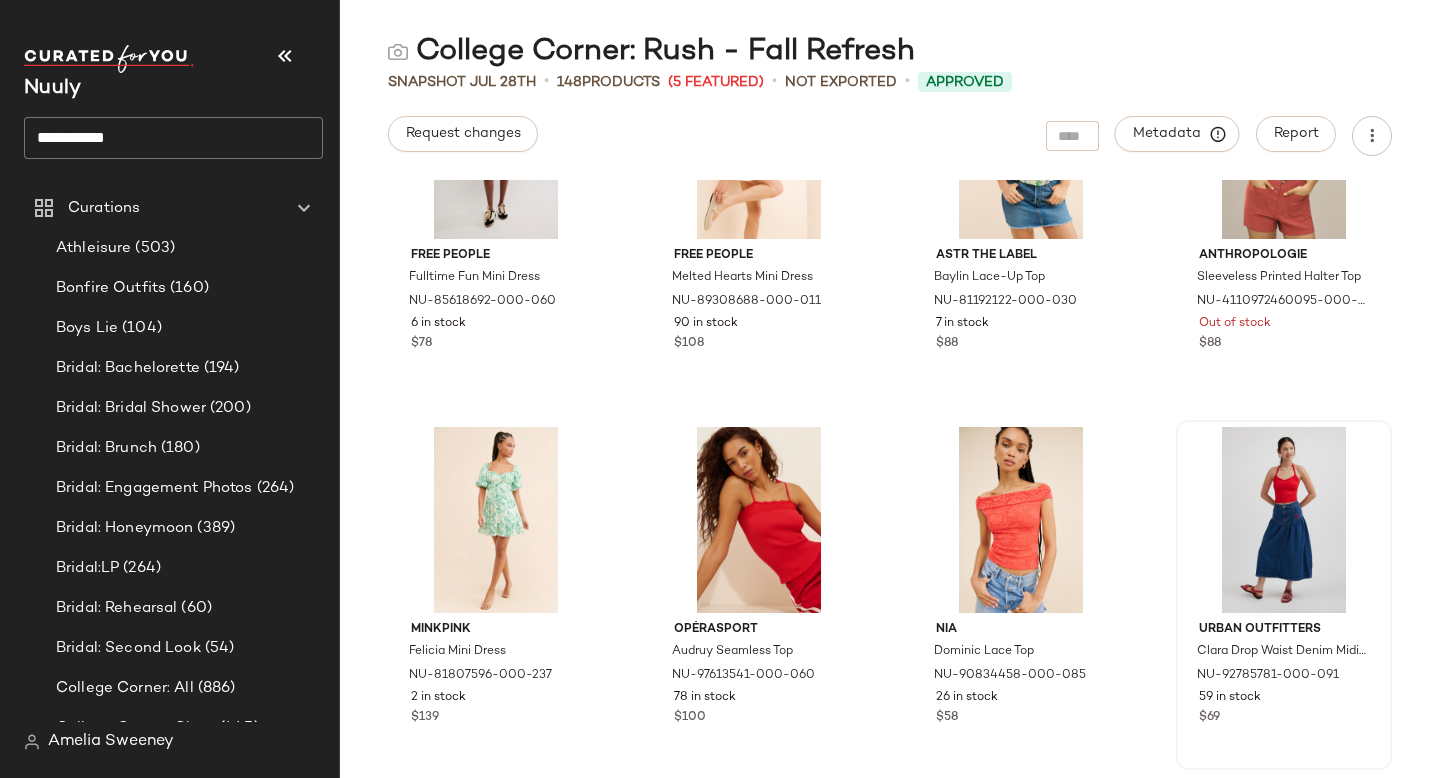 click on "**********" 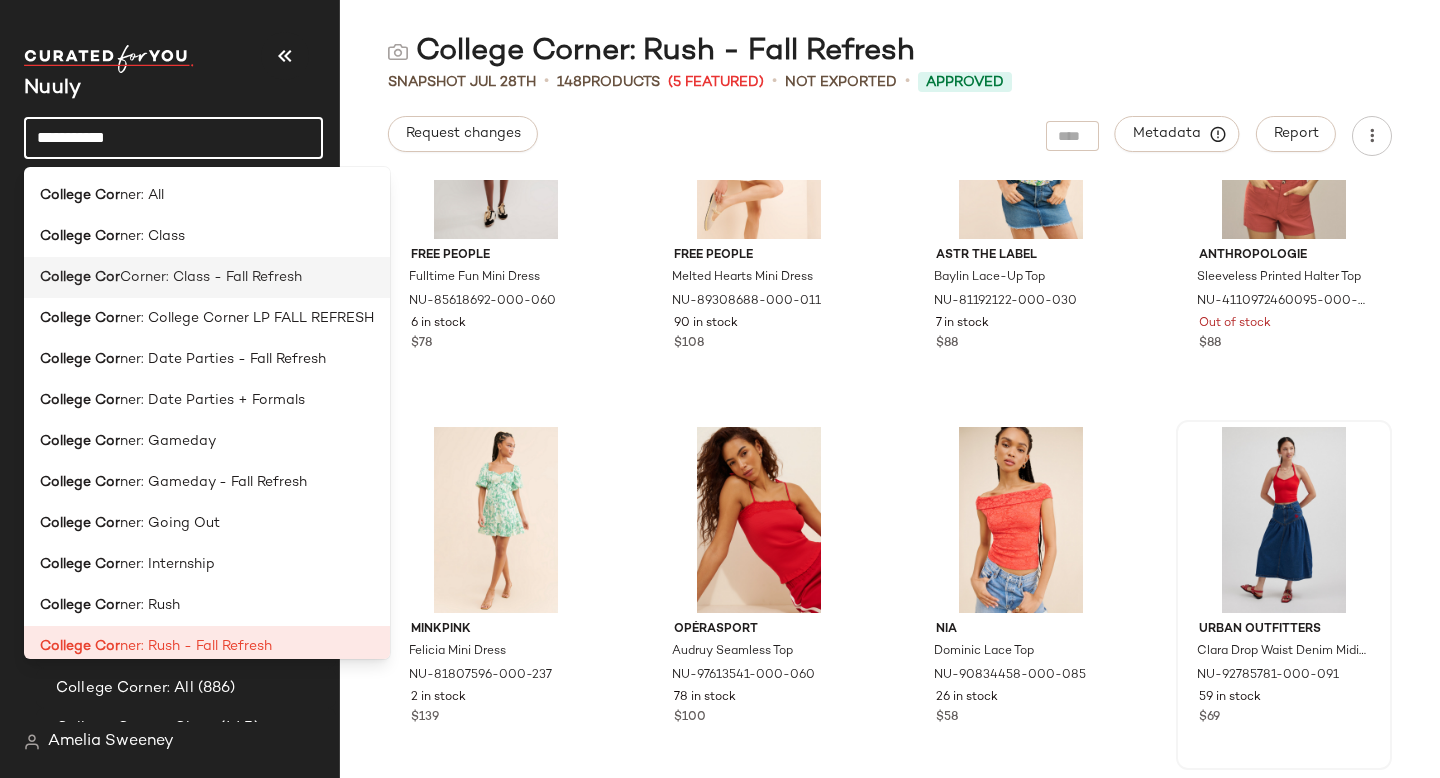 click on "Corner: Class - Fall Refresh" at bounding box center [211, 277] 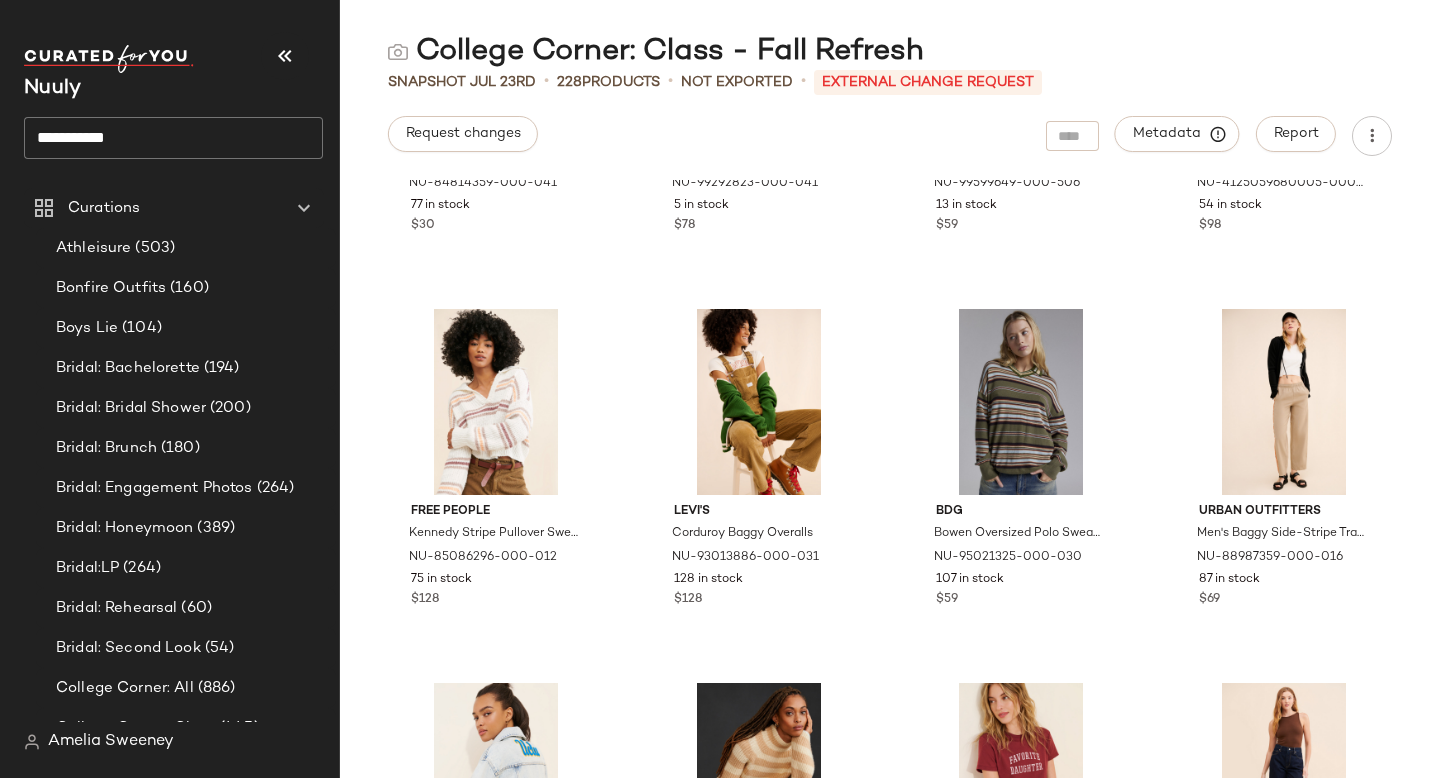 scroll, scrollTop: 3290, scrollLeft: 0, axis: vertical 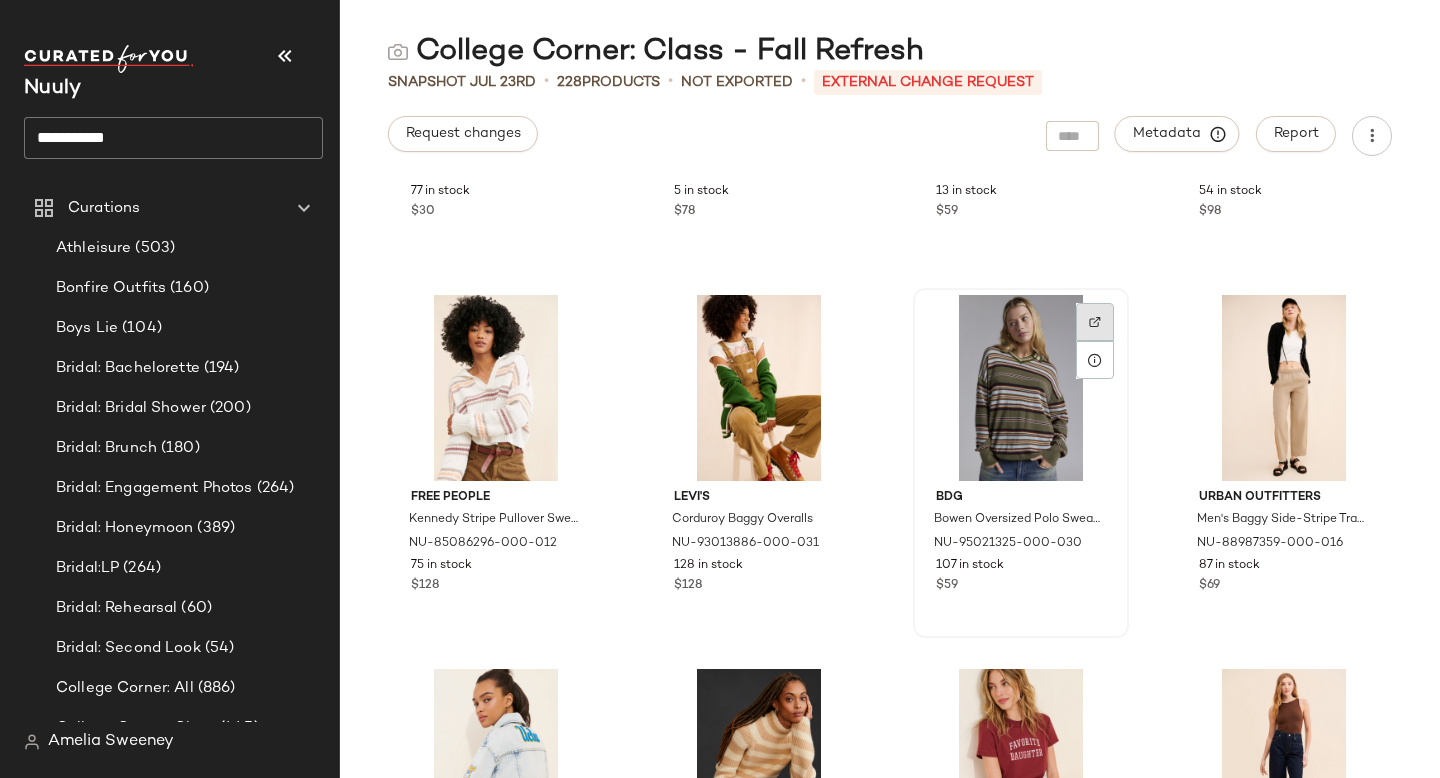 click 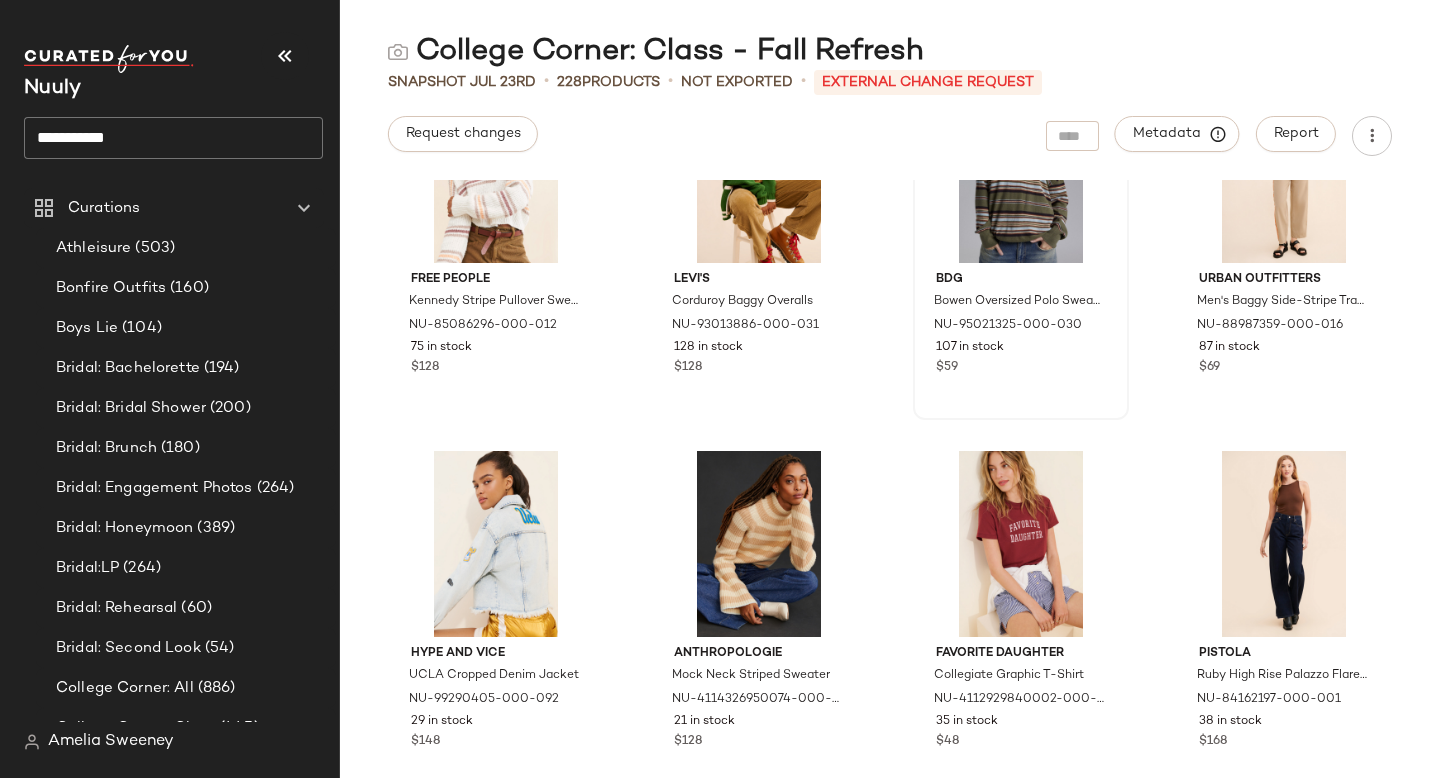 scroll, scrollTop: 3526, scrollLeft: 0, axis: vertical 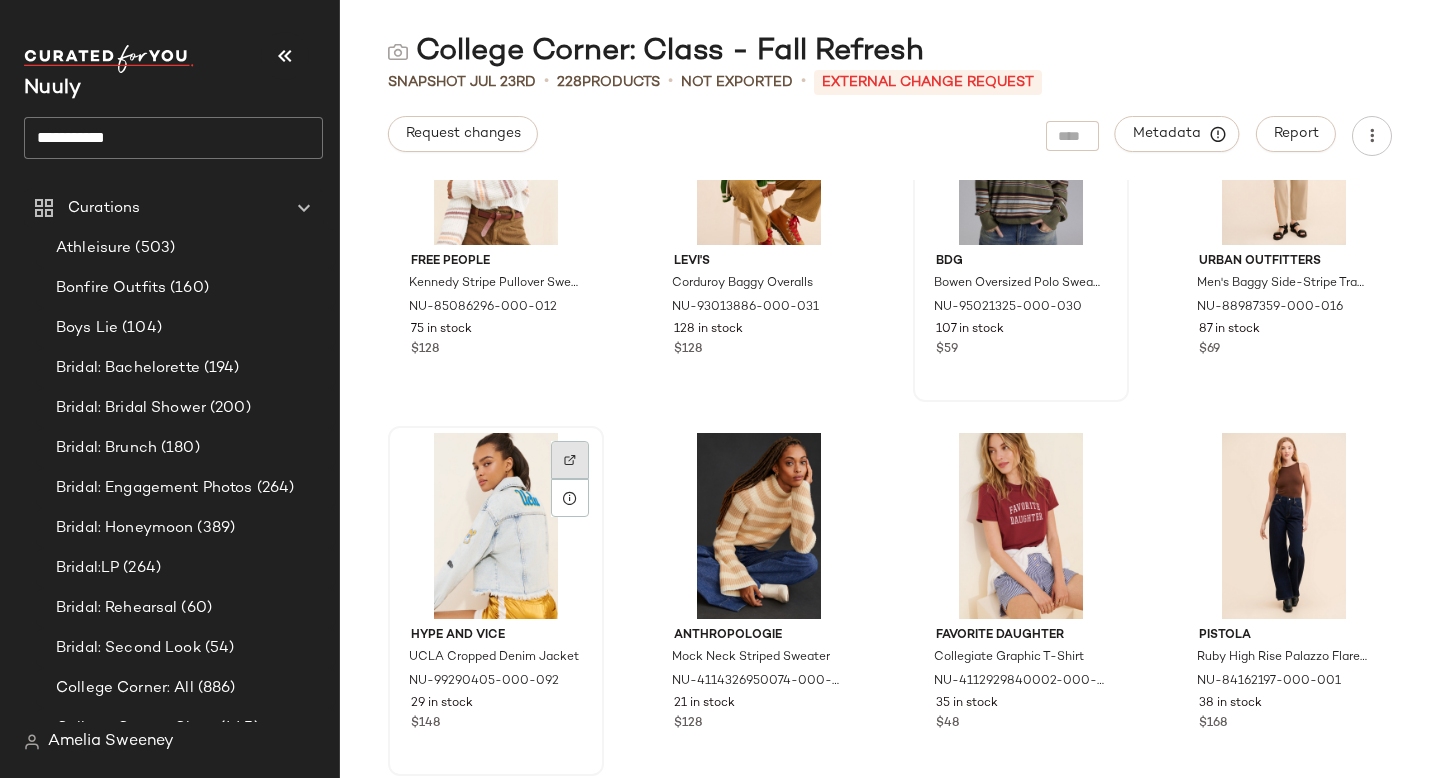 click 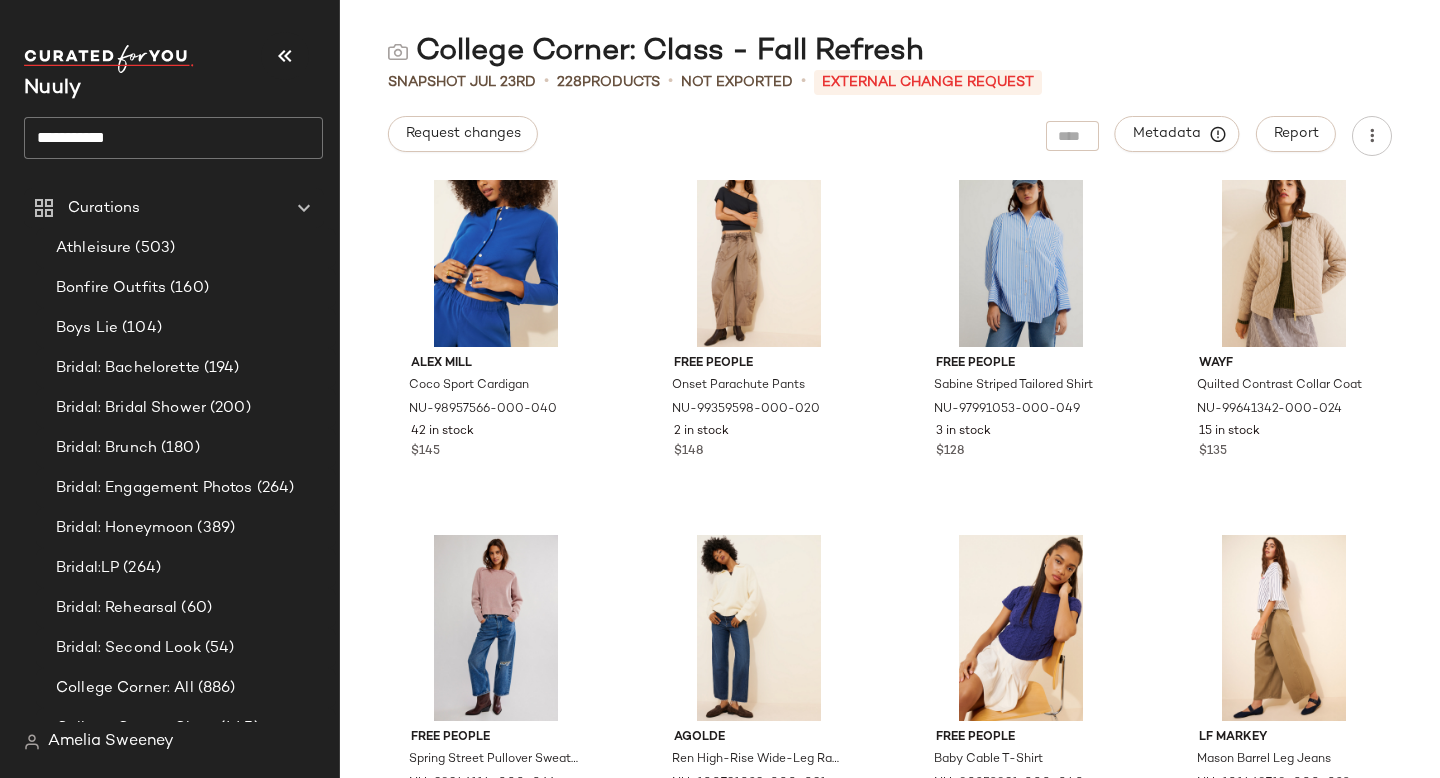 scroll, scrollTop: 6225, scrollLeft: 0, axis: vertical 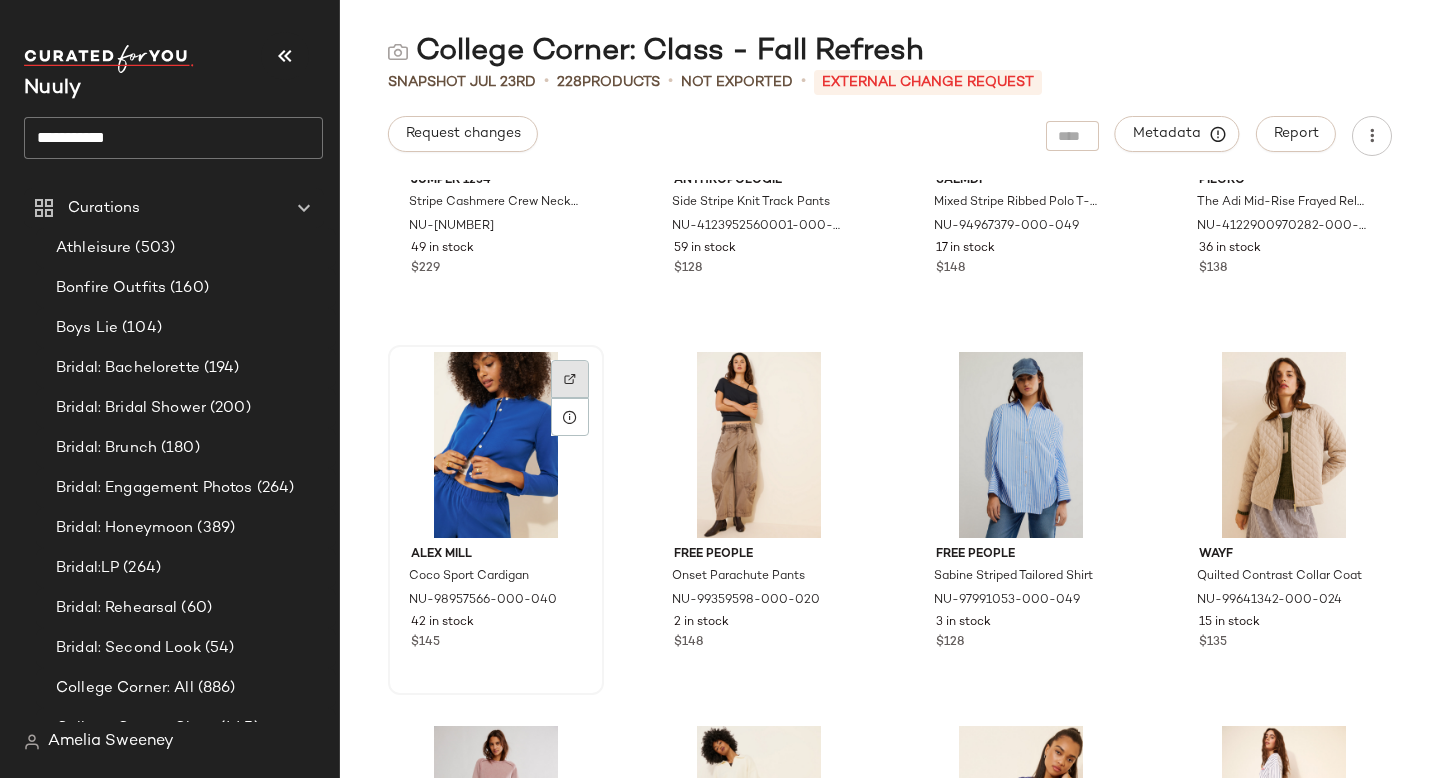 click 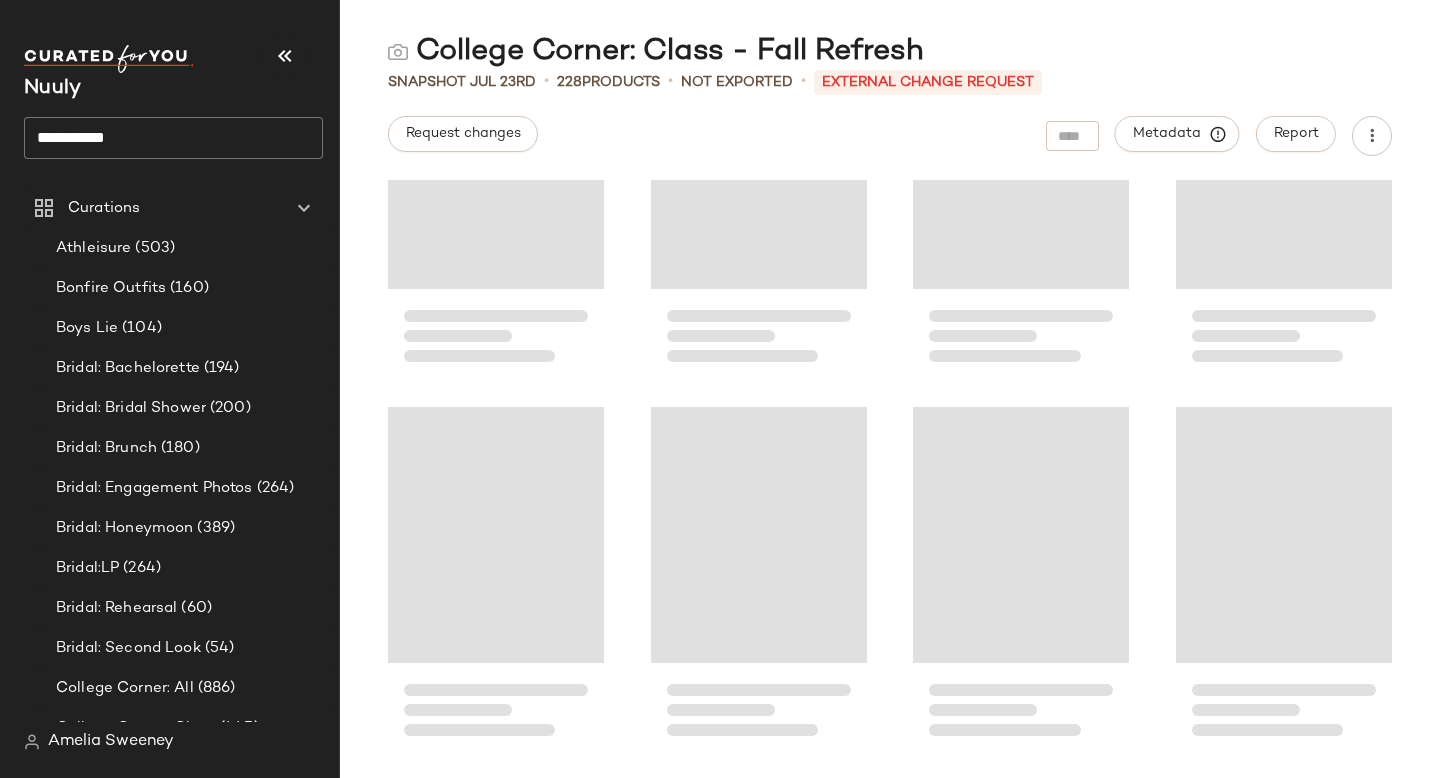 scroll, scrollTop: 8410, scrollLeft: 0, axis: vertical 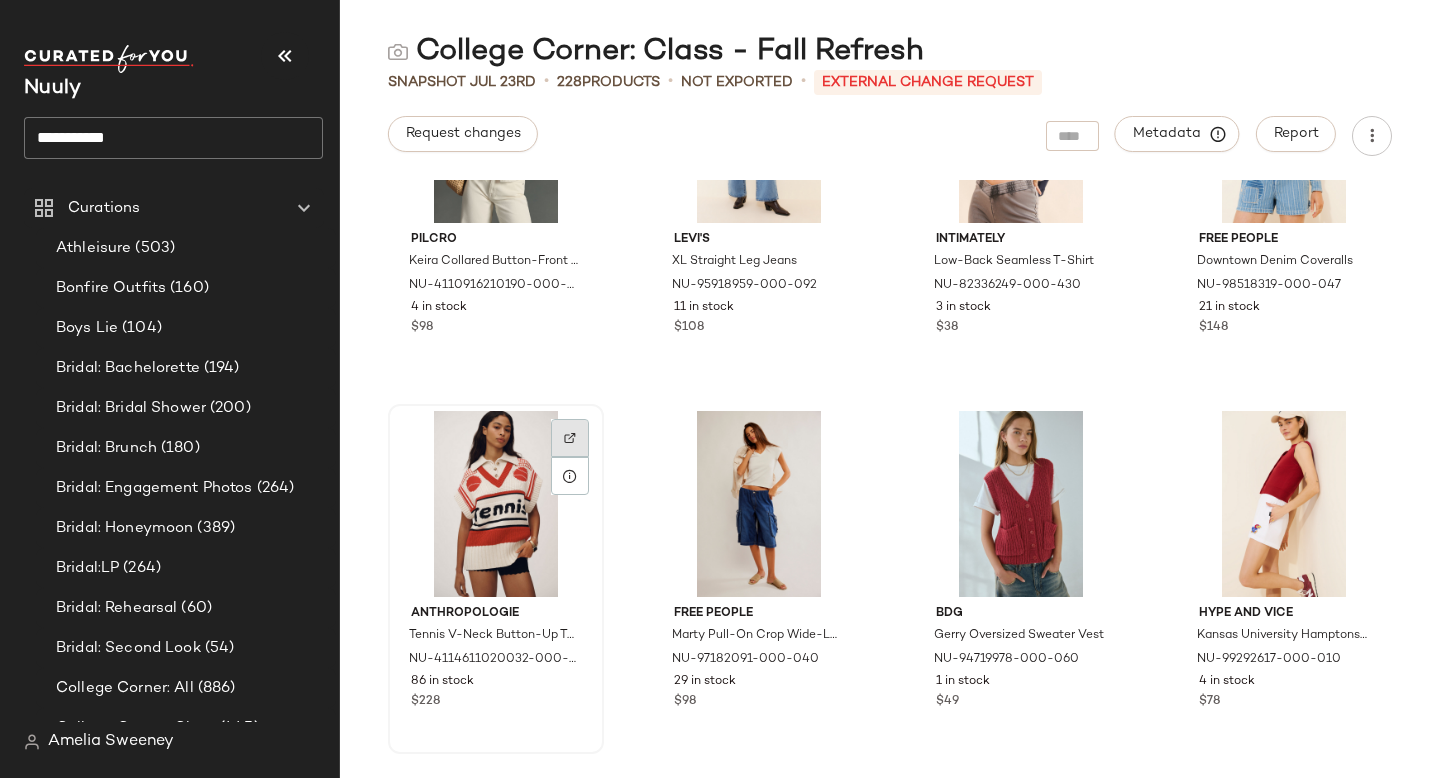 click 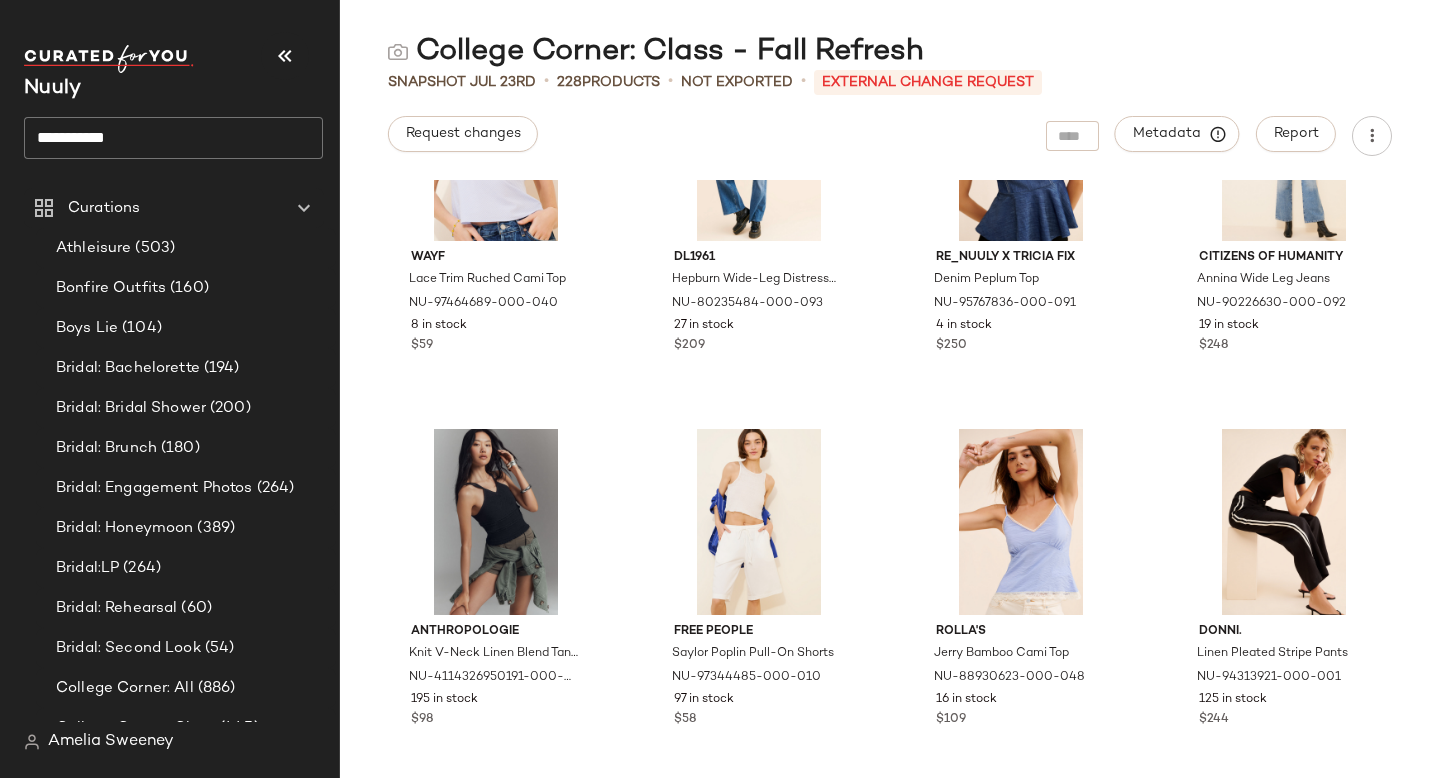 scroll, scrollTop: 20736, scrollLeft: 0, axis: vertical 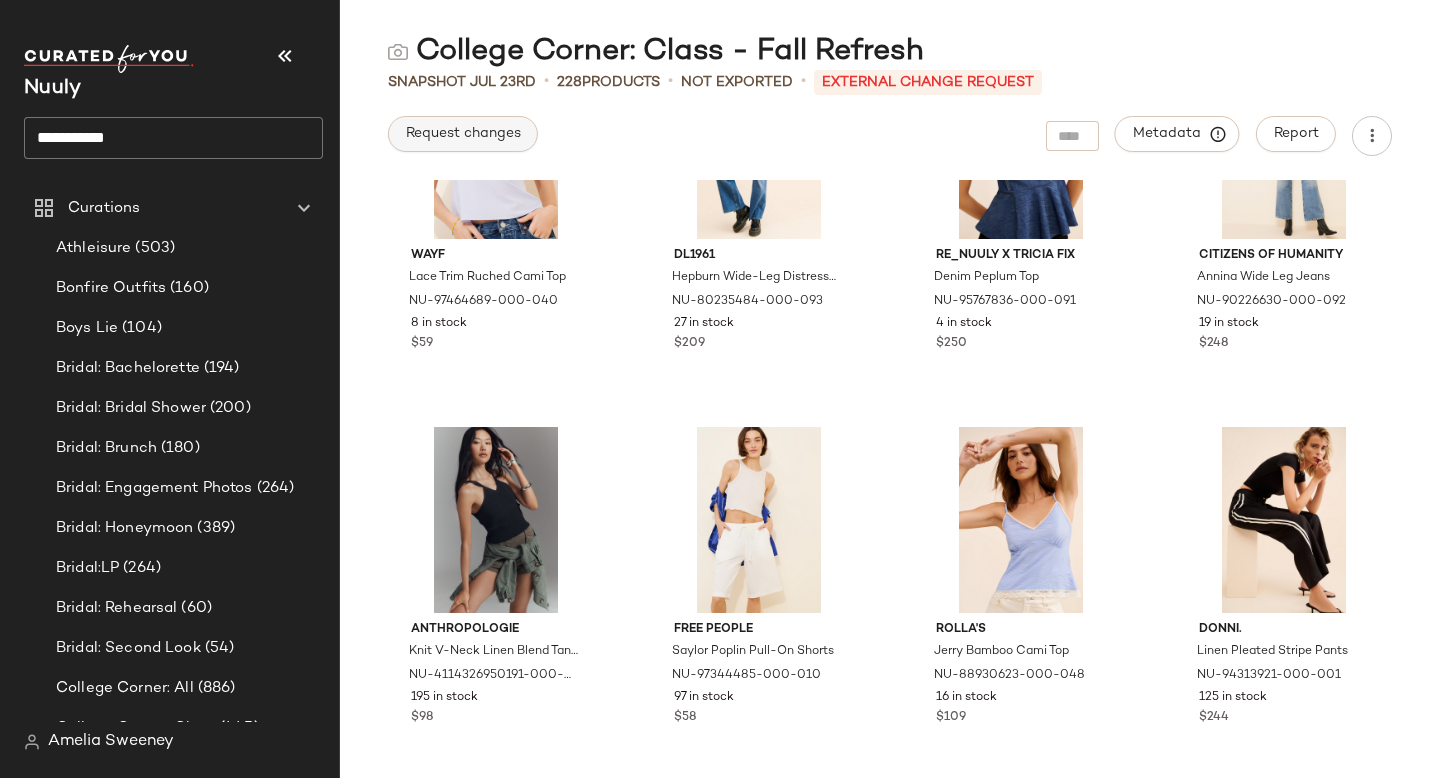 click on "Request changes" at bounding box center [463, 134] 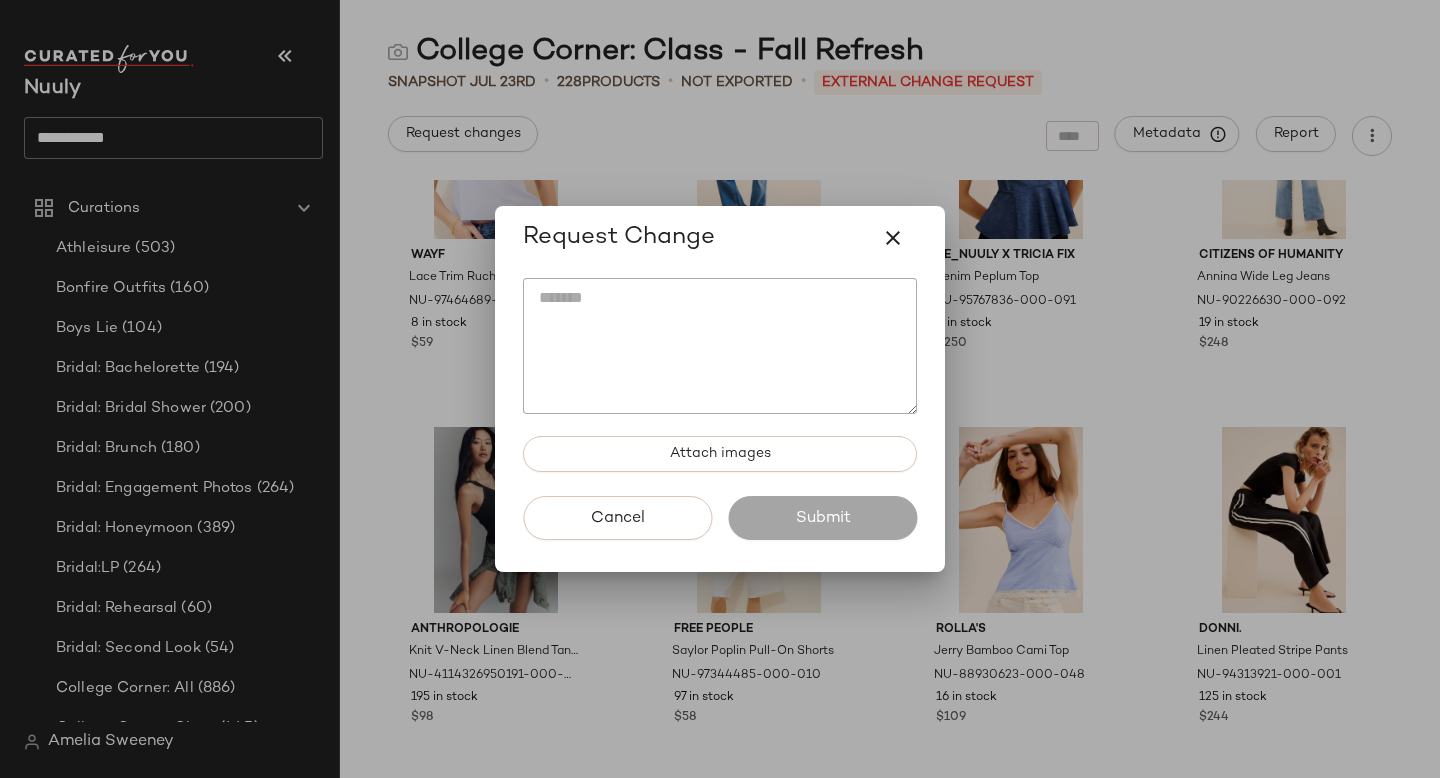 click 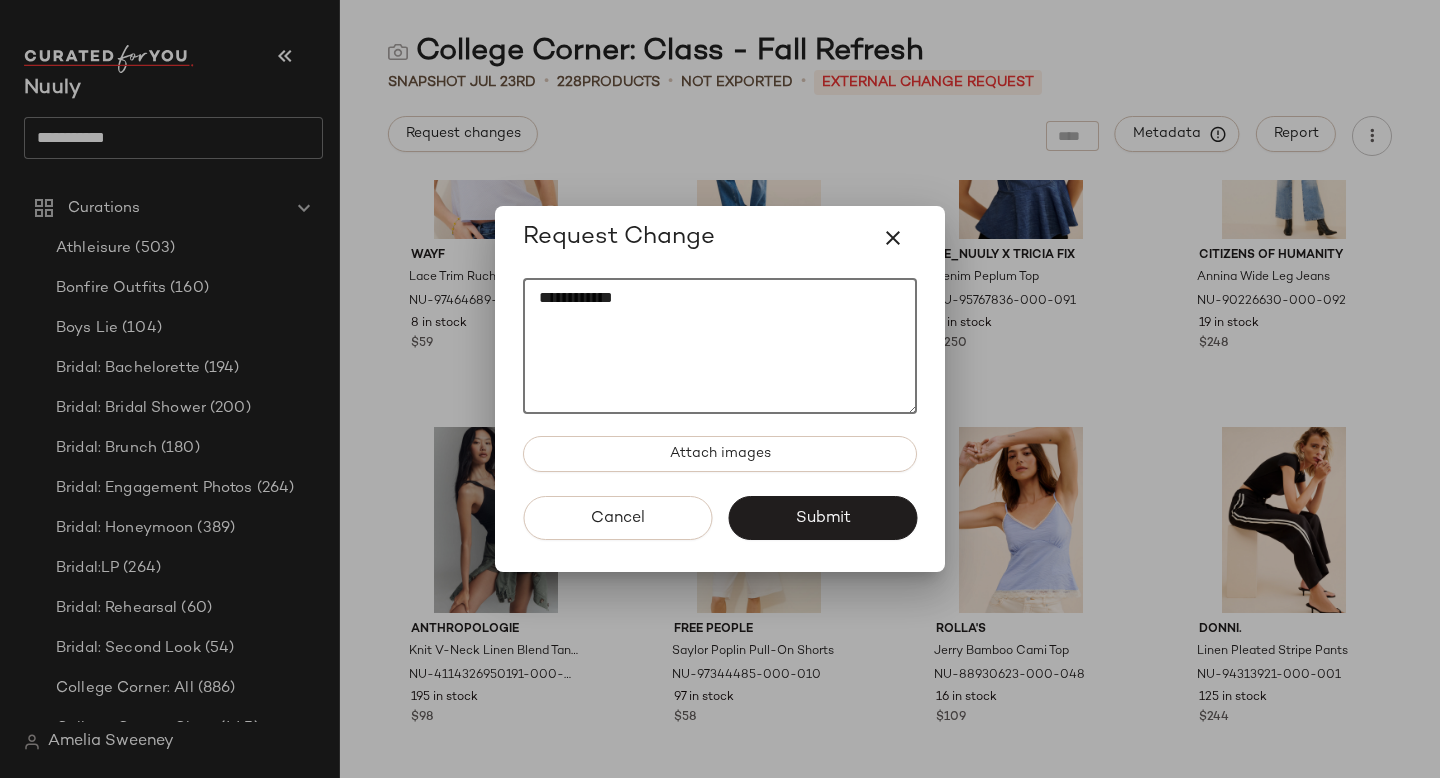 paste on "********" 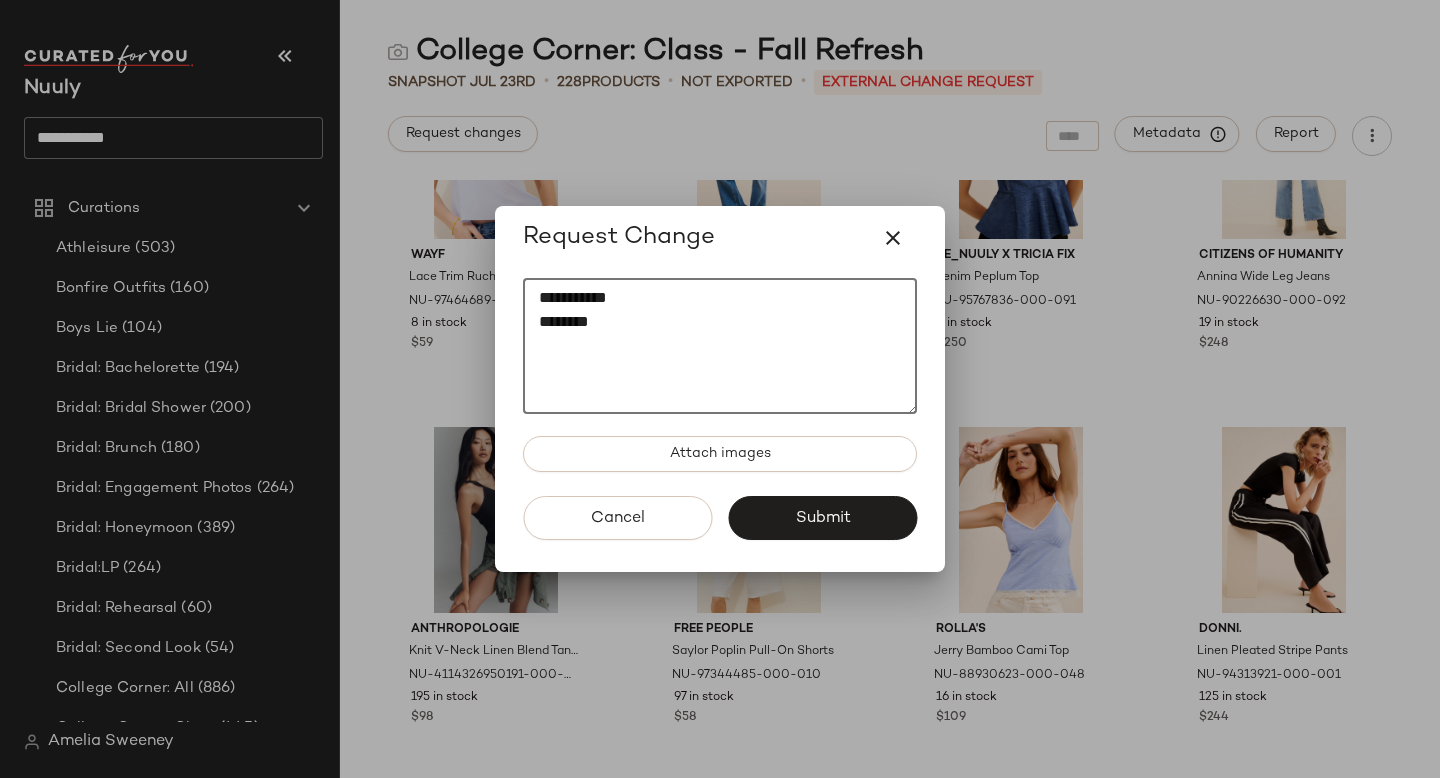 click on "**********" 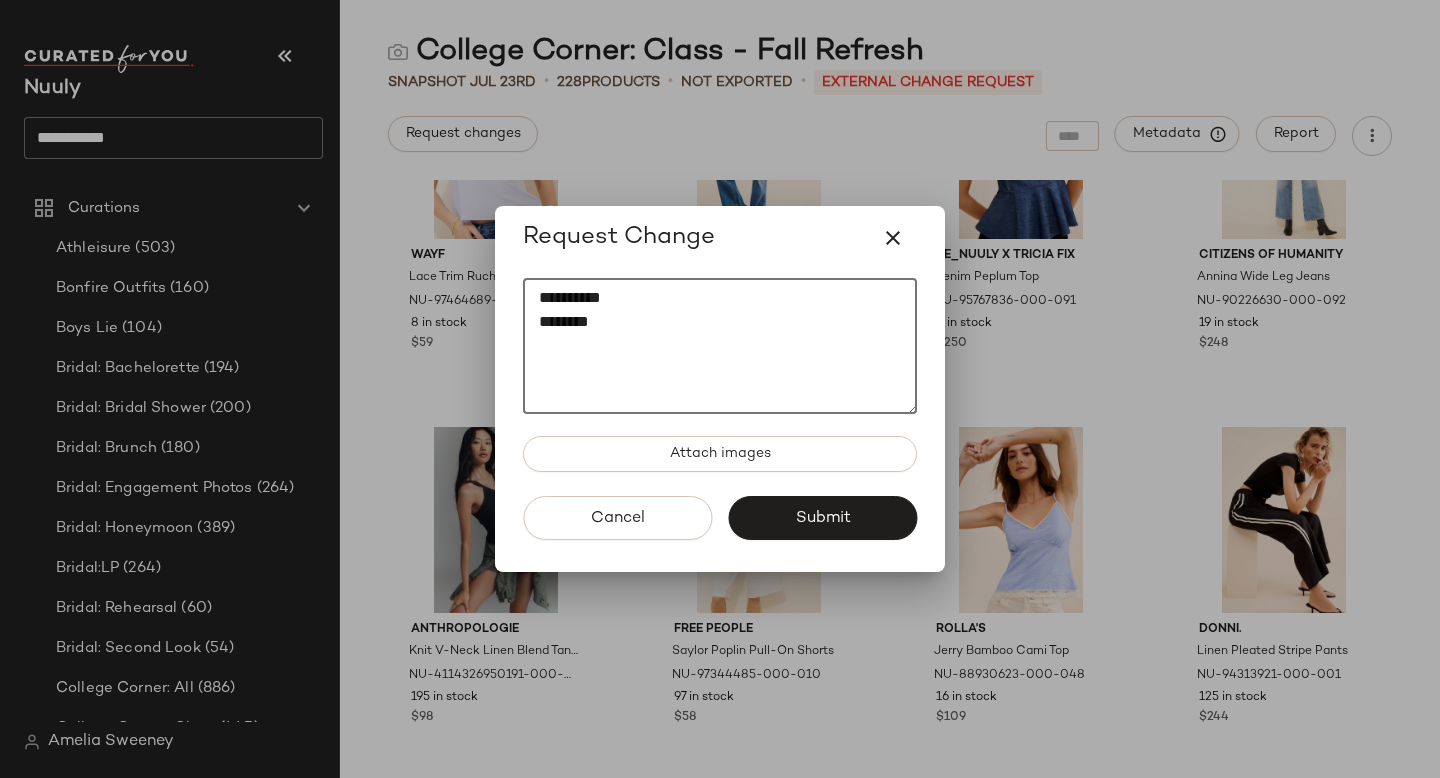 click on "**********" 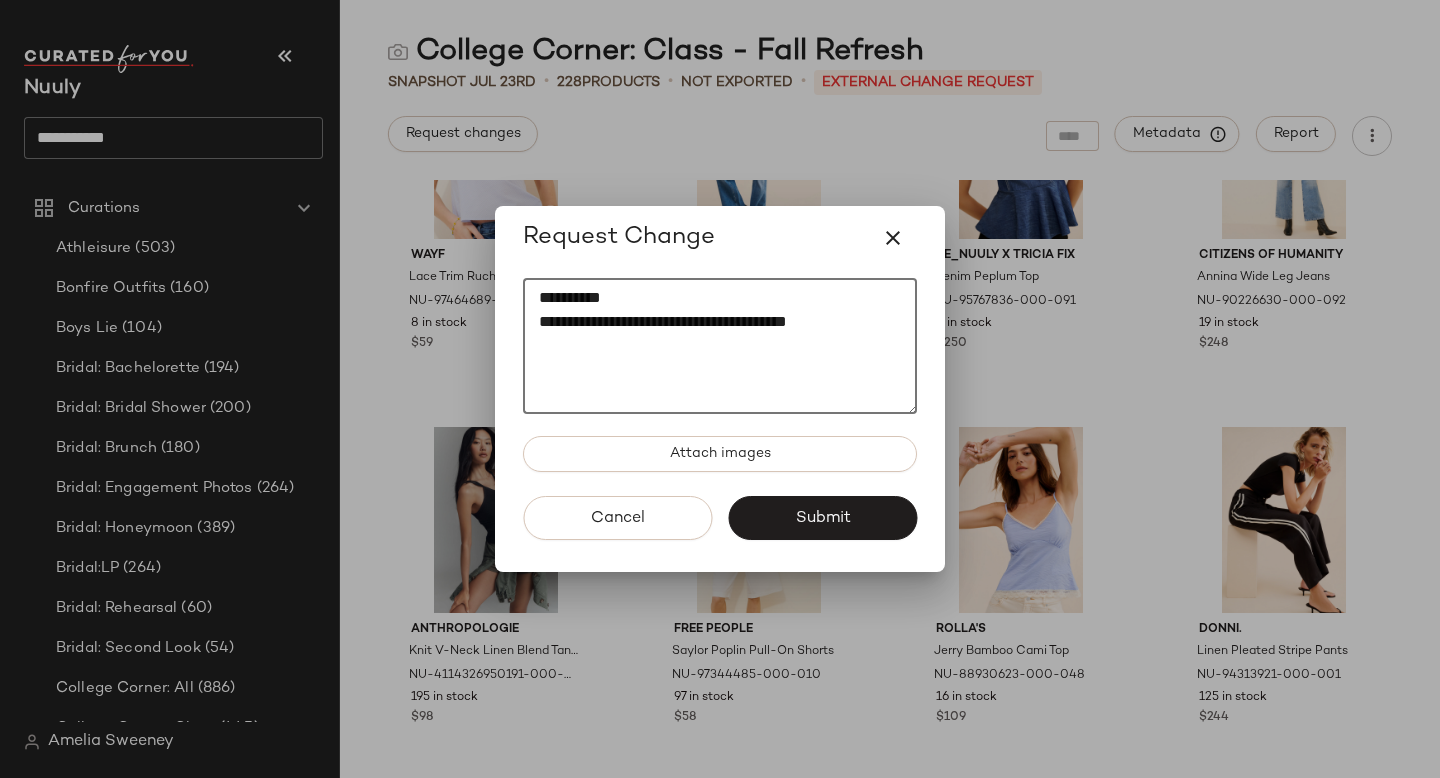 drag, startPoint x: 621, startPoint y: 319, endPoint x: 496, endPoint y: 319, distance: 125 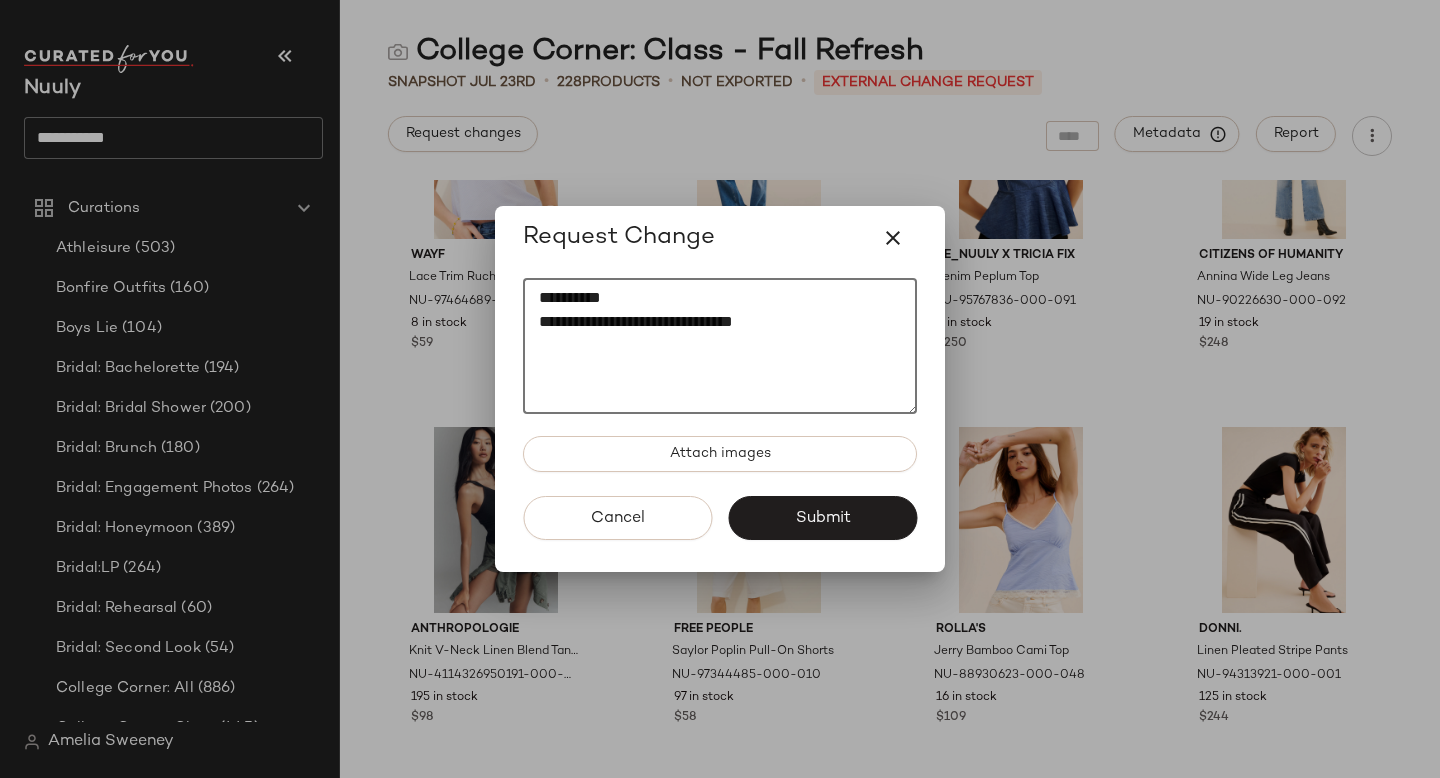 drag, startPoint x: 804, startPoint y: 331, endPoint x: 476, endPoint y: 250, distance: 337.85352 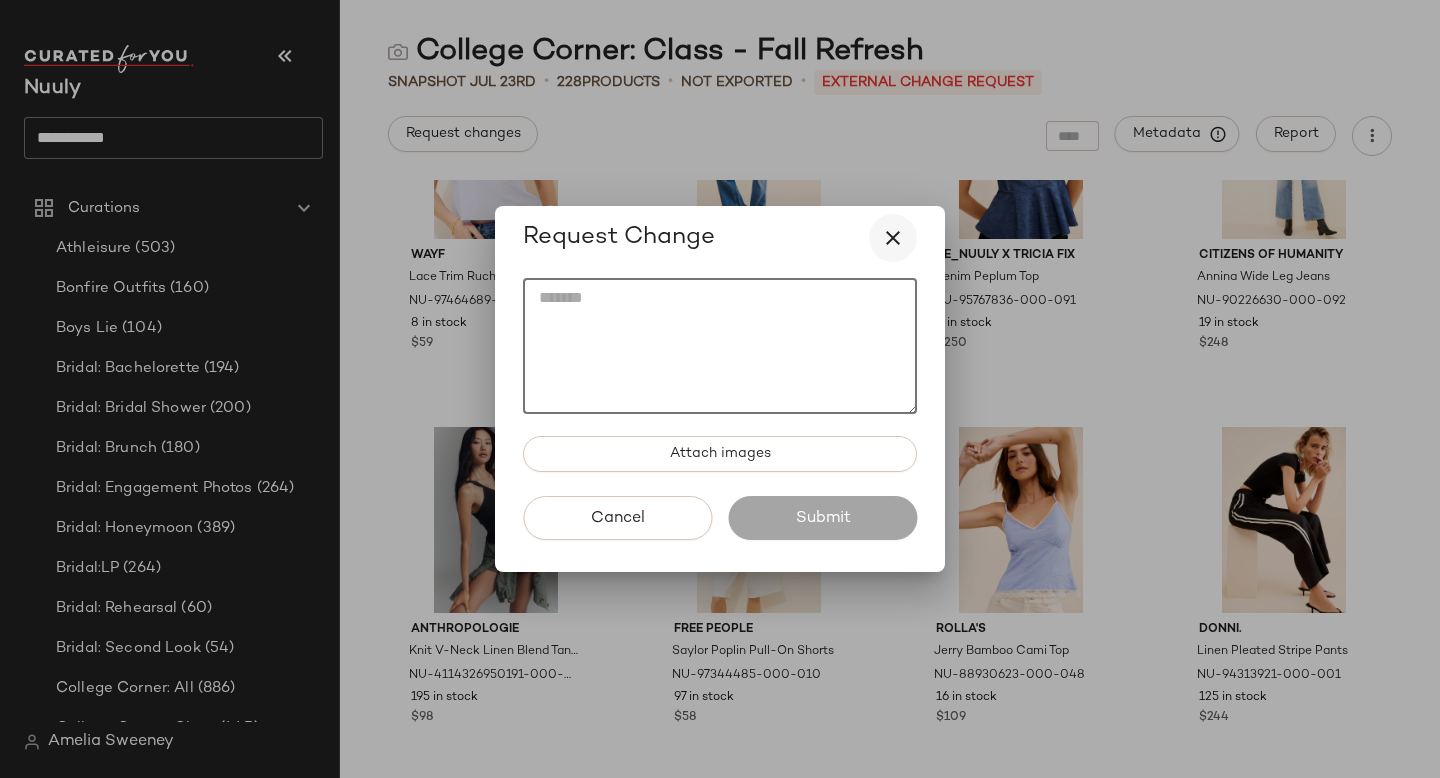 type 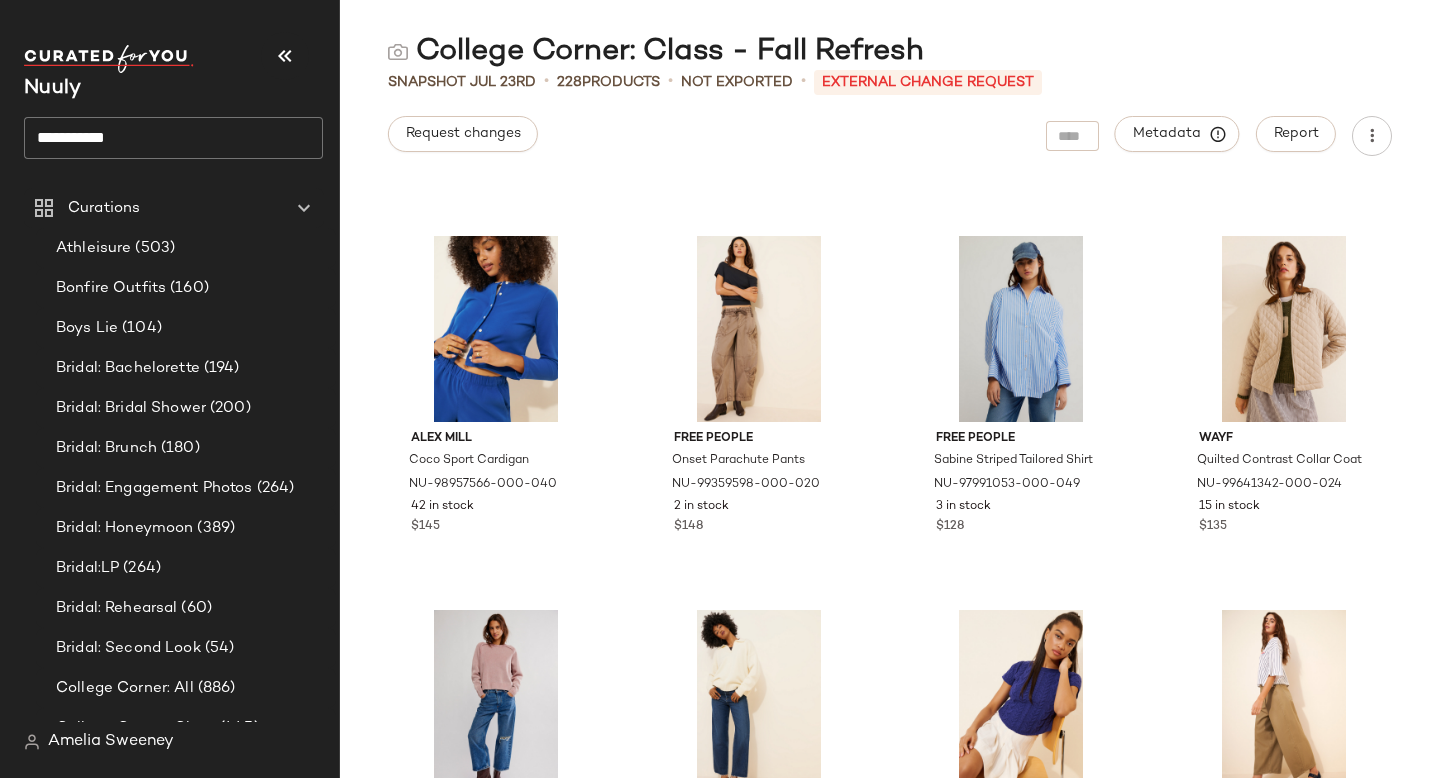 scroll, scrollTop: 6377, scrollLeft: 0, axis: vertical 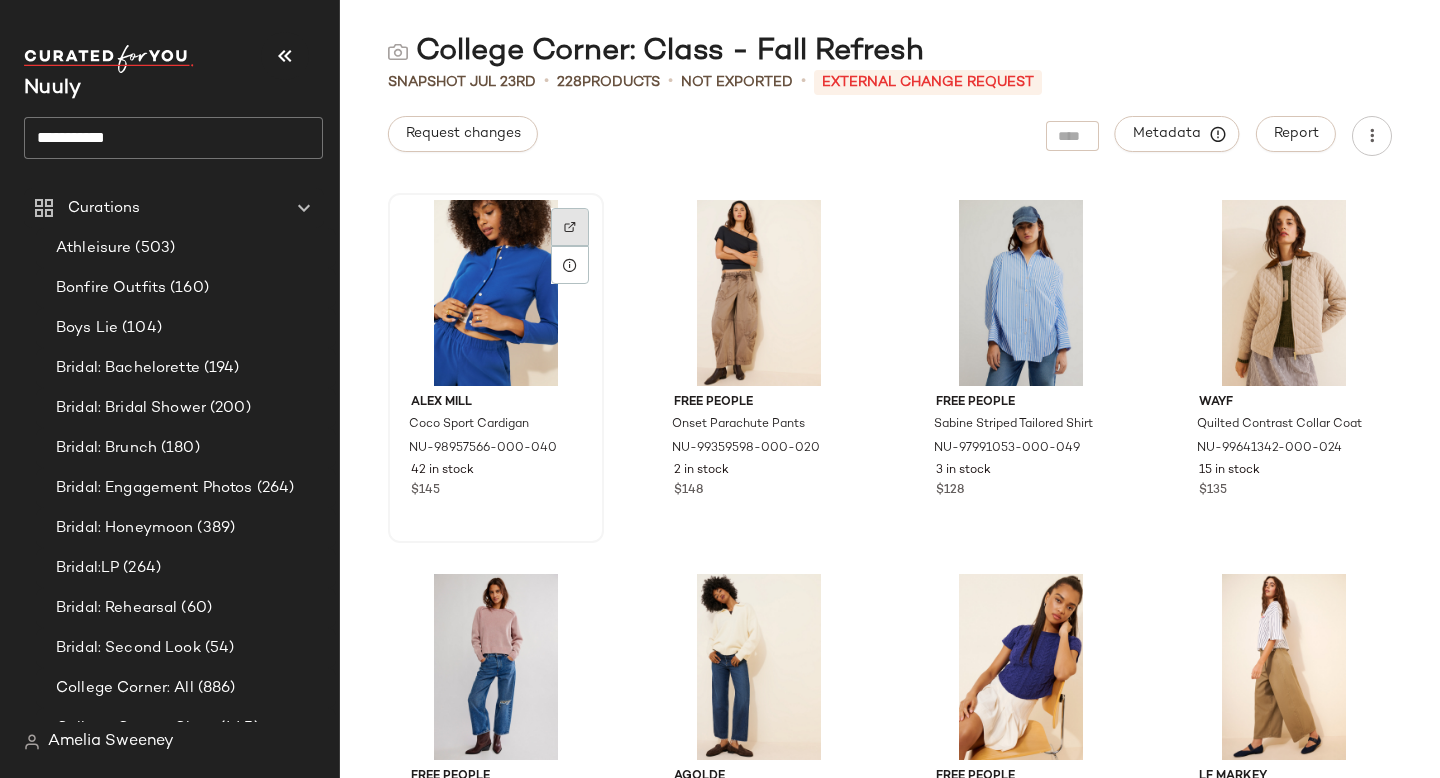 click 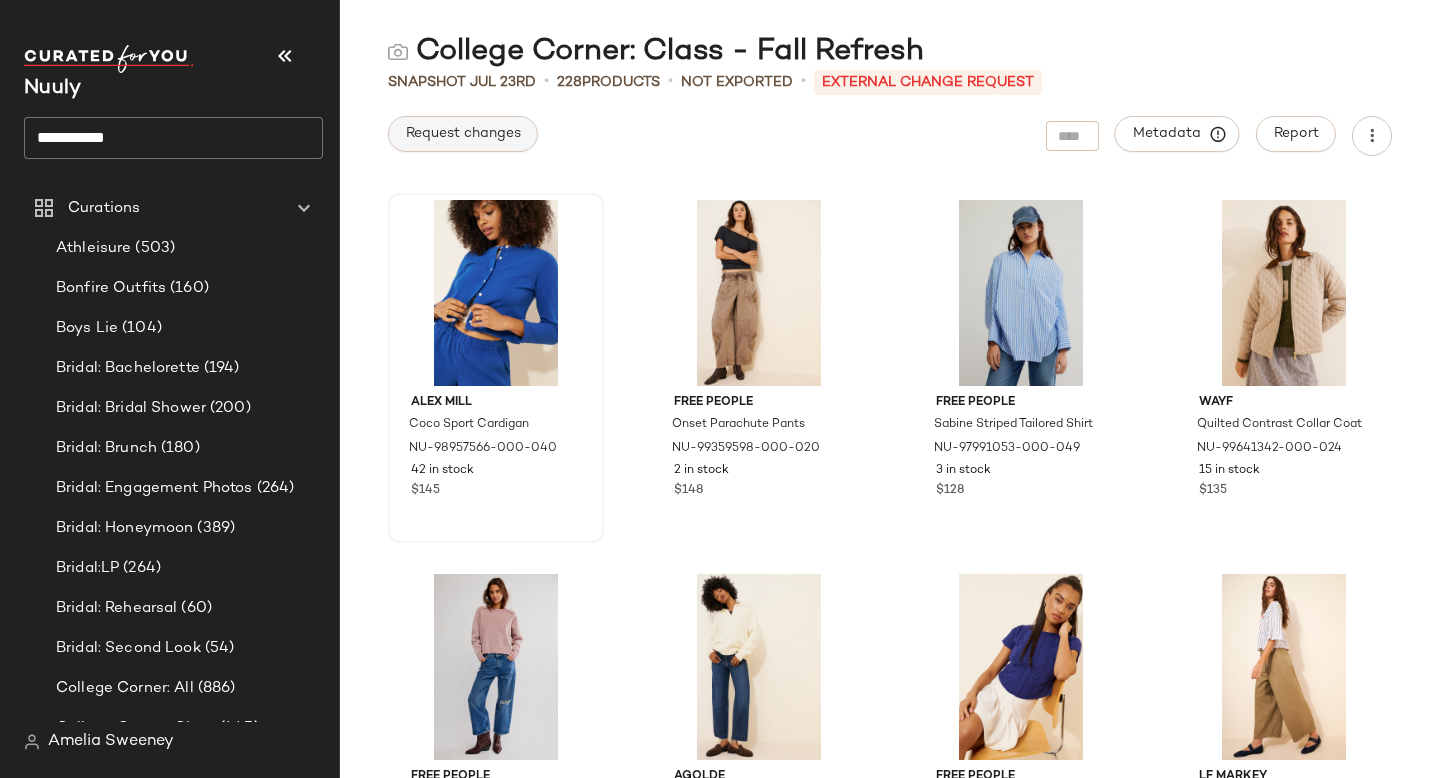 click on "Request changes" 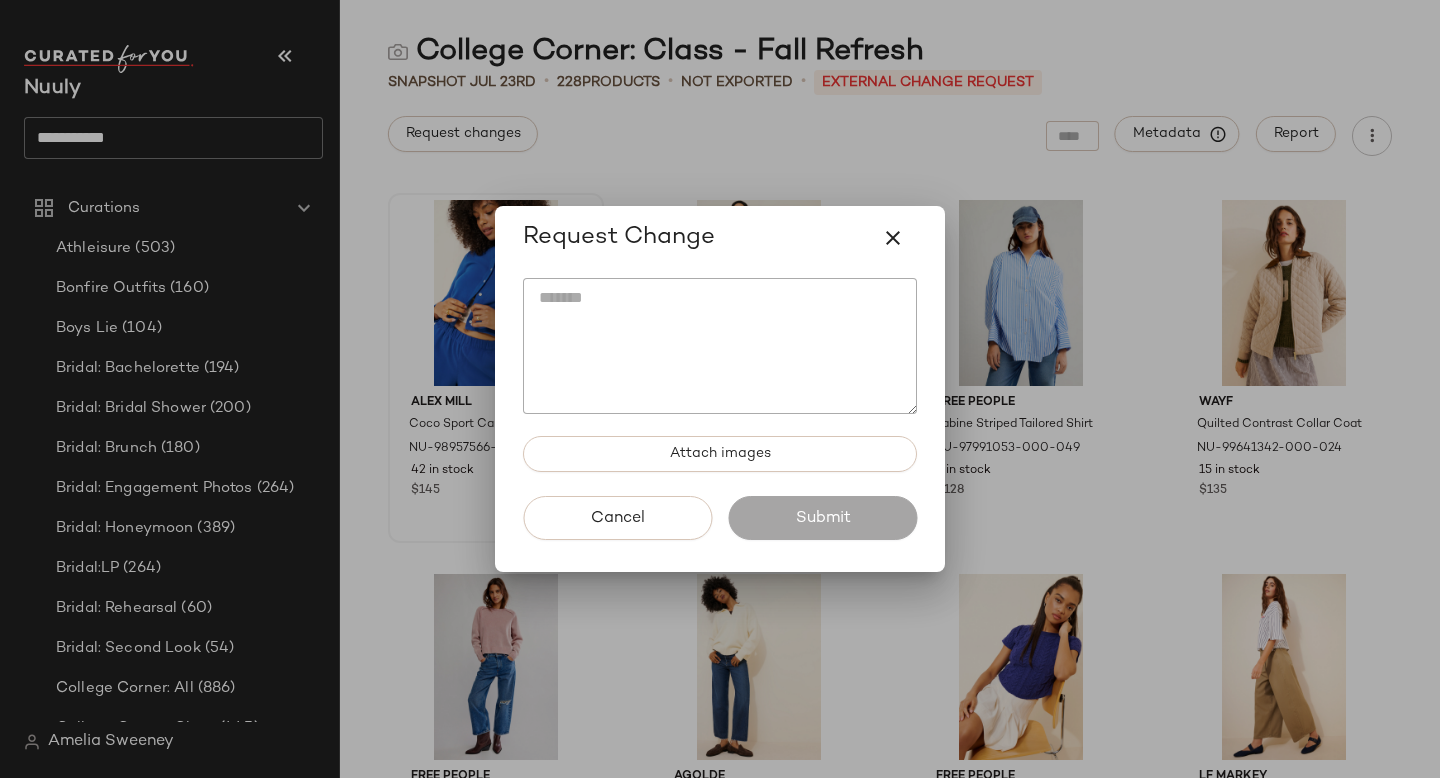 click 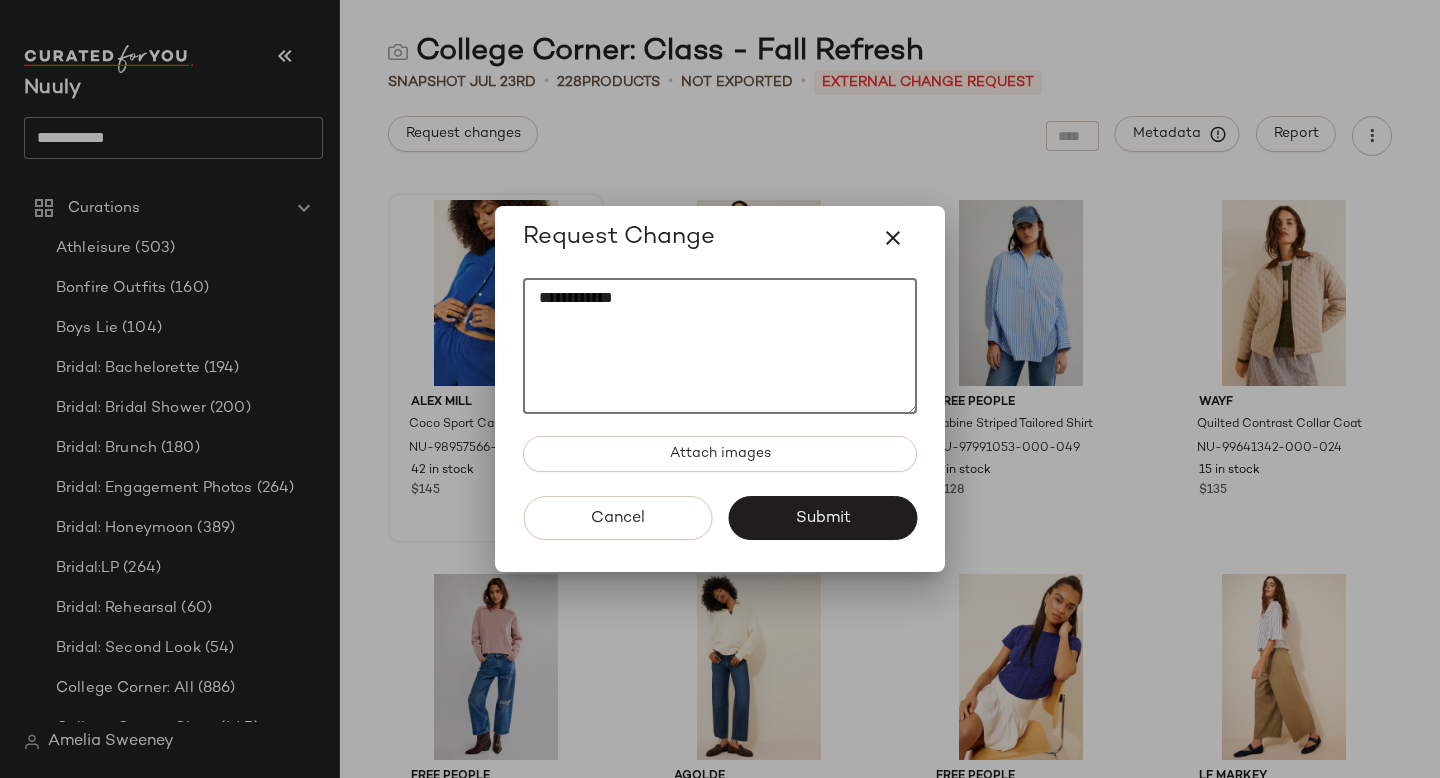 click on "**********" 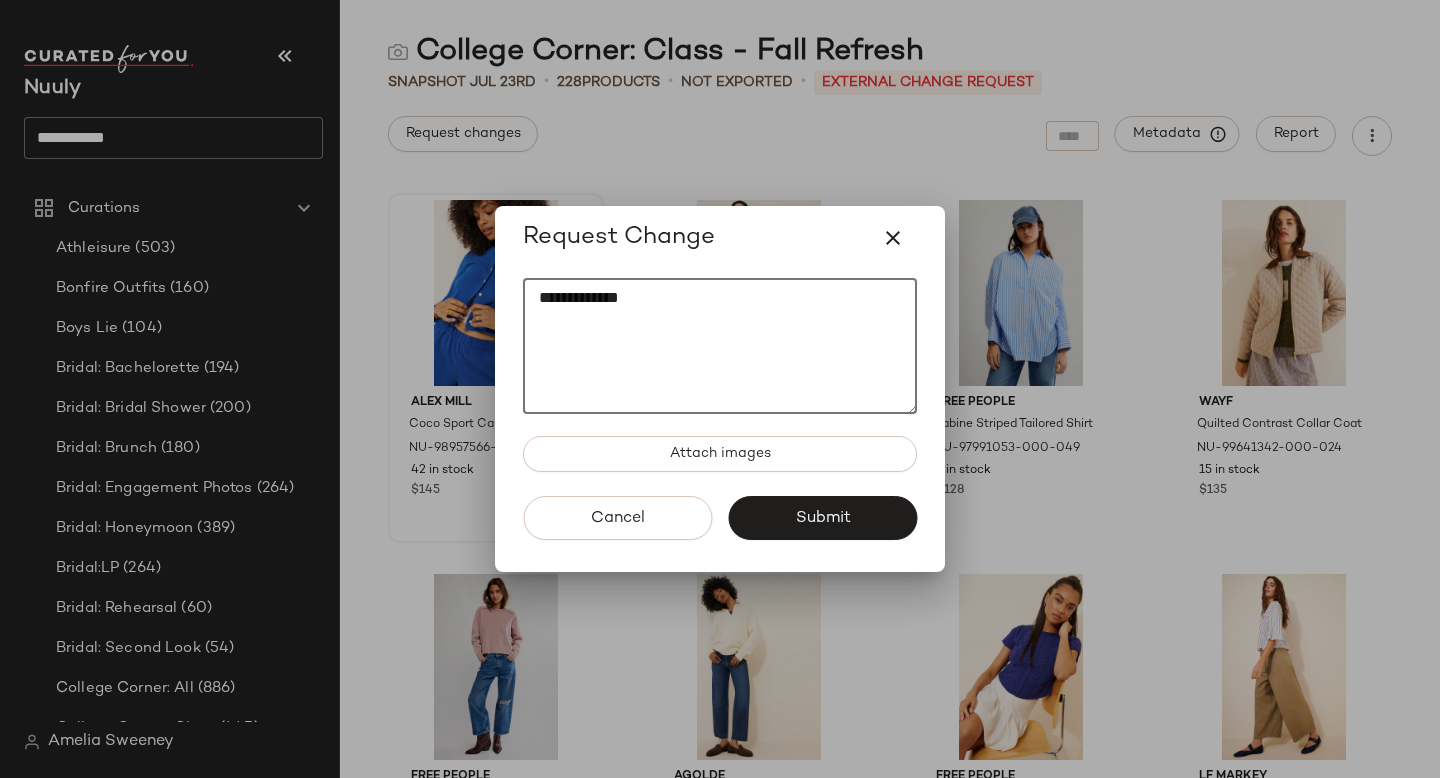 paste on "*********" 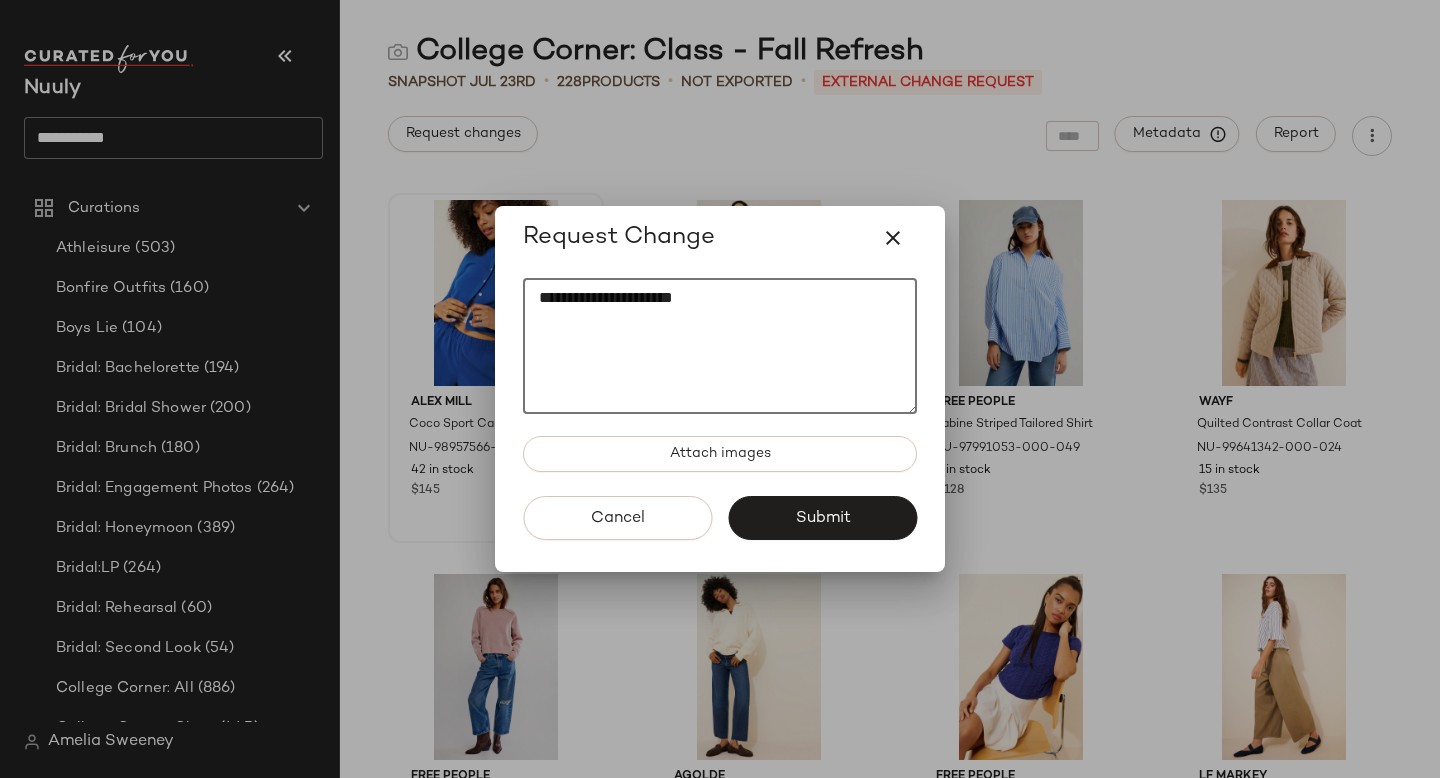 click on "**********" 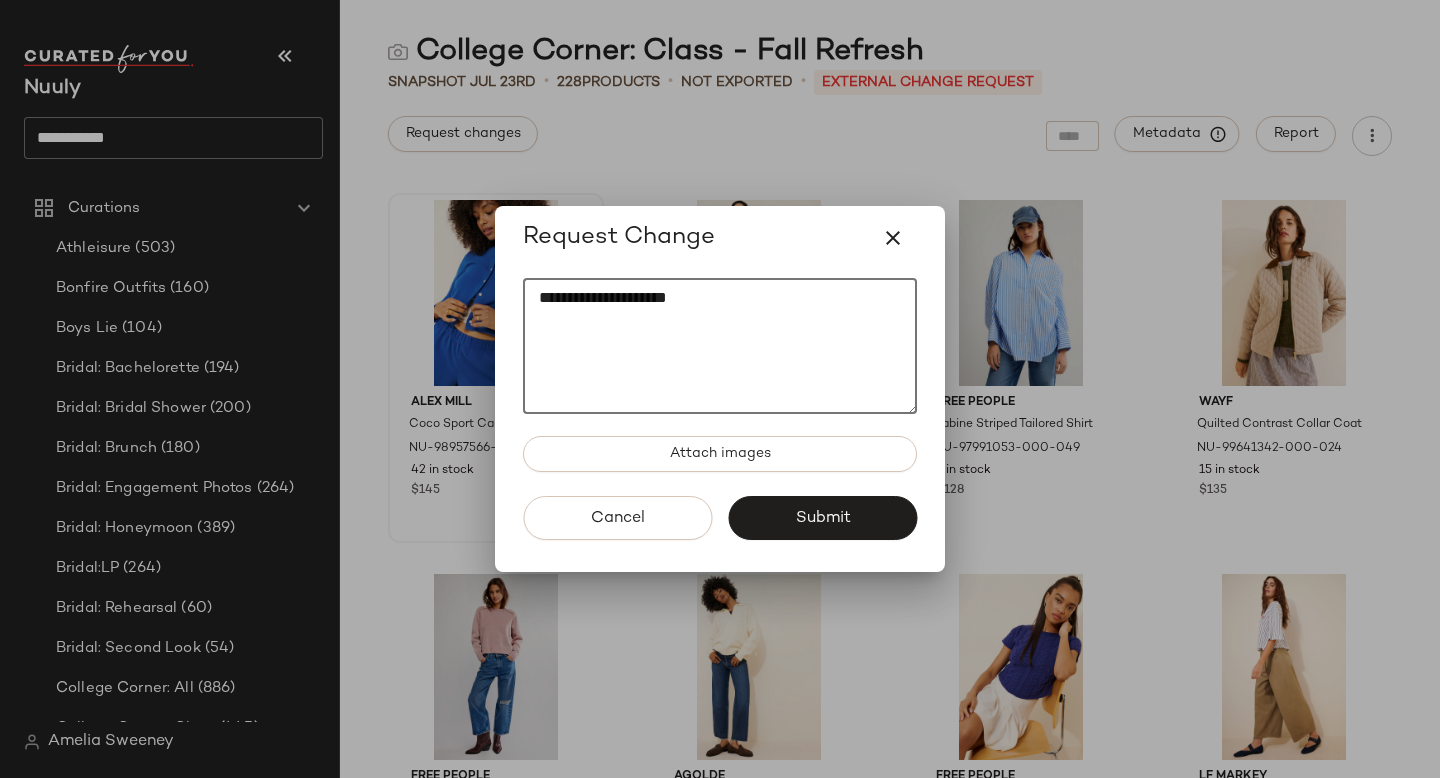 click on "**********" 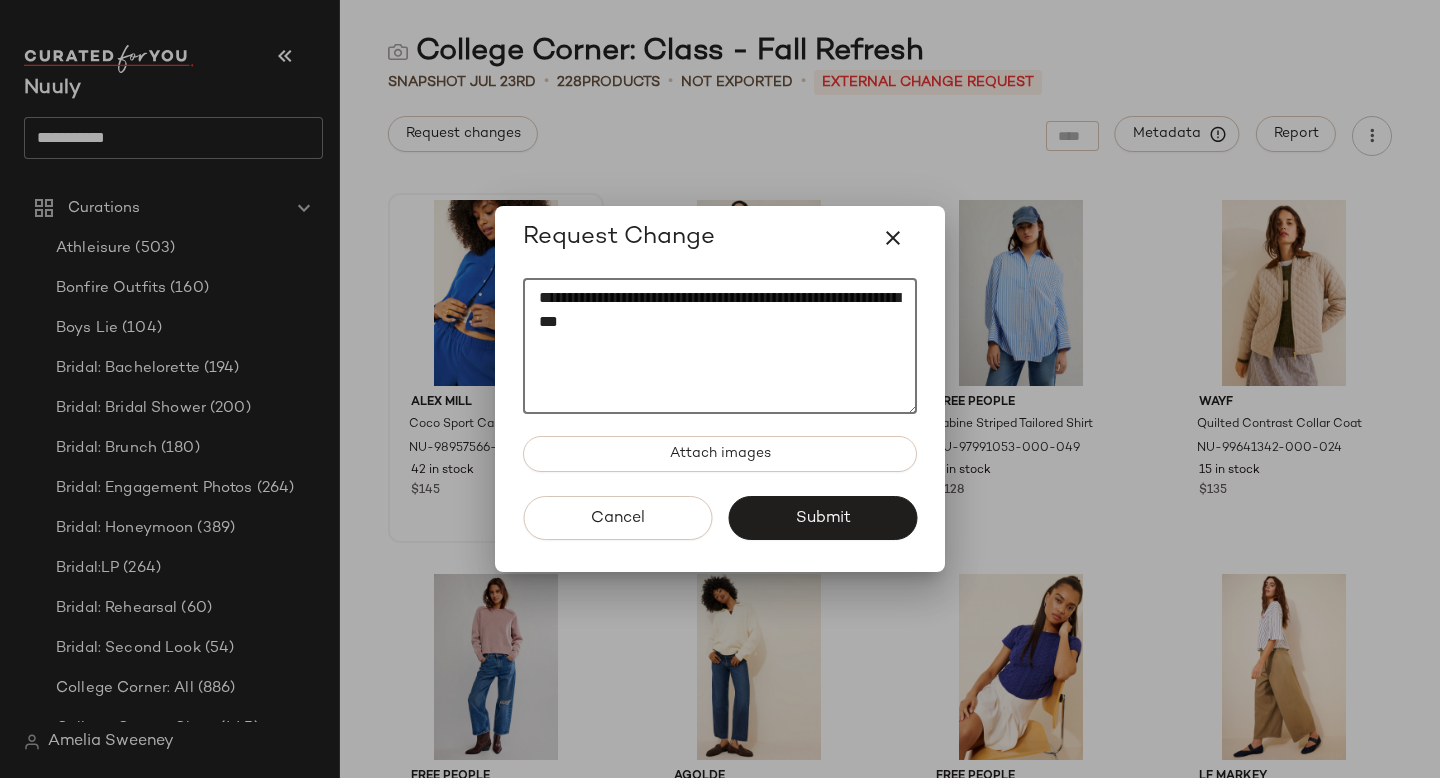 paste on "********" 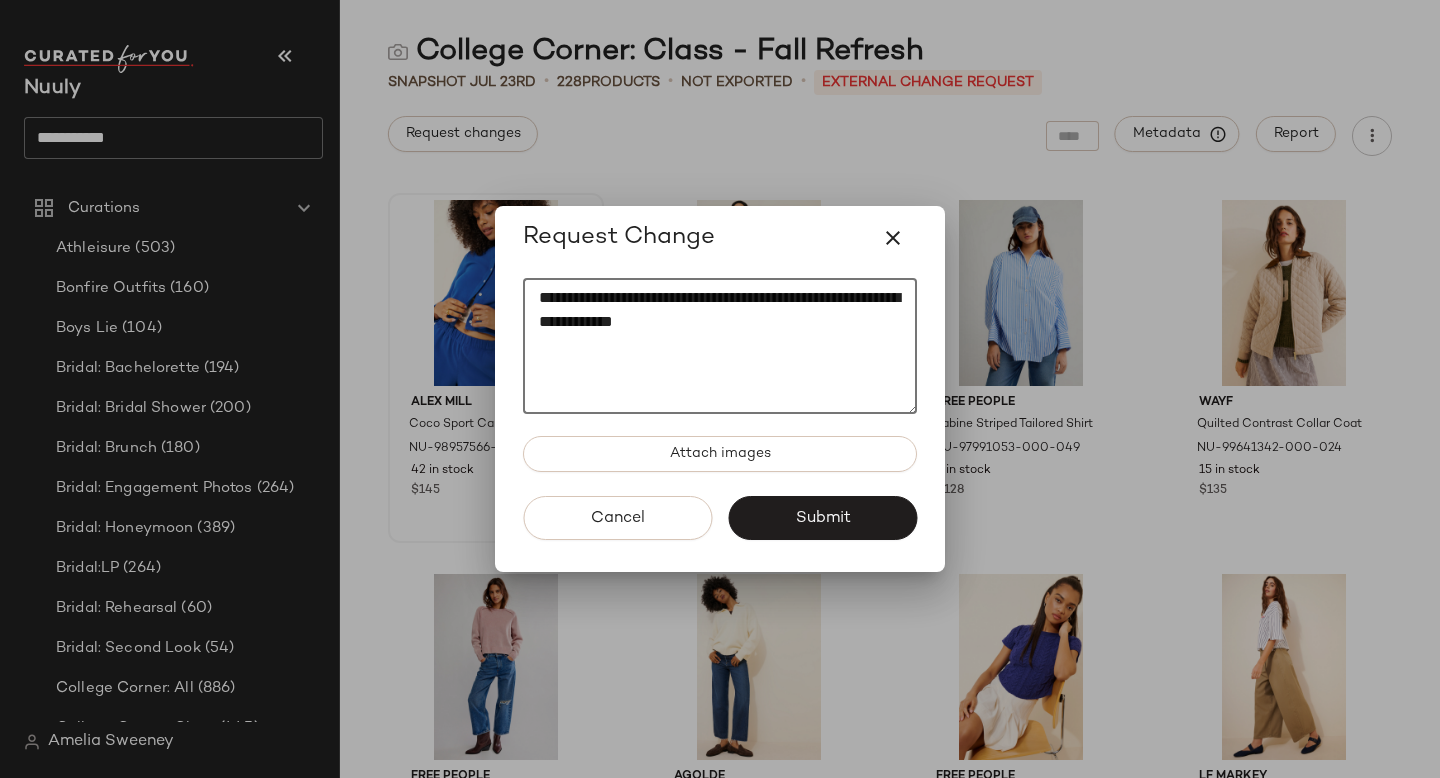 drag, startPoint x: 720, startPoint y: 297, endPoint x: 875, endPoint y: 339, distance: 160.58954 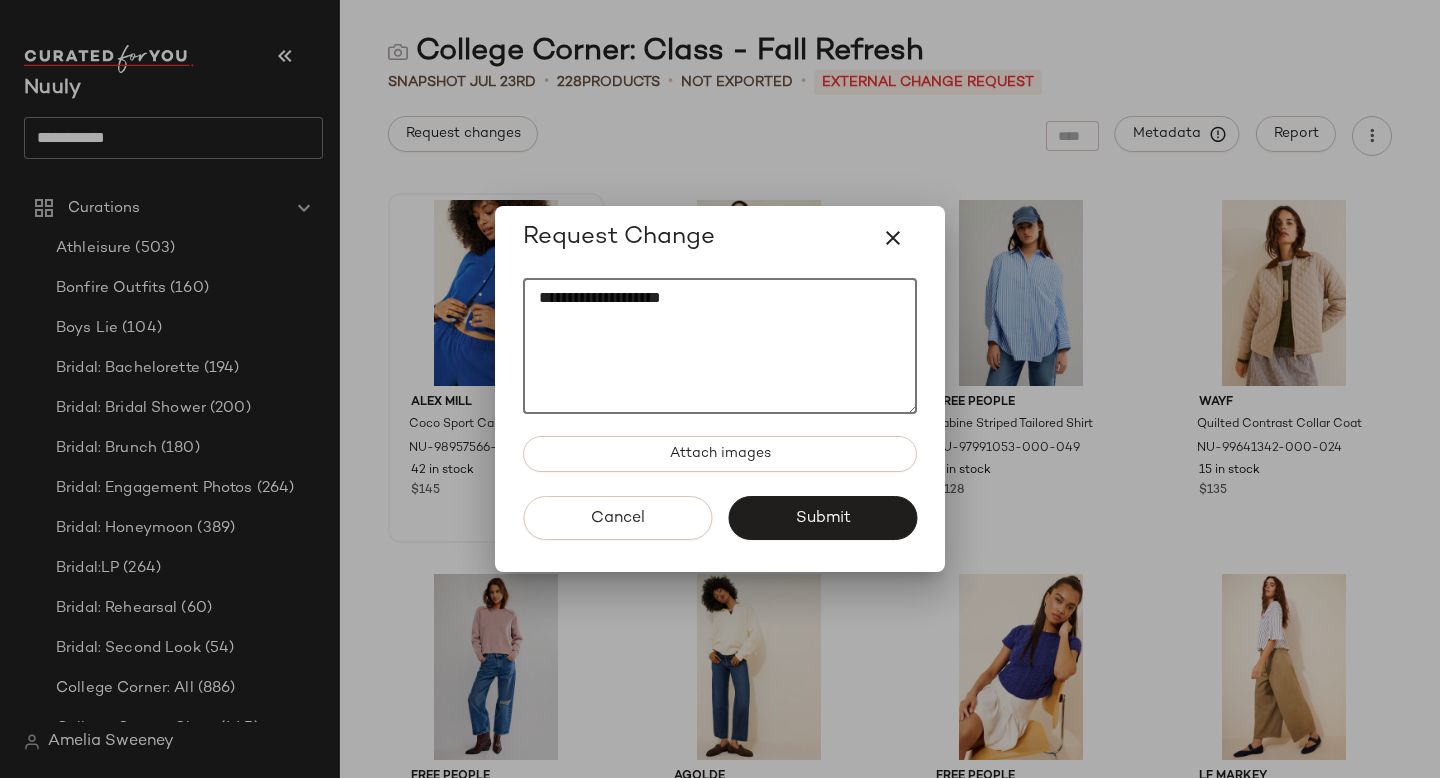 click on "**********" 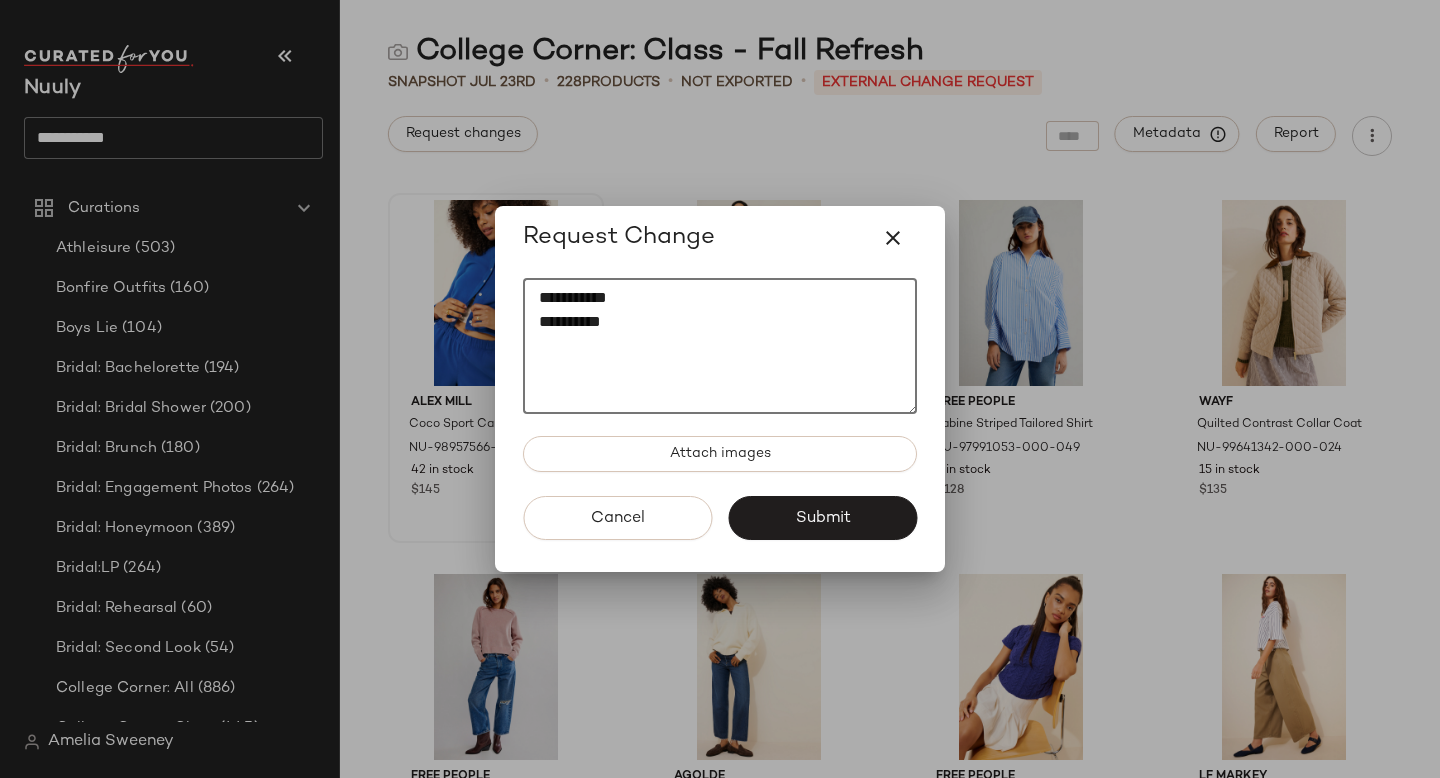 click on "**********" 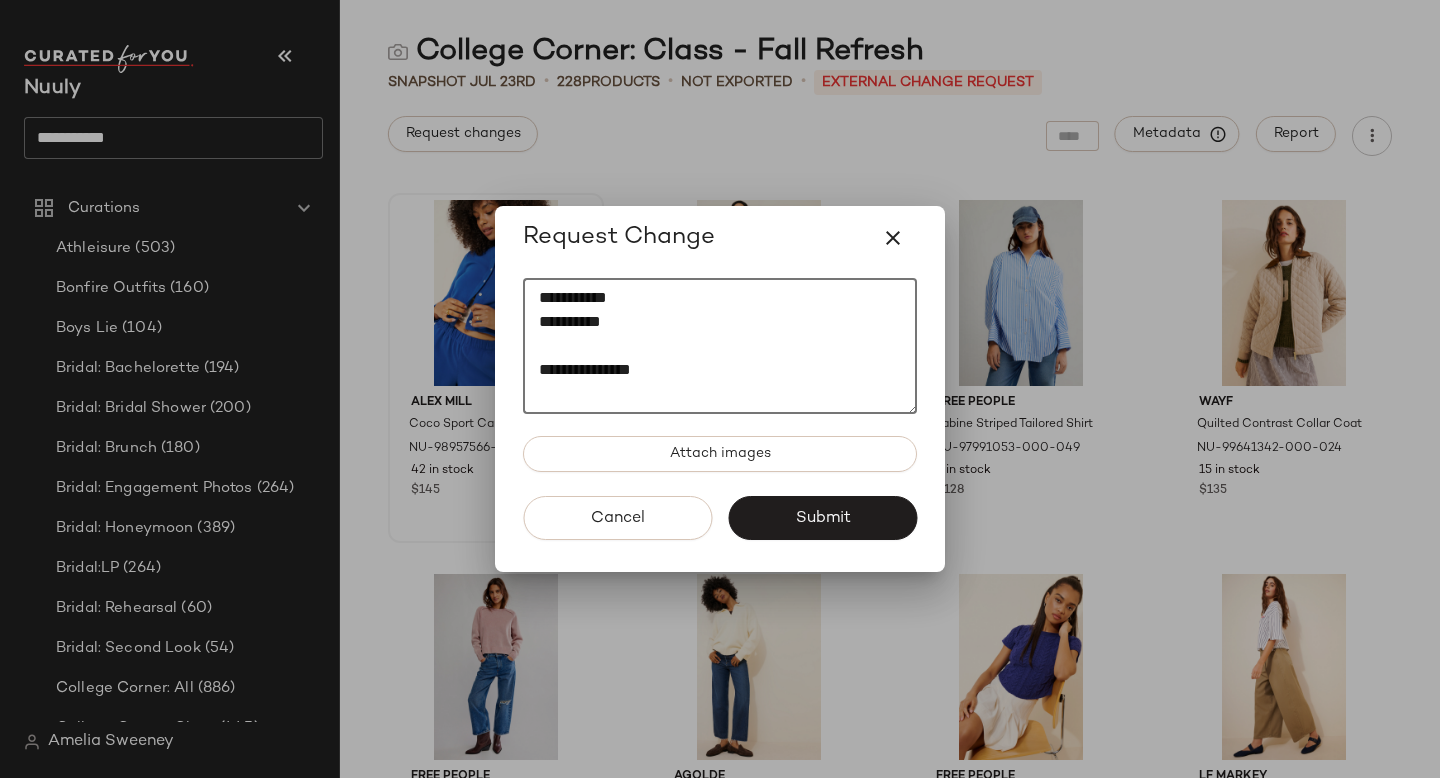 drag, startPoint x: 676, startPoint y: 354, endPoint x: 799, endPoint y: 383, distance: 126.37247 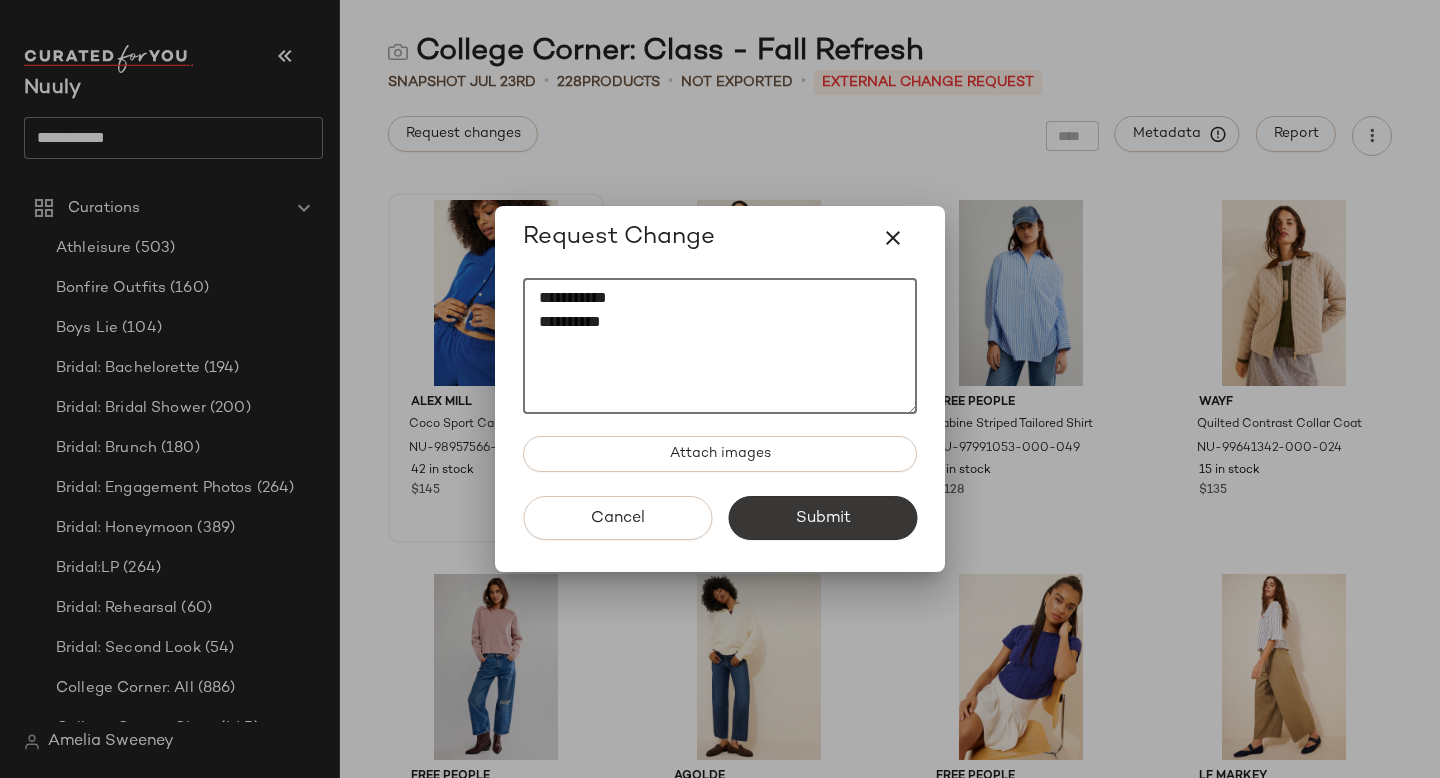type on "**********" 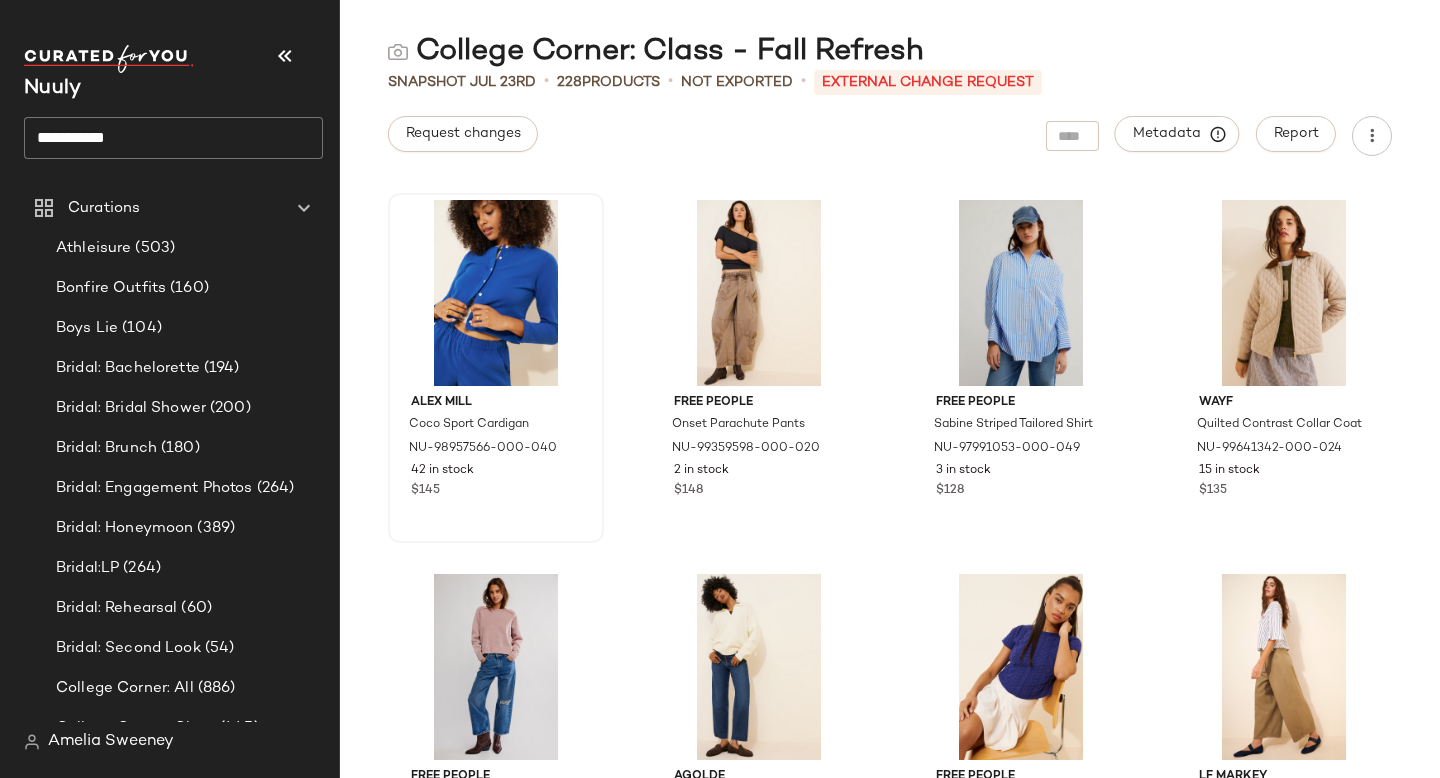 click on "**********" 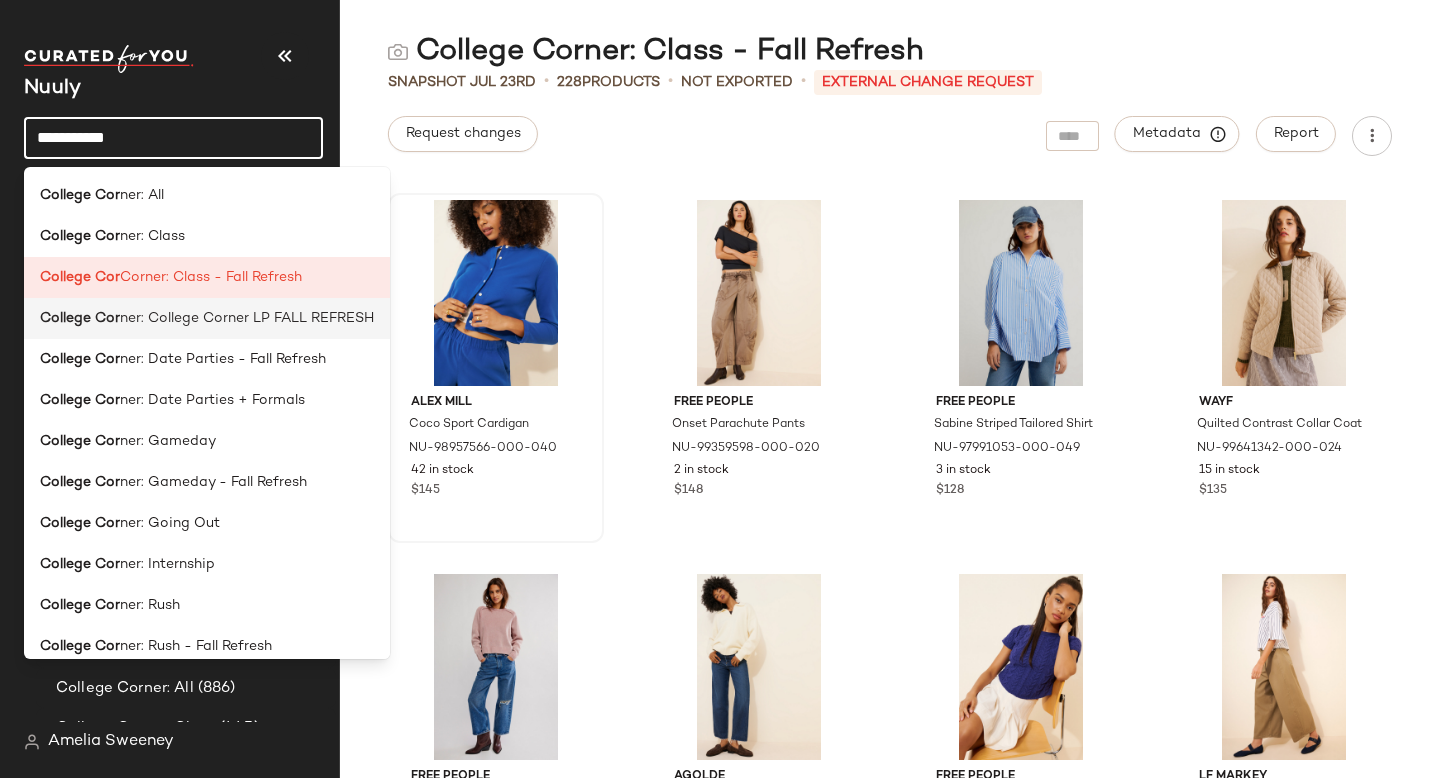 click on "ner: College Corner LP FALL REFRESH" at bounding box center (247, 318) 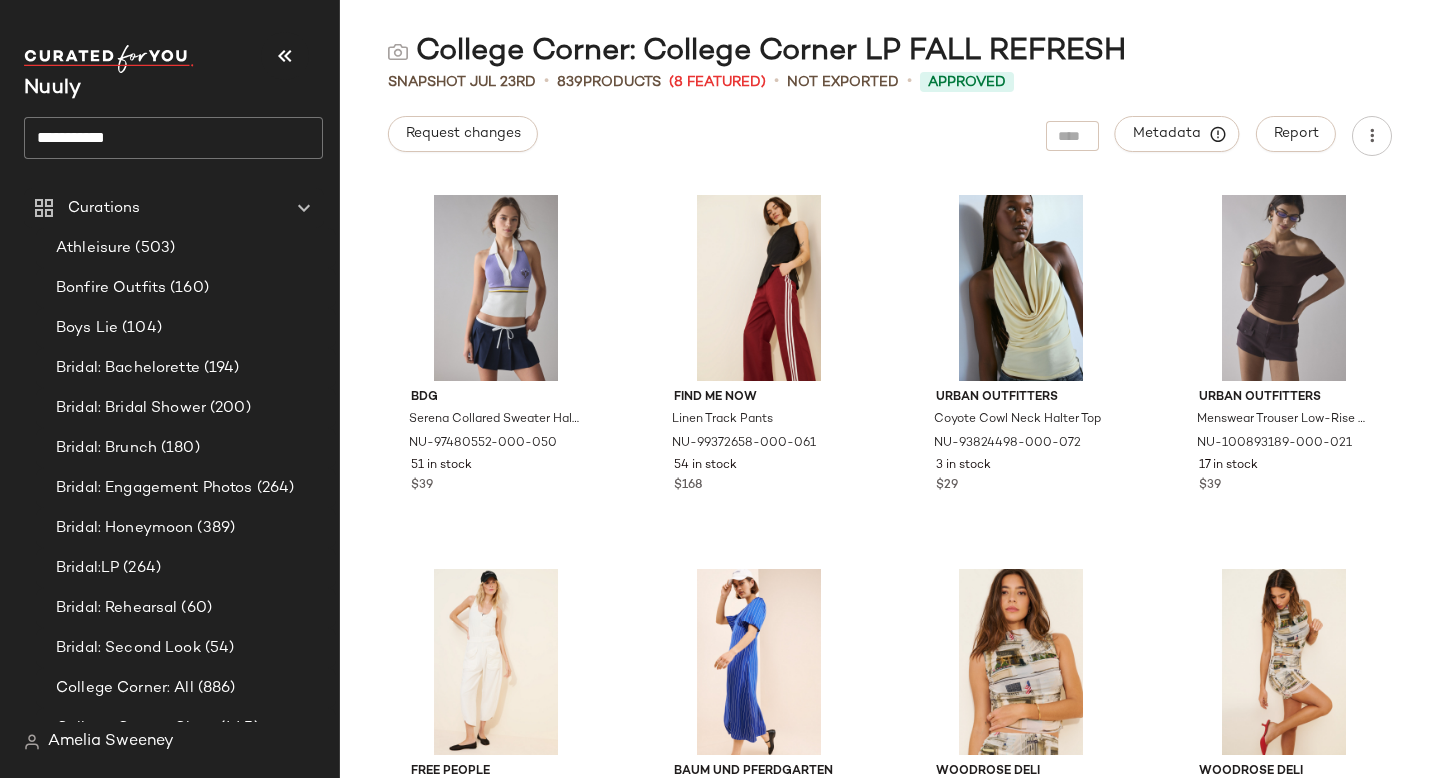 click on "**********" 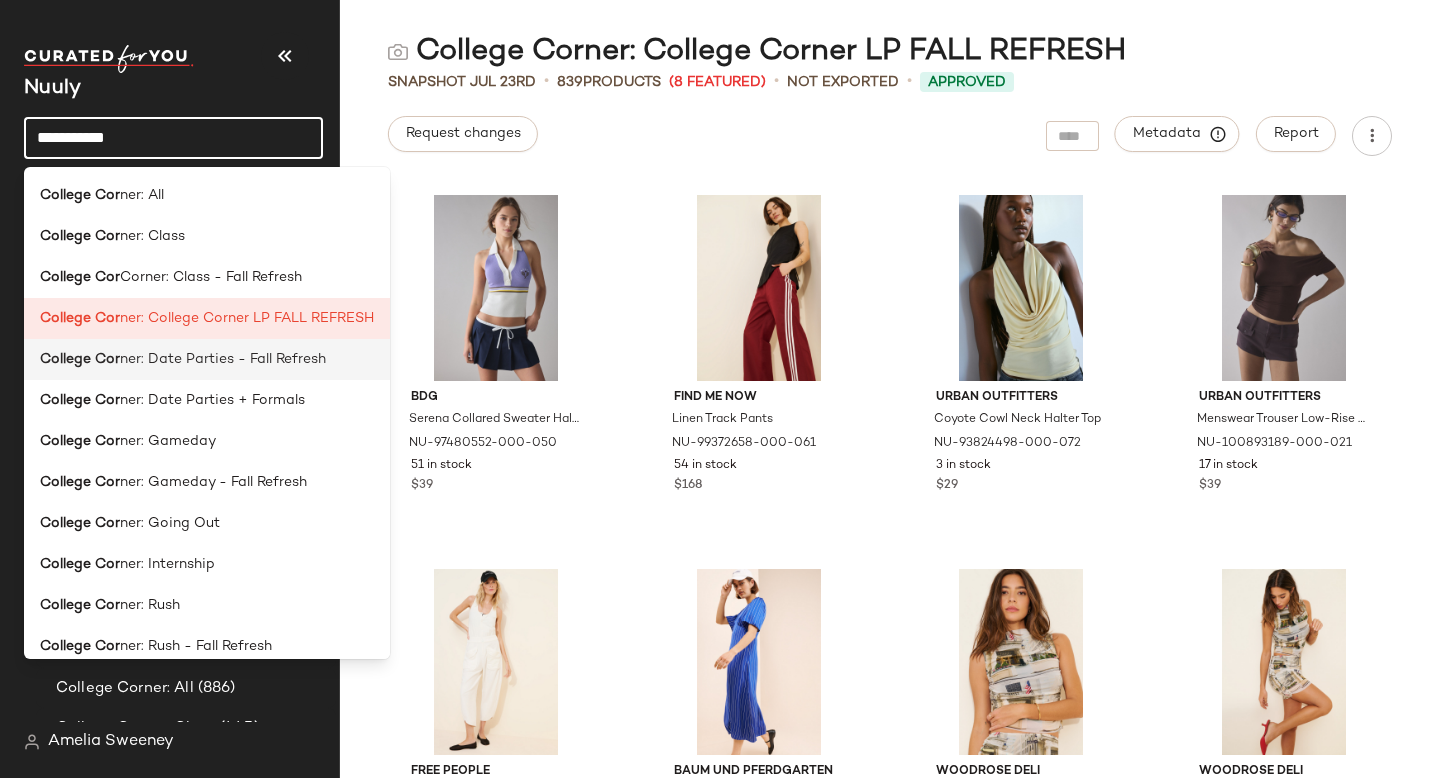 click on "ner: Date Parties - Fall Refresh" at bounding box center (223, 359) 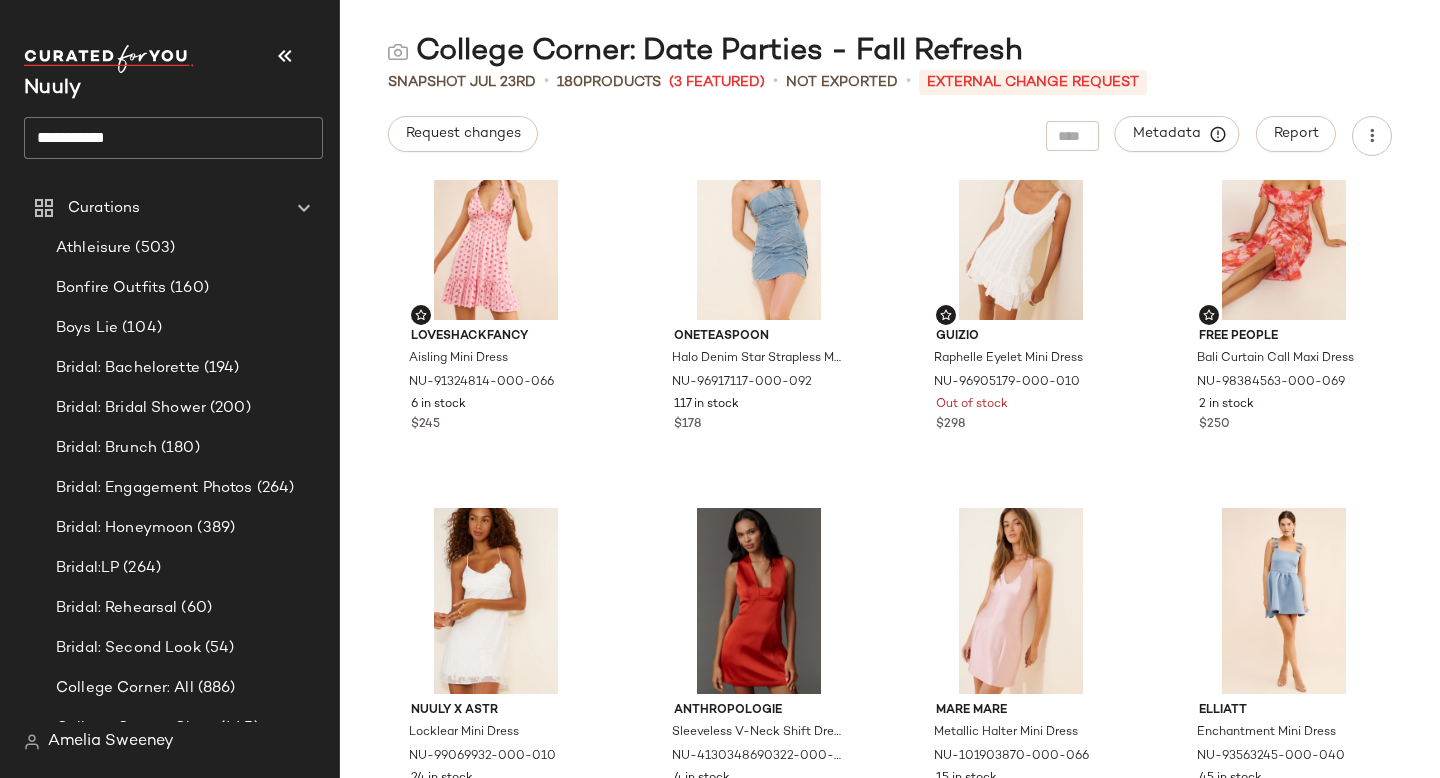scroll, scrollTop: 0, scrollLeft: 0, axis: both 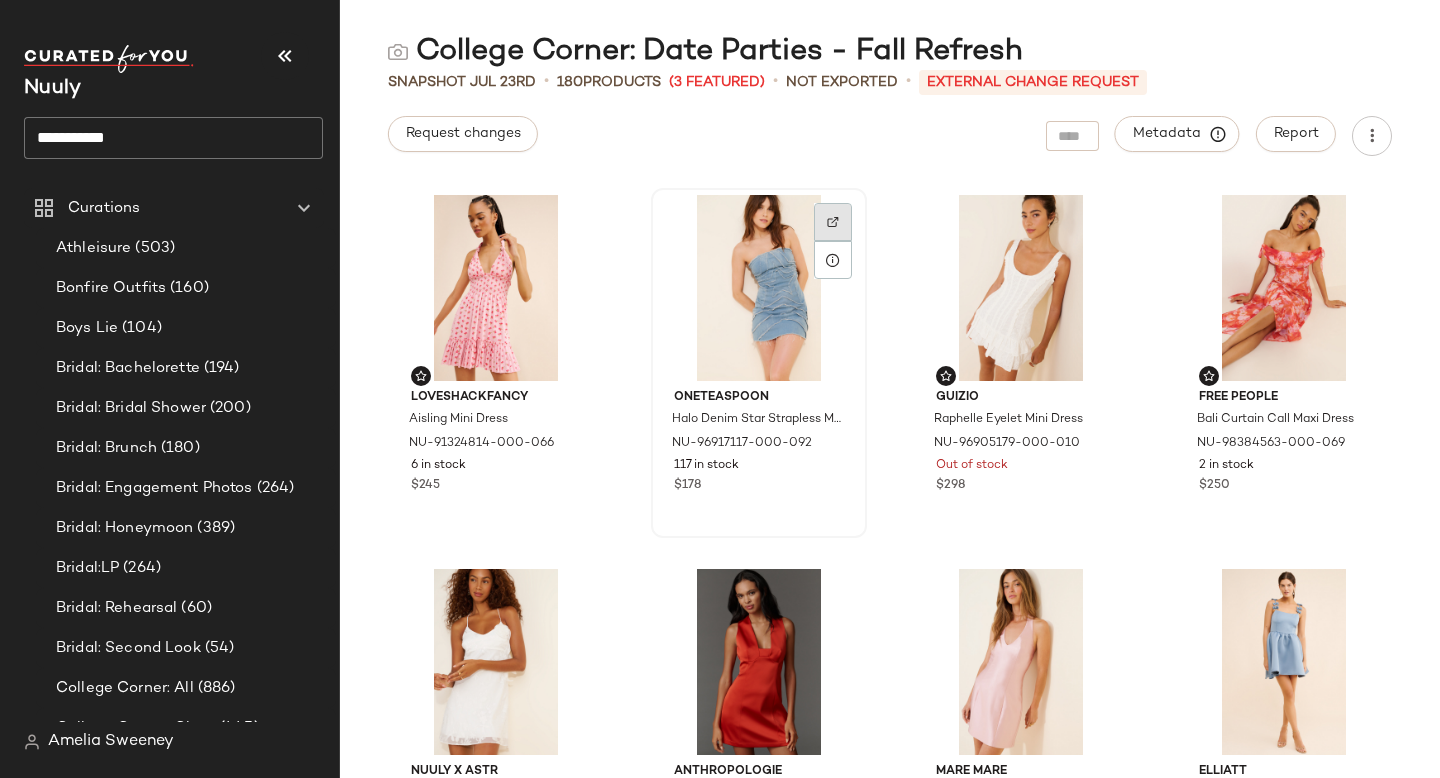 click 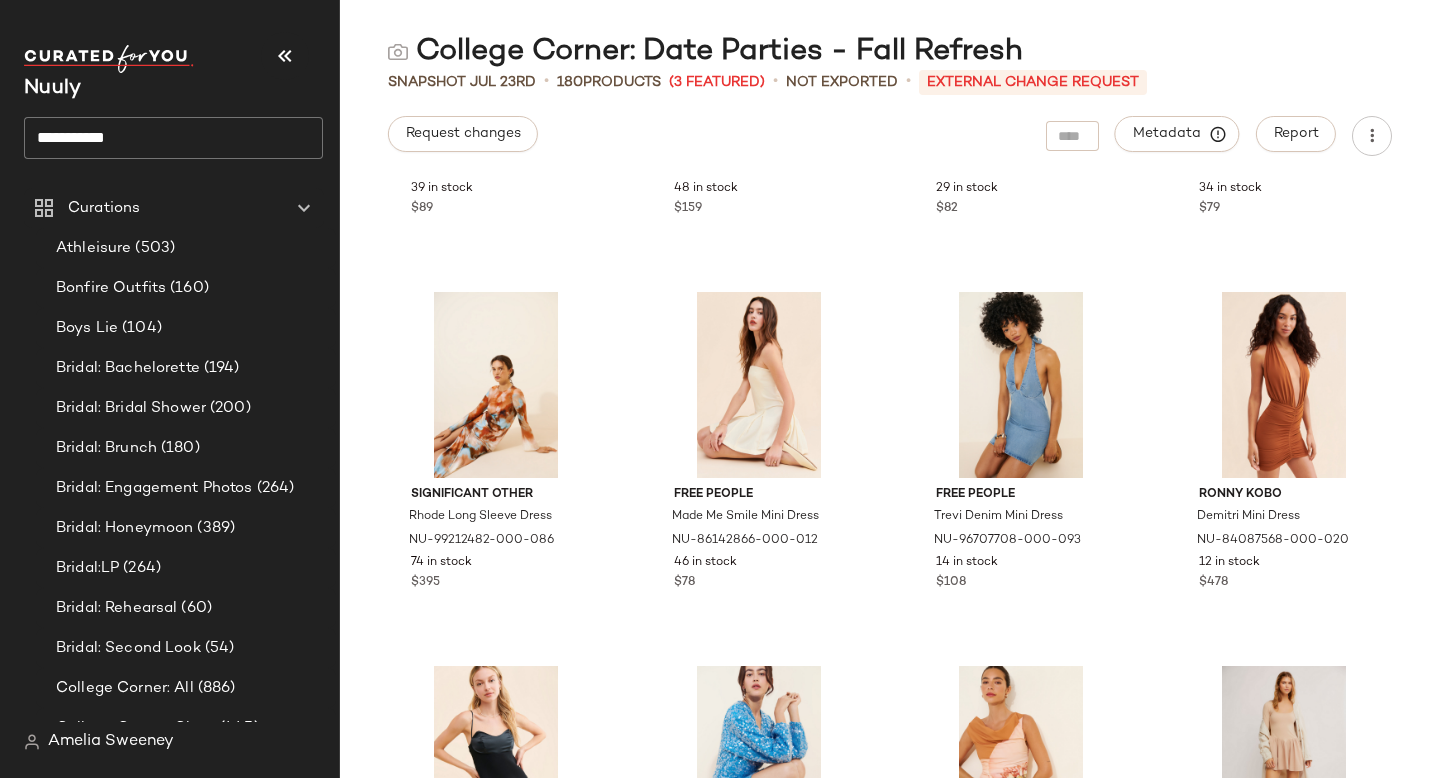 scroll, scrollTop: 1077, scrollLeft: 0, axis: vertical 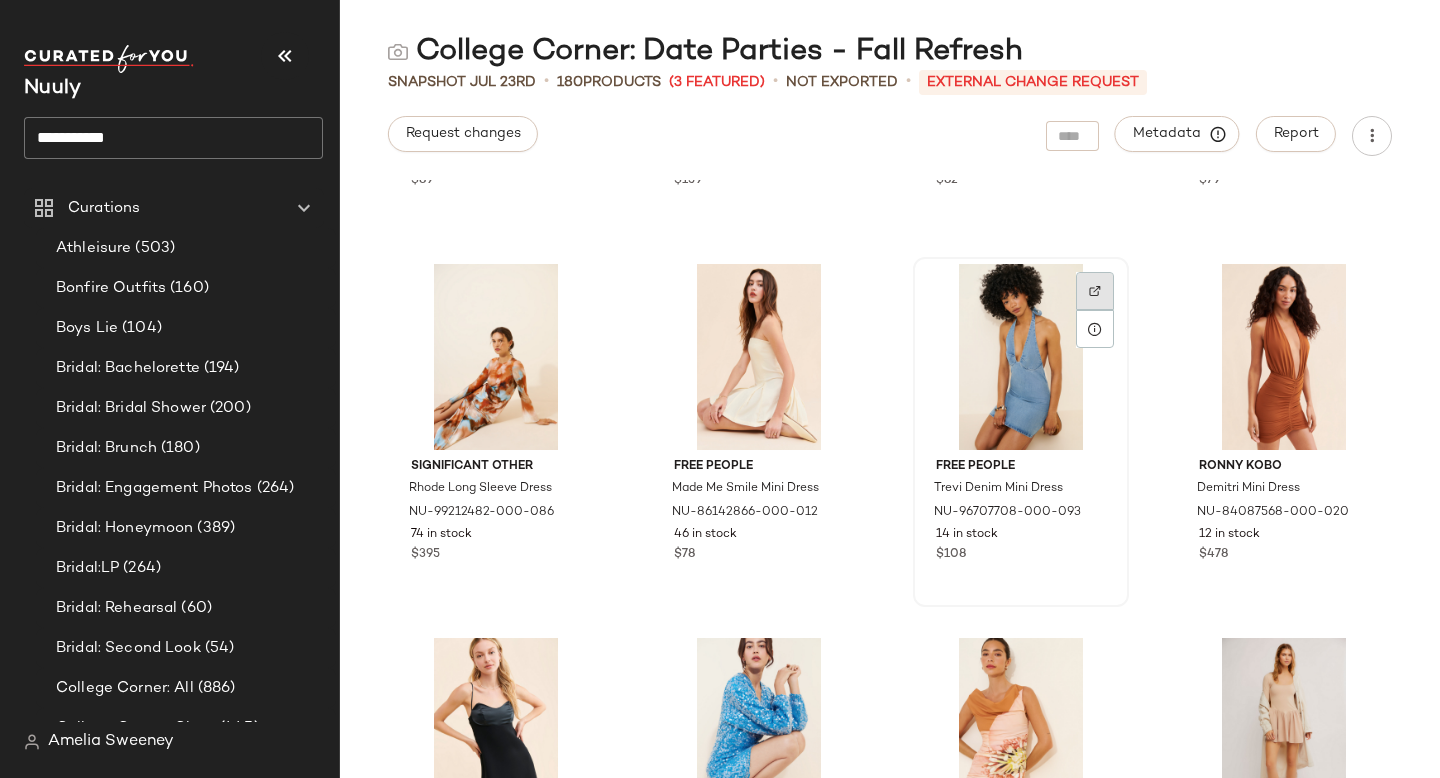 click 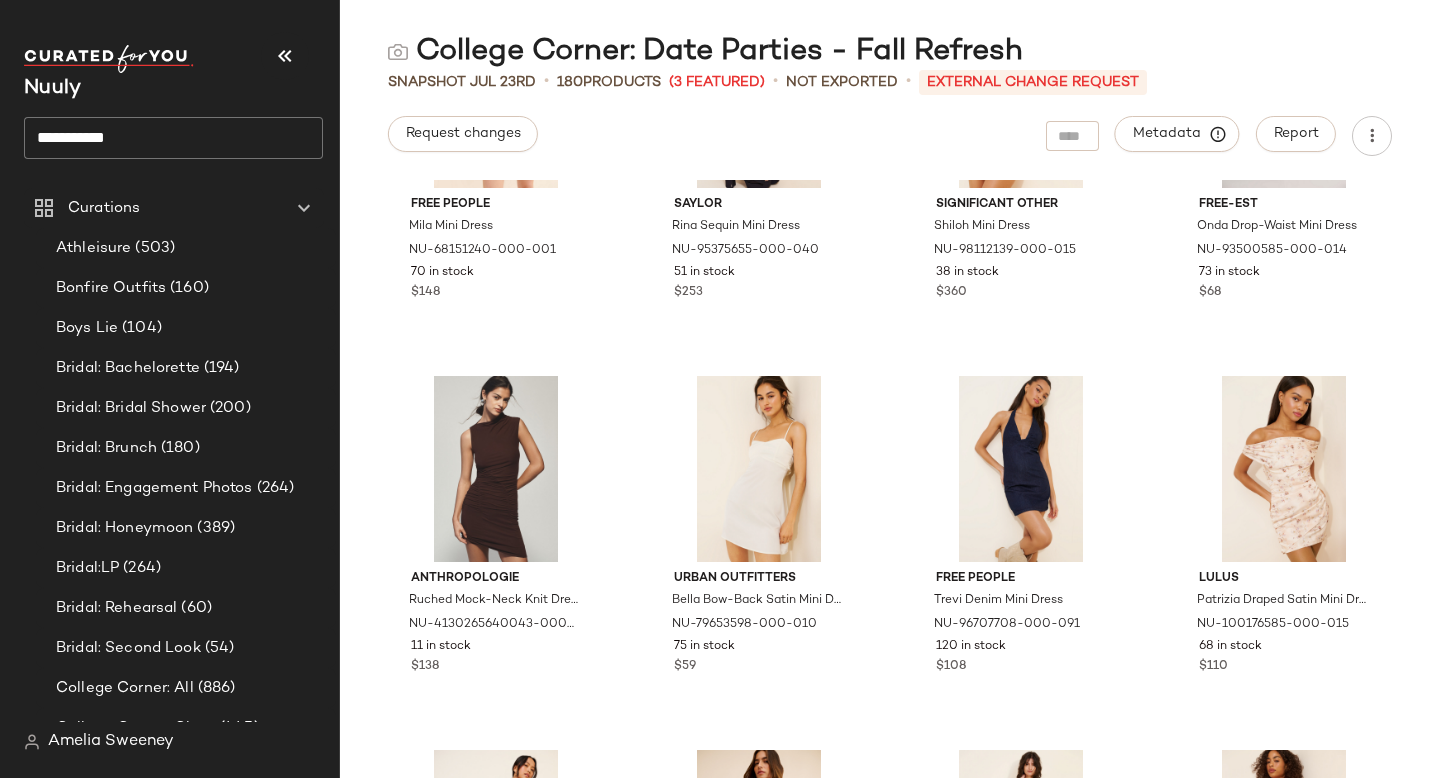 scroll, scrollTop: 1738, scrollLeft: 0, axis: vertical 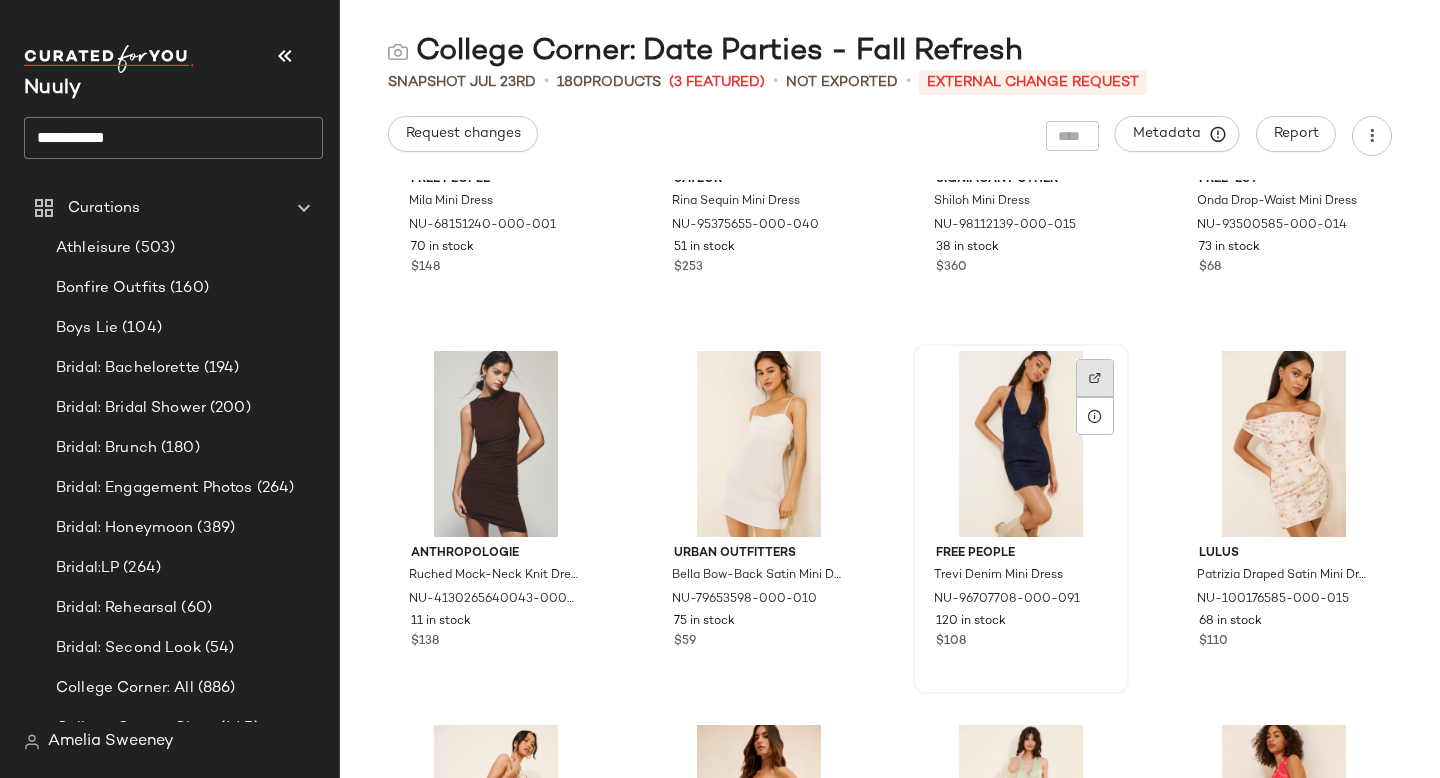 click 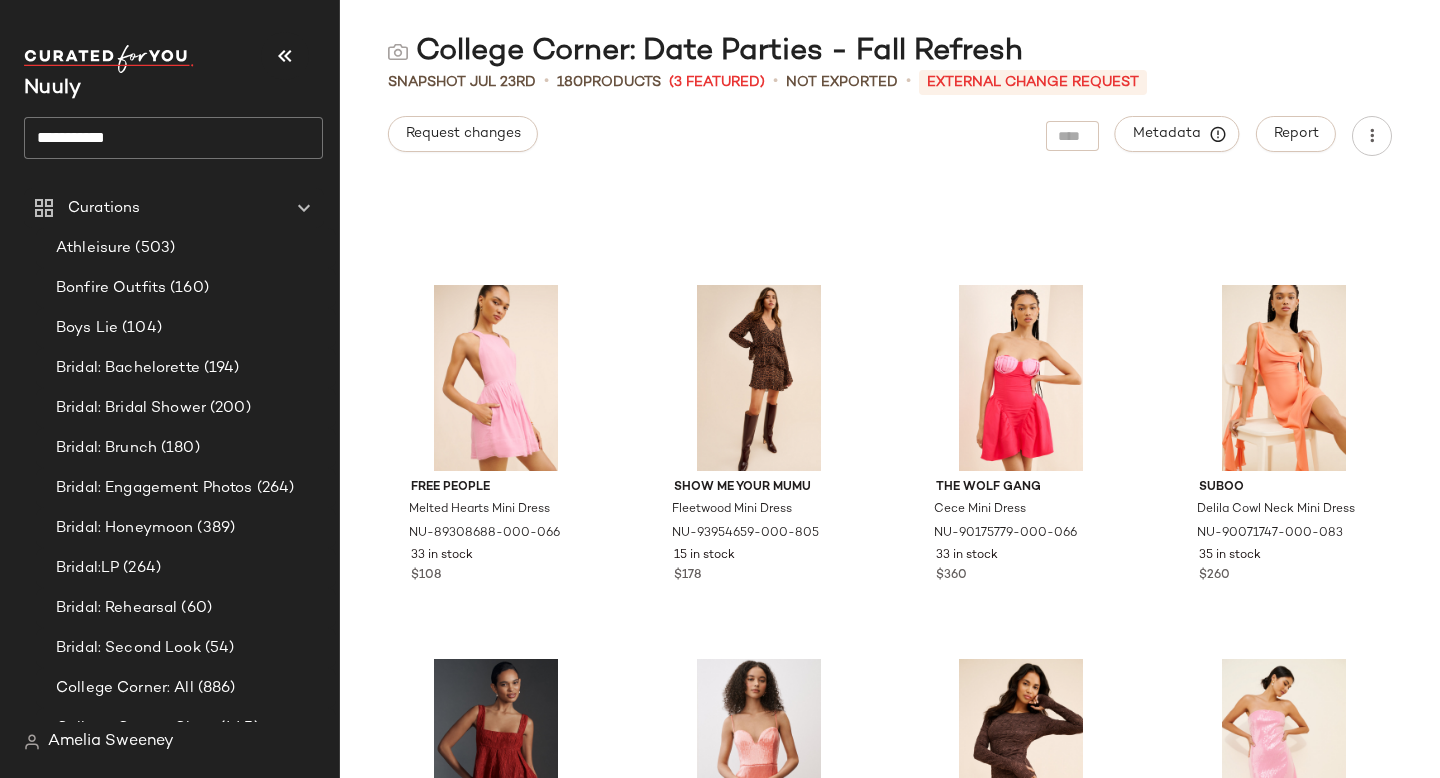 scroll, scrollTop: 13739, scrollLeft: 0, axis: vertical 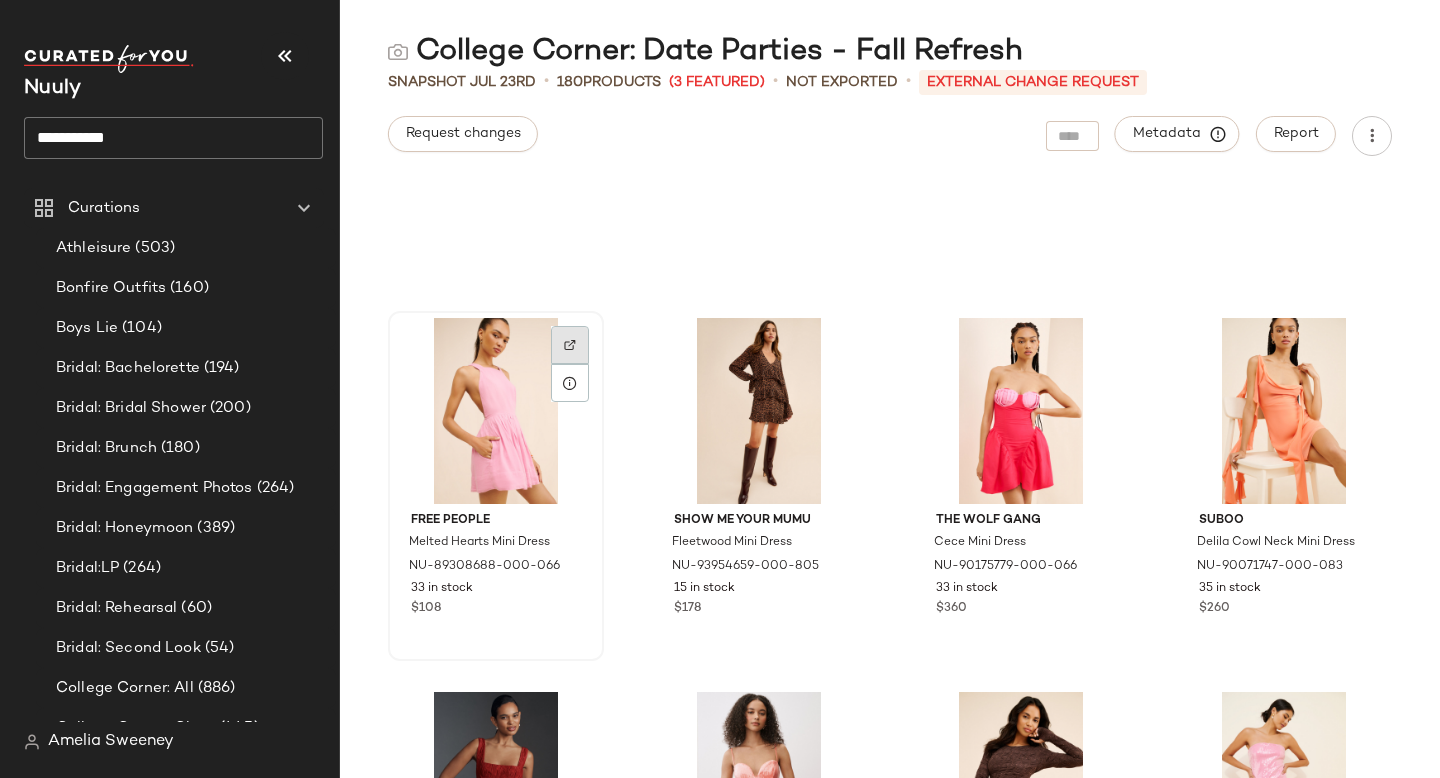 click 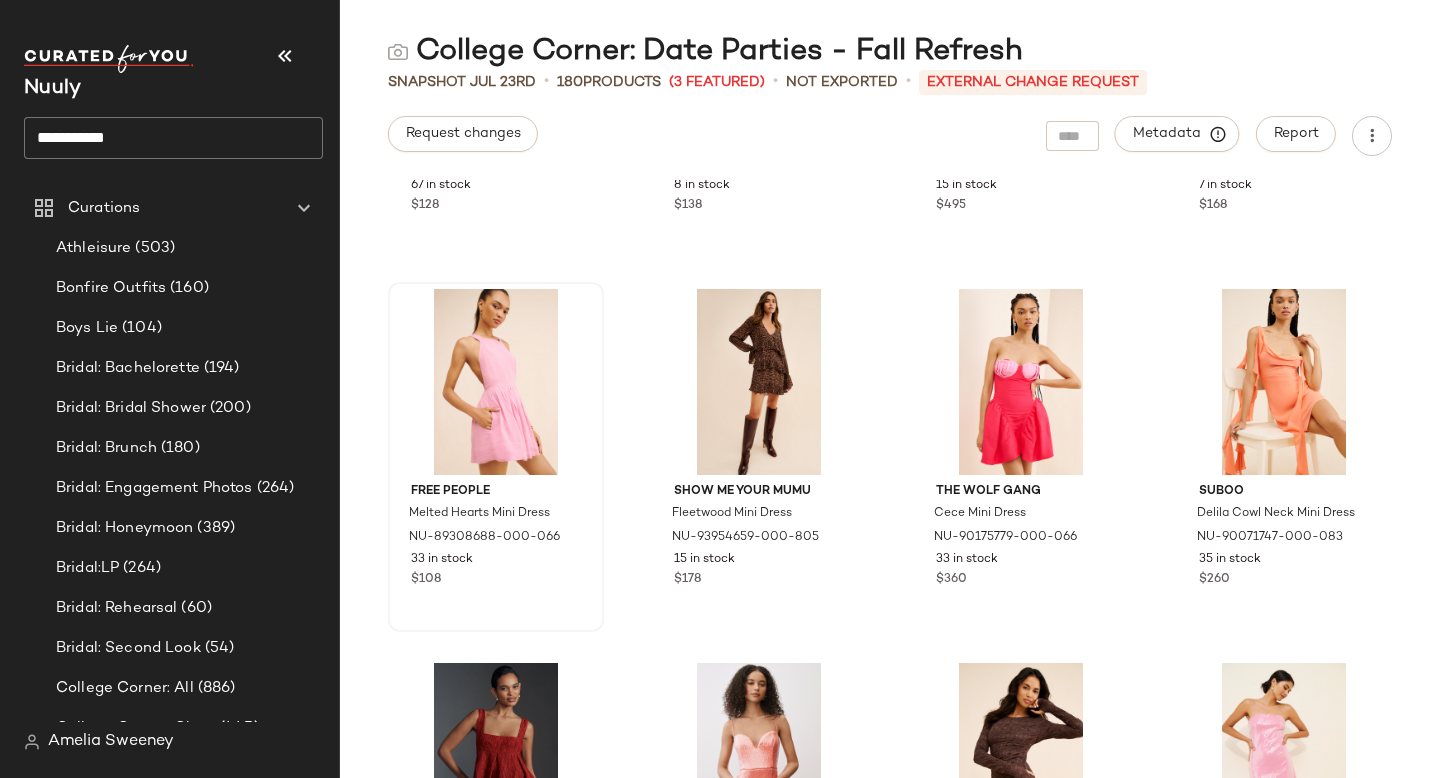 scroll, scrollTop: 13766, scrollLeft: 0, axis: vertical 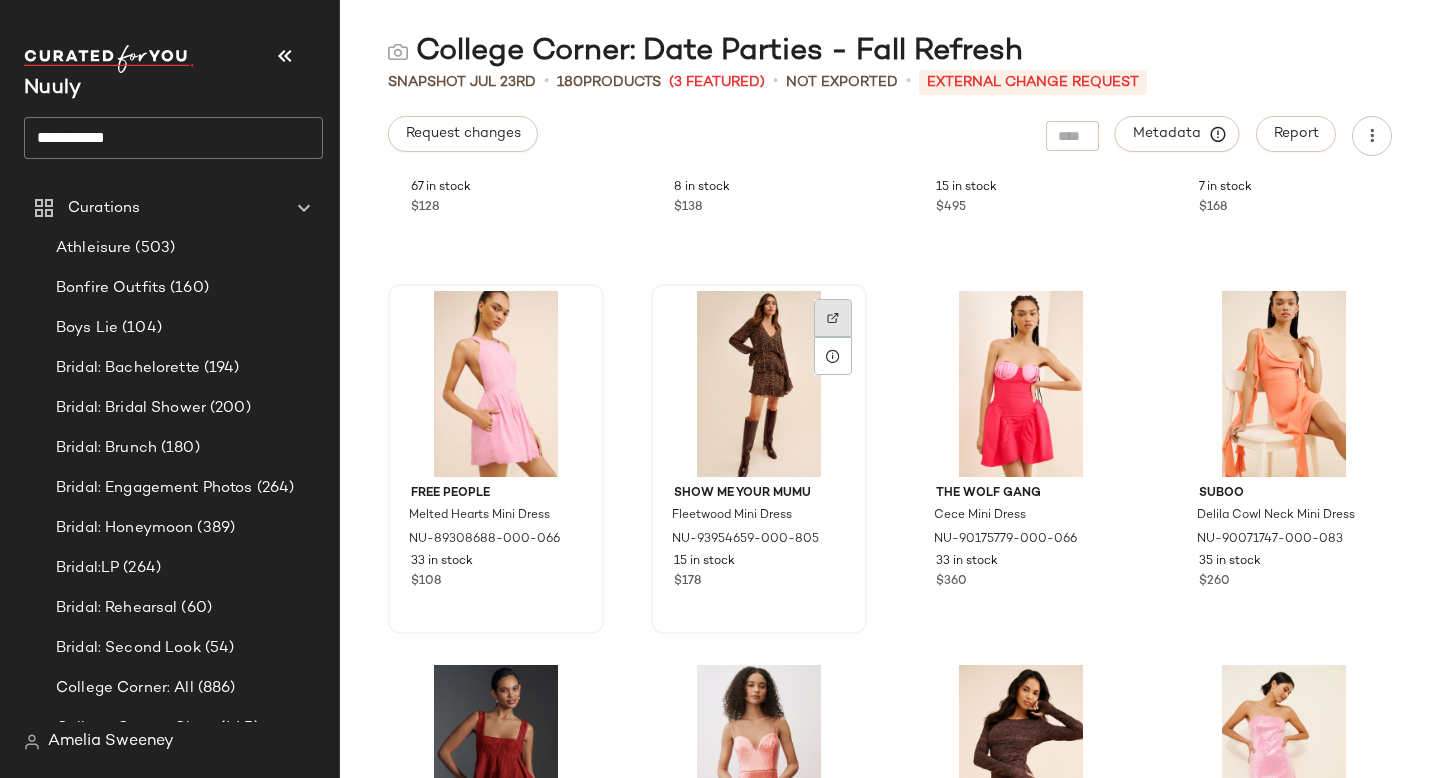 click 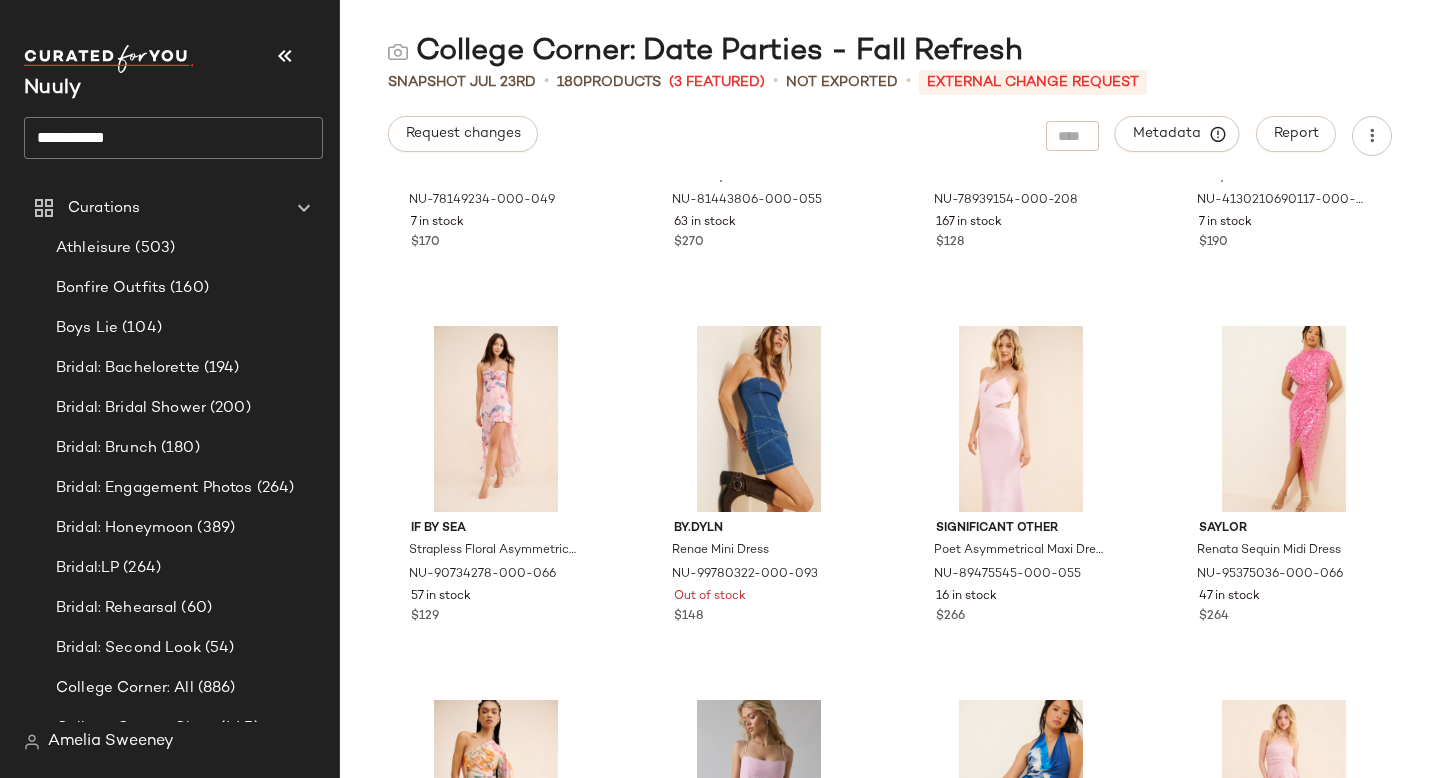 scroll, scrollTop: 15986, scrollLeft: 0, axis: vertical 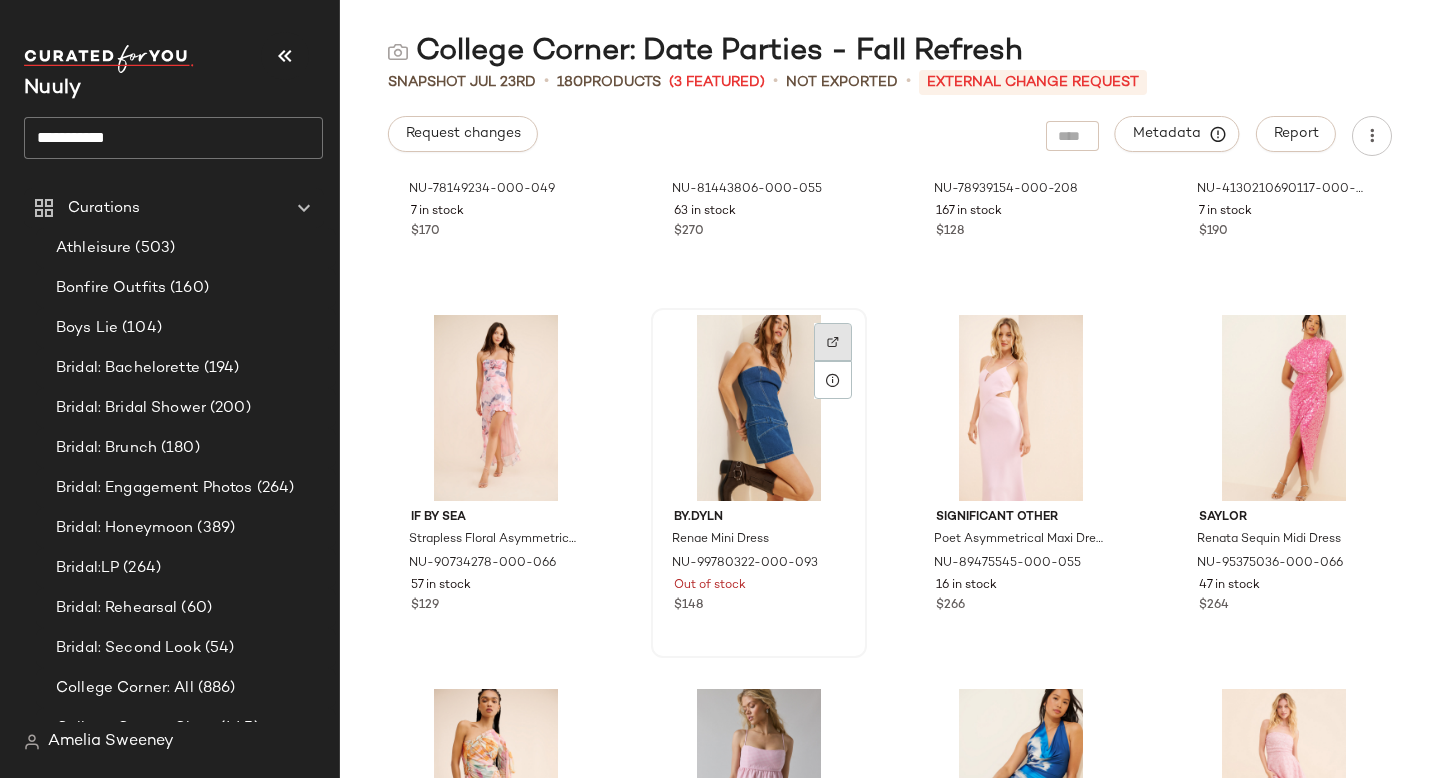 click 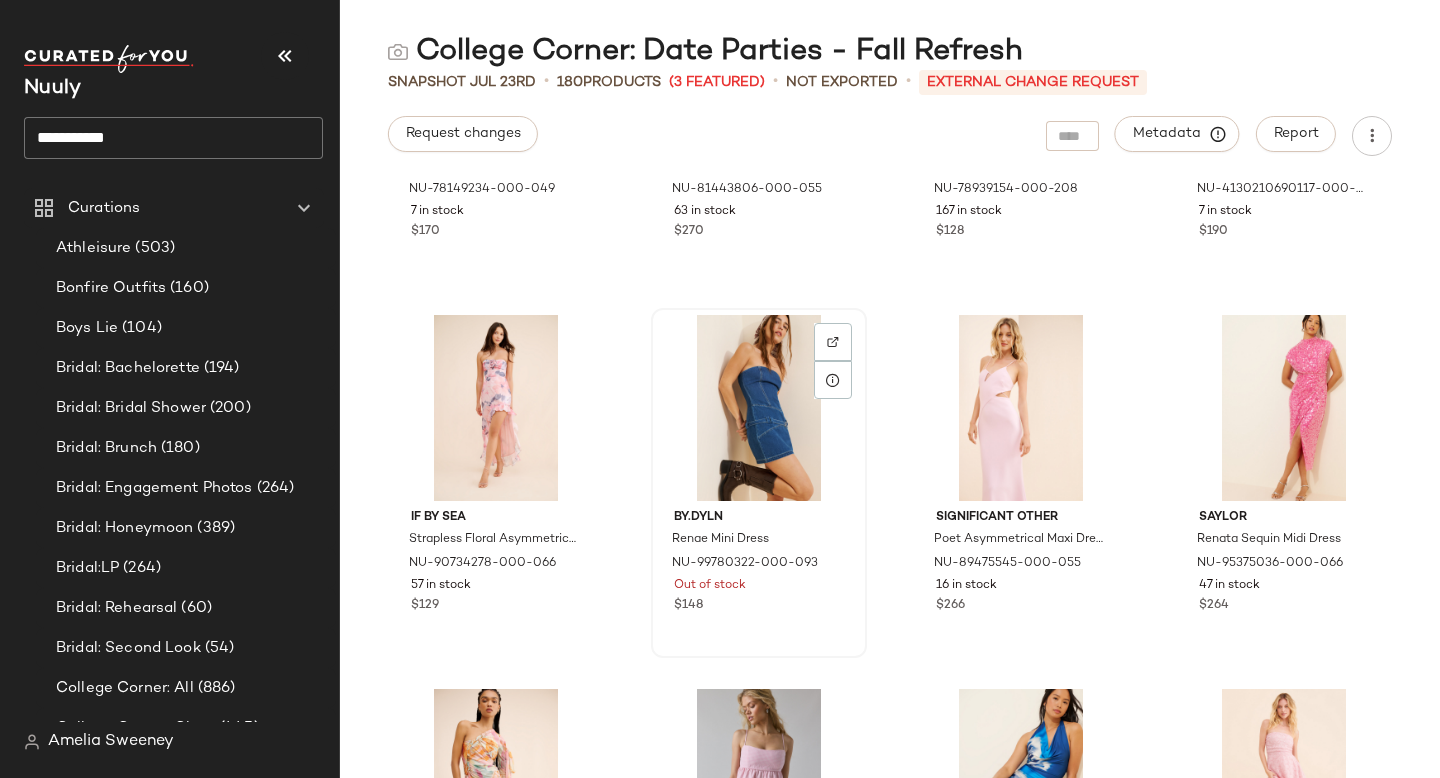 scroll, scrollTop: 16248, scrollLeft: 0, axis: vertical 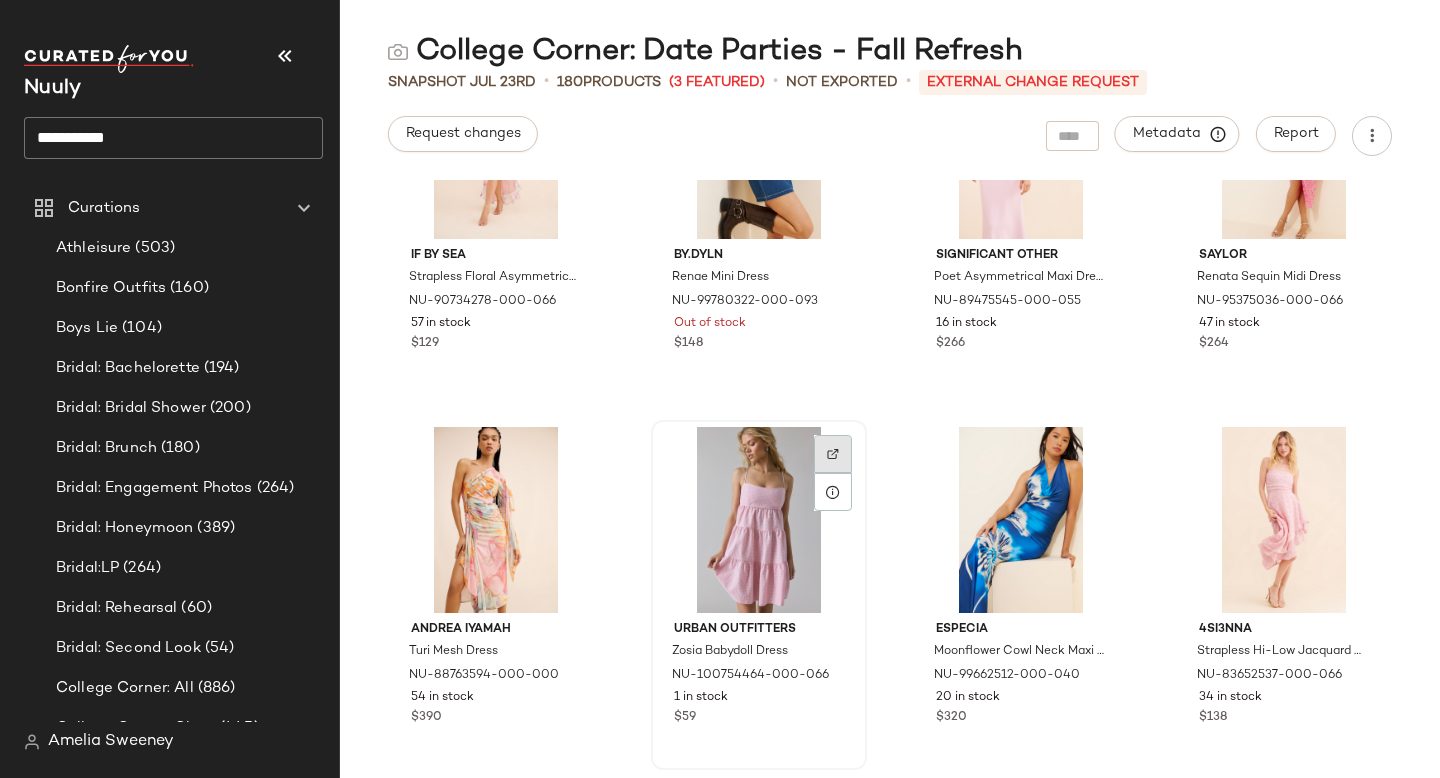 click 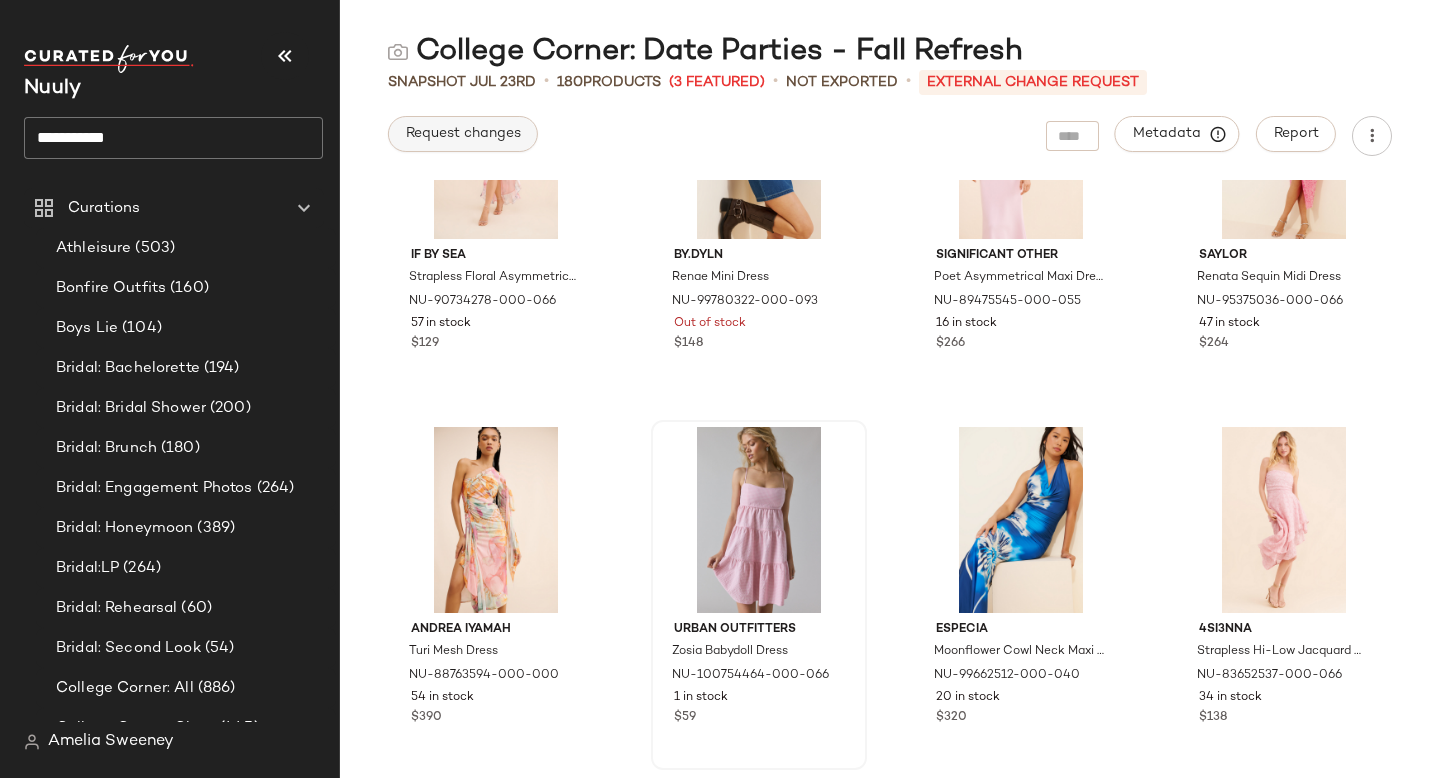 click on "Request changes" at bounding box center [463, 134] 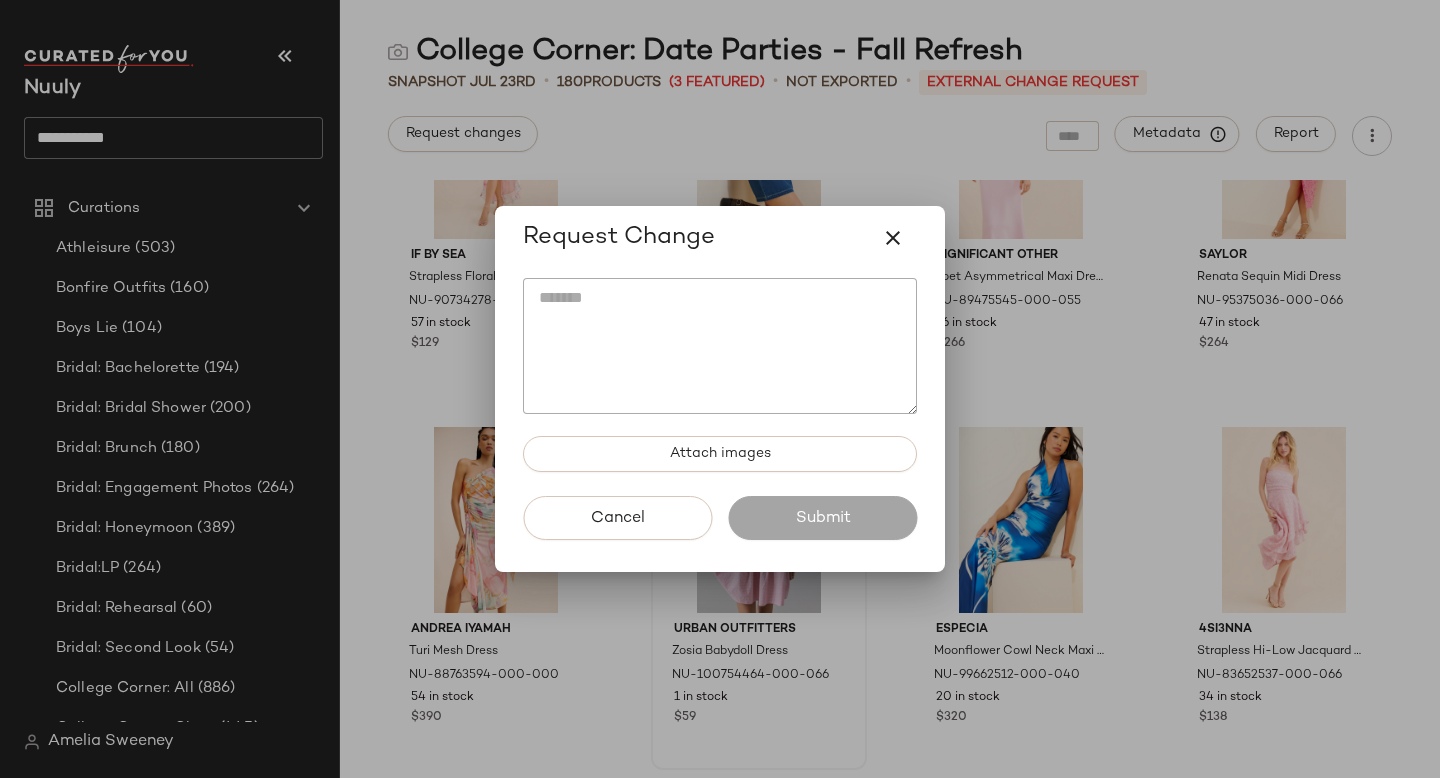 click 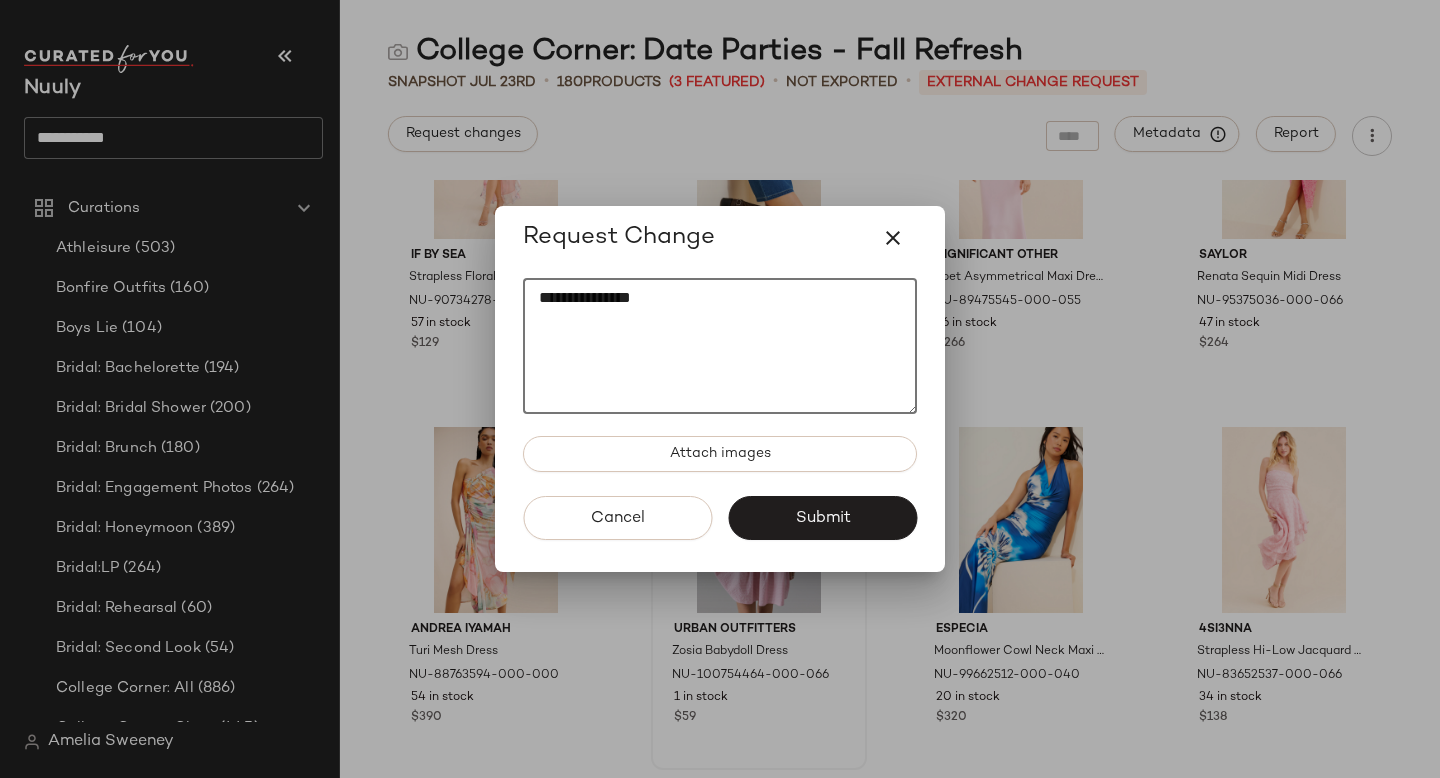 paste on "*********" 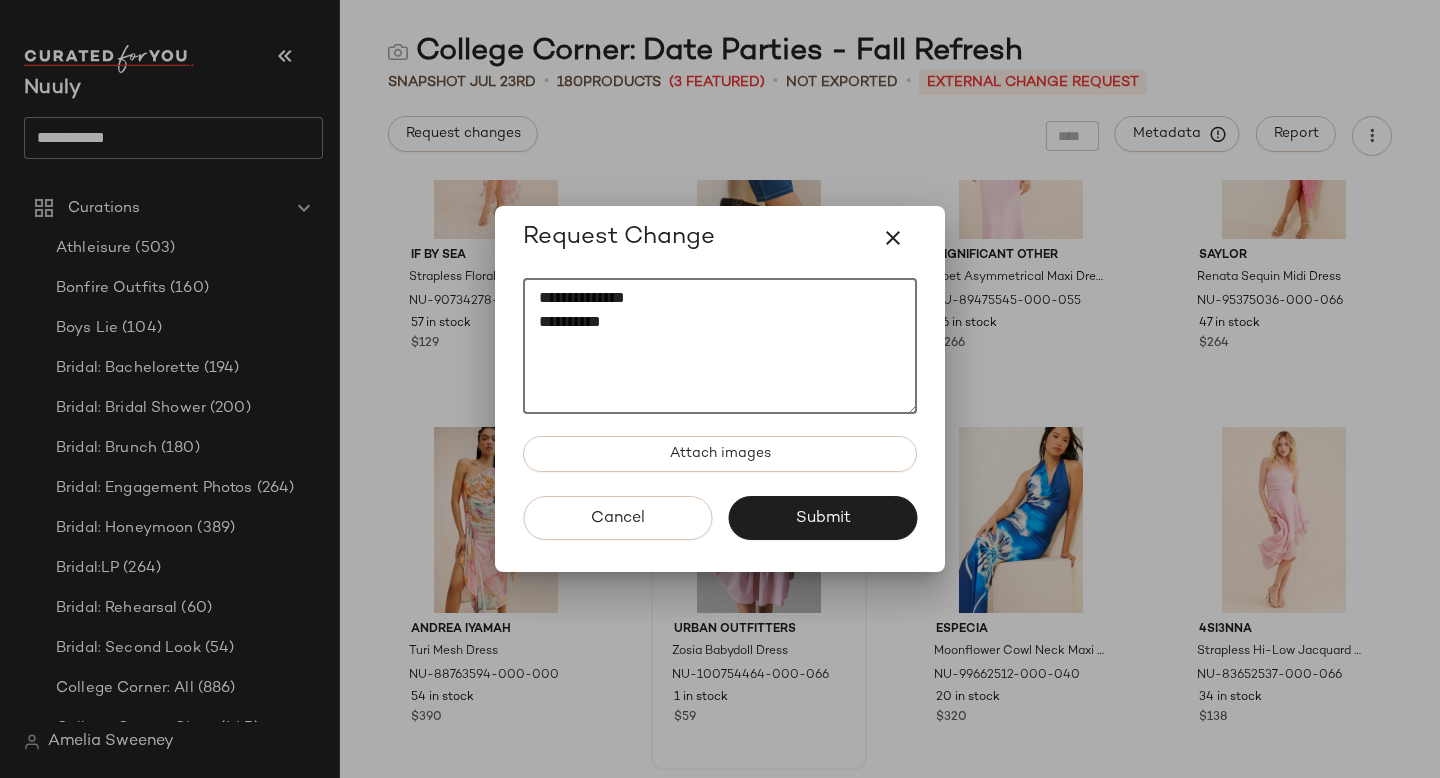 paste on "********" 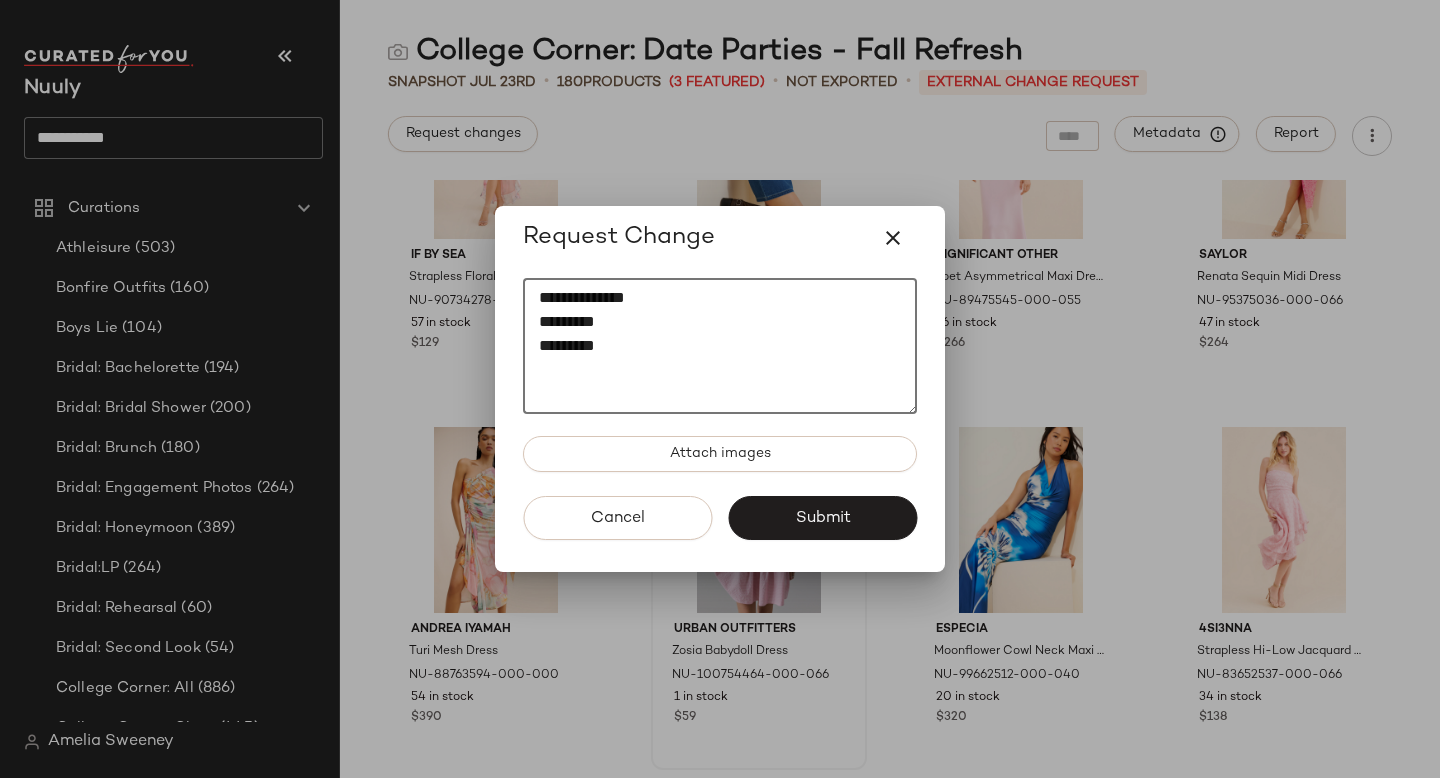 paste on "********" 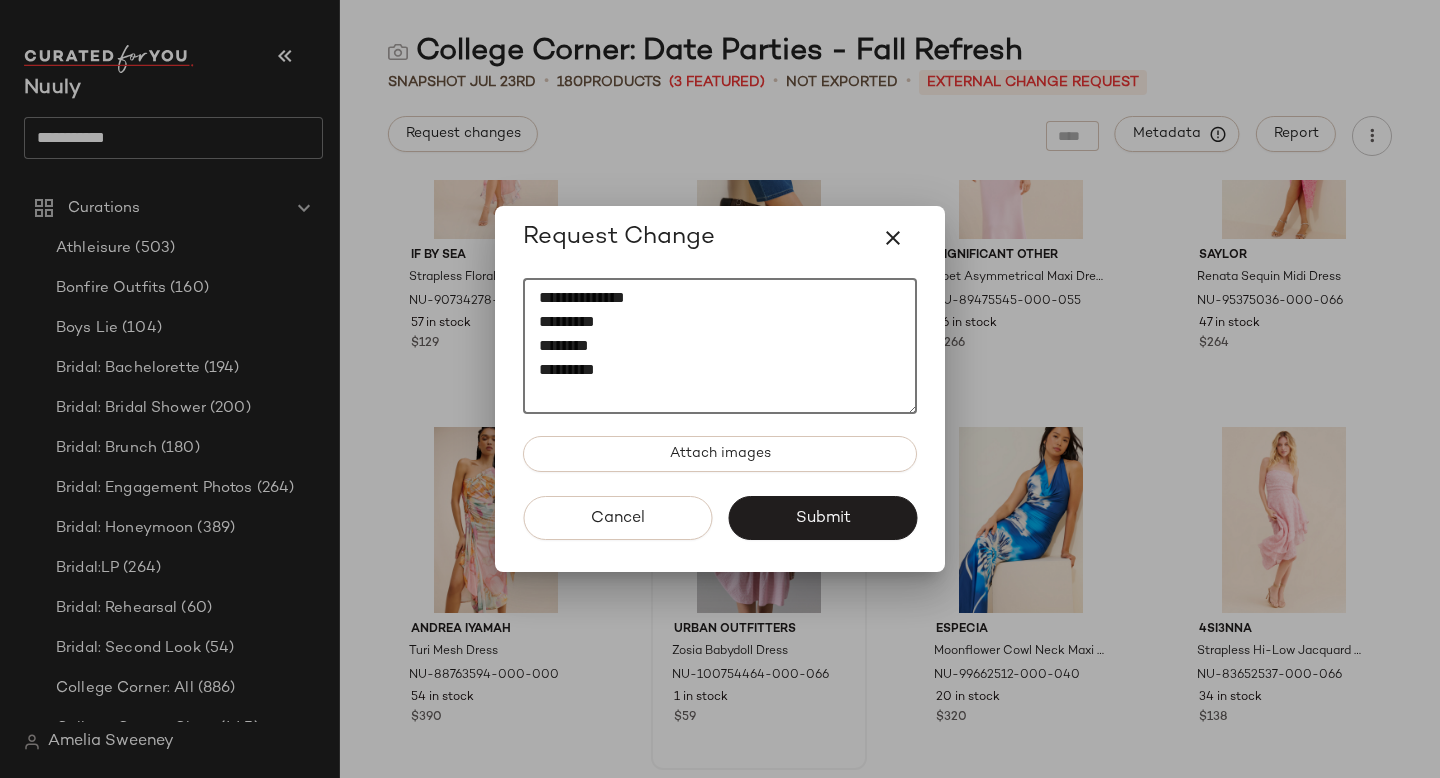 paste on "********" 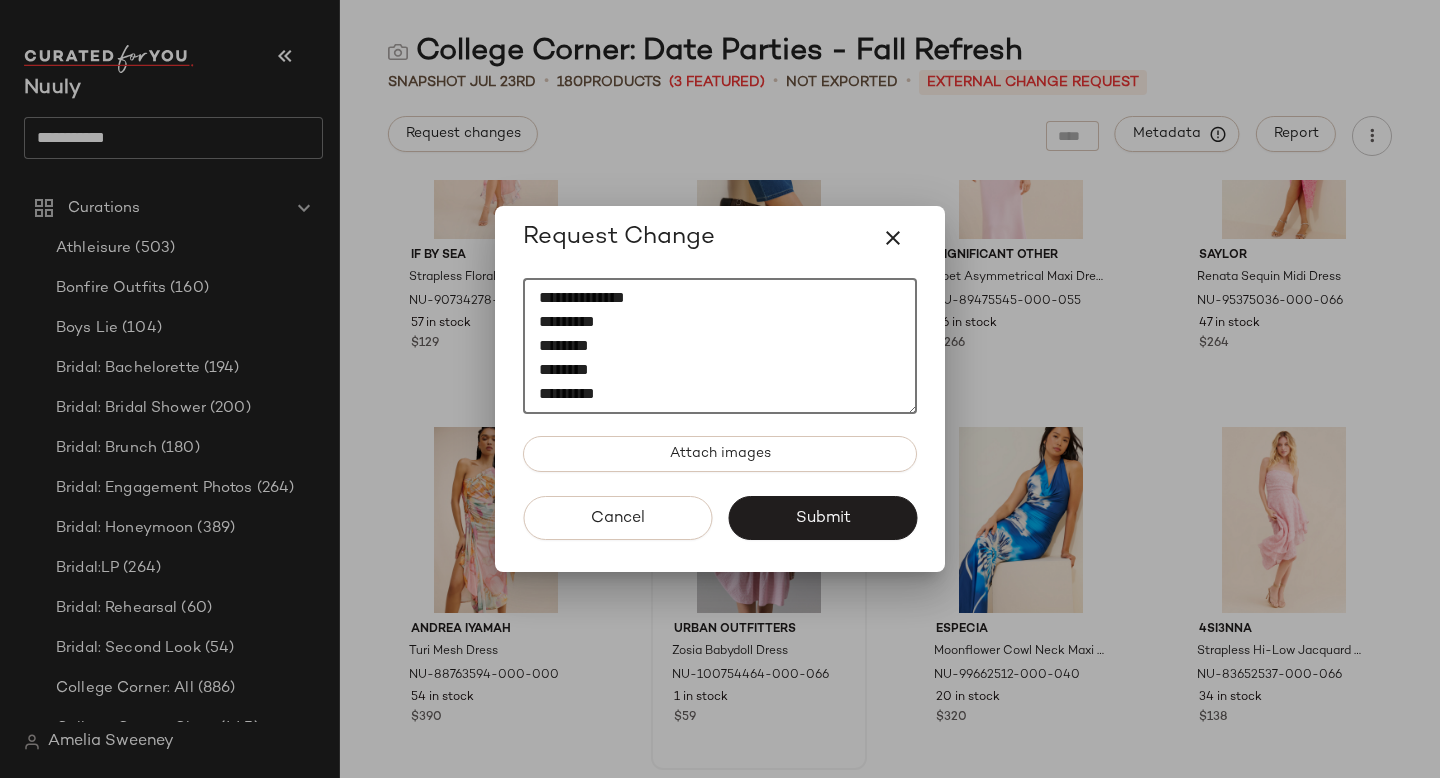 scroll, scrollTop: 12, scrollLeft: 0, axis: vertical 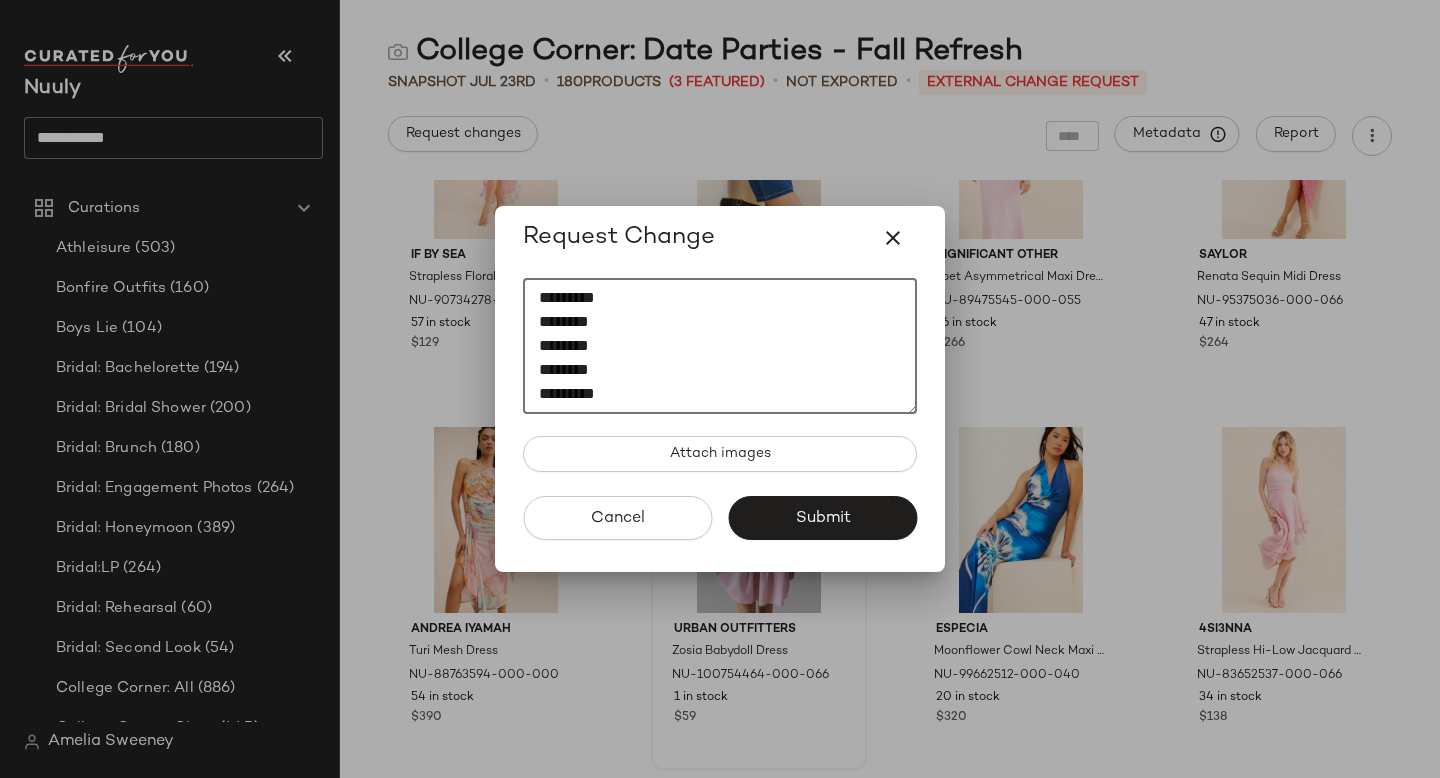 paste on "********" 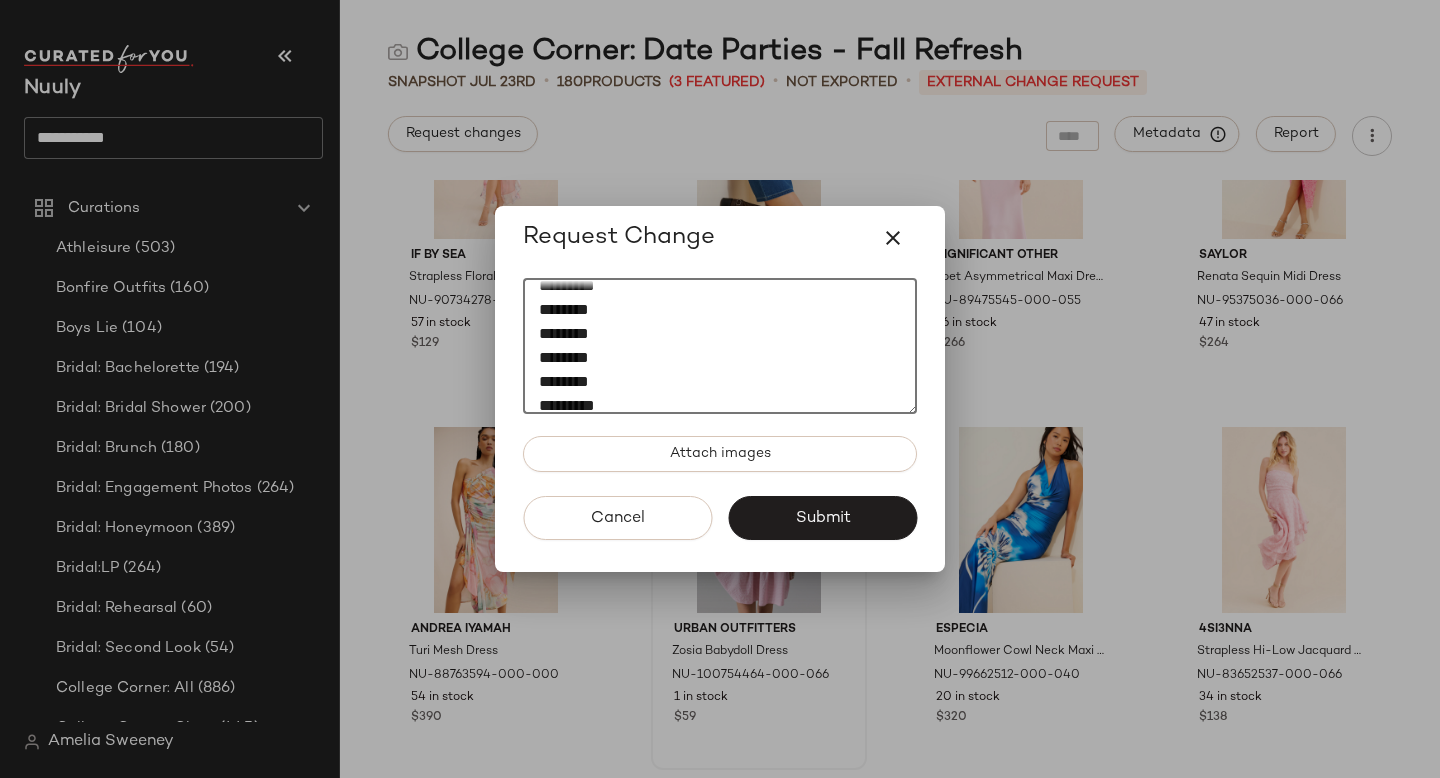 scroll, scrollTop: 60, scrollLeft: 0, axis: vertical 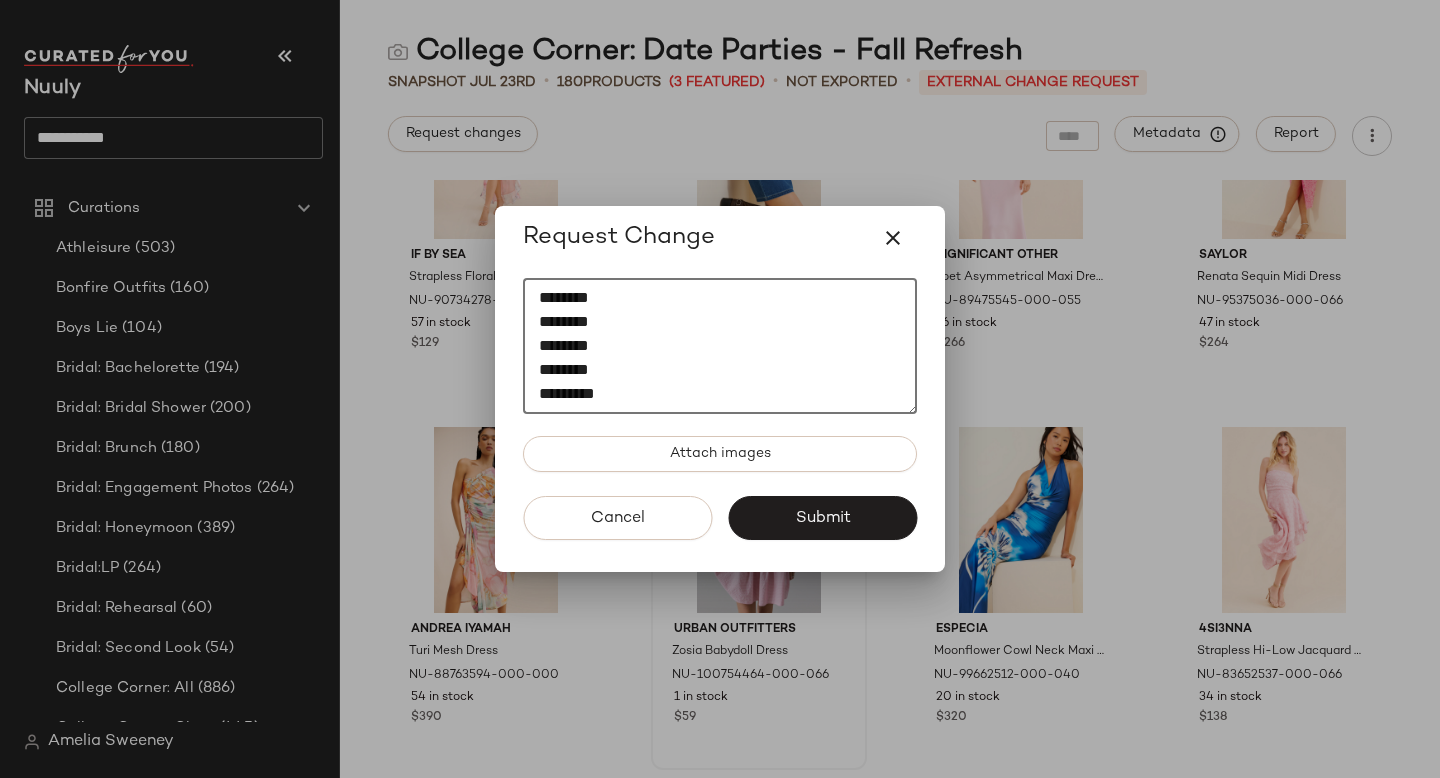 paste on "********" 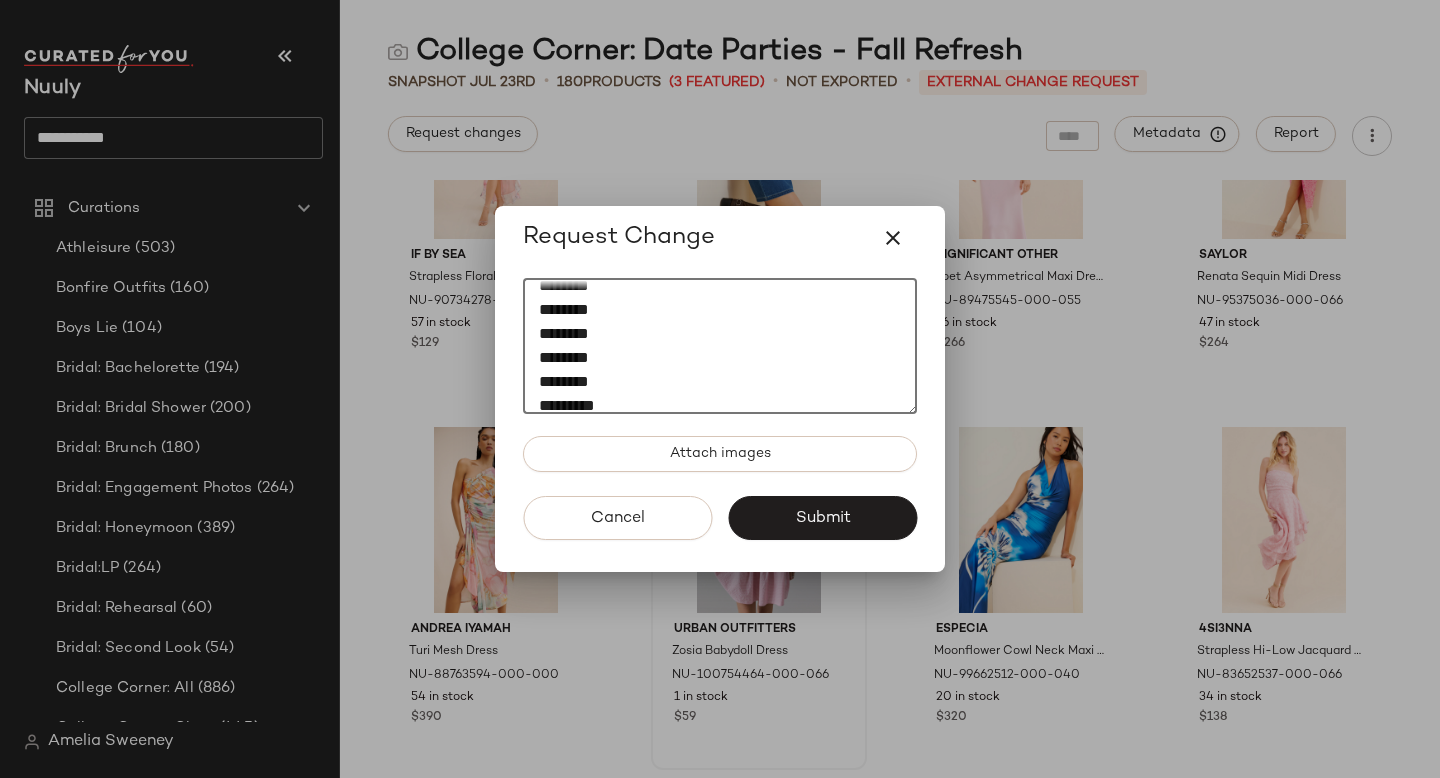 scroll, scrollTop: 84, scrollLeft: 0, axis: vertical 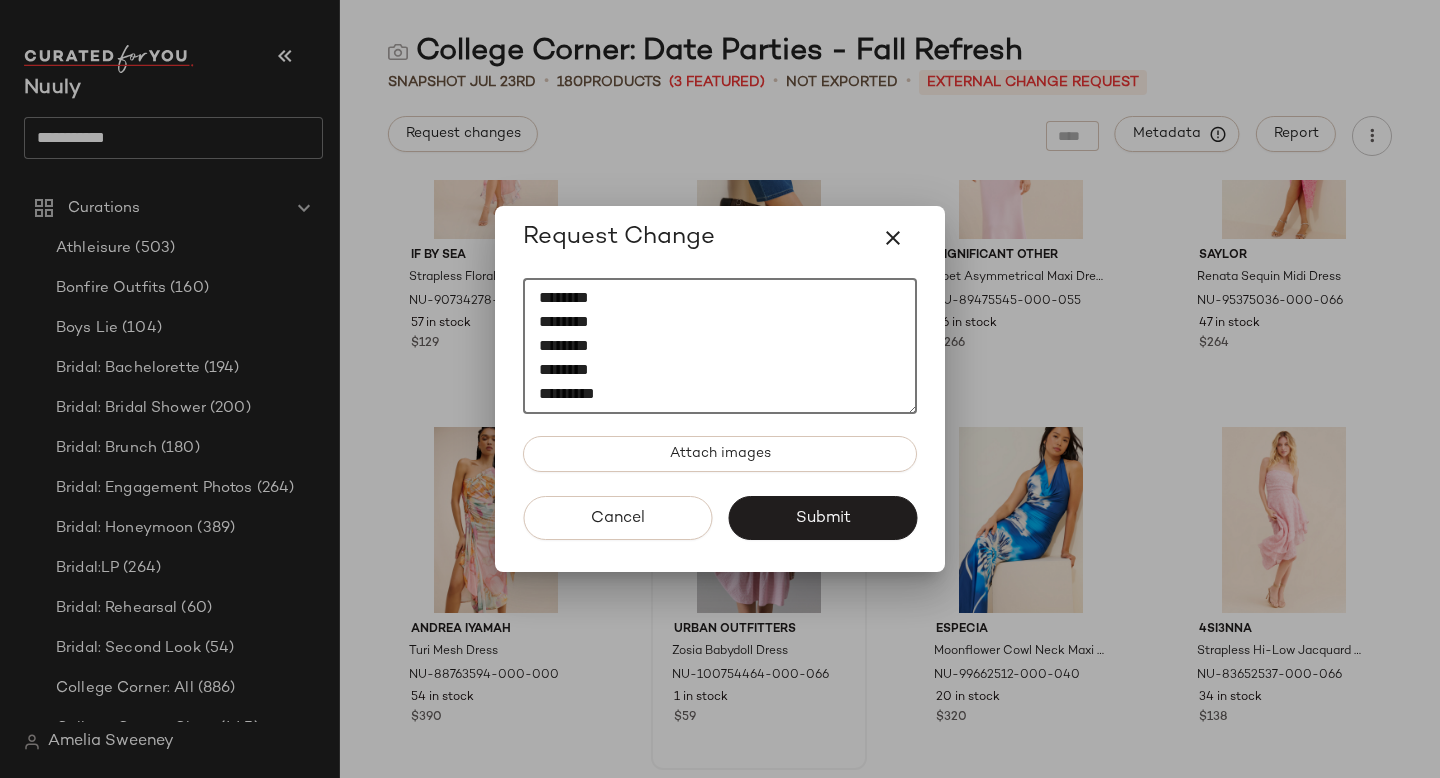 type on "**********" 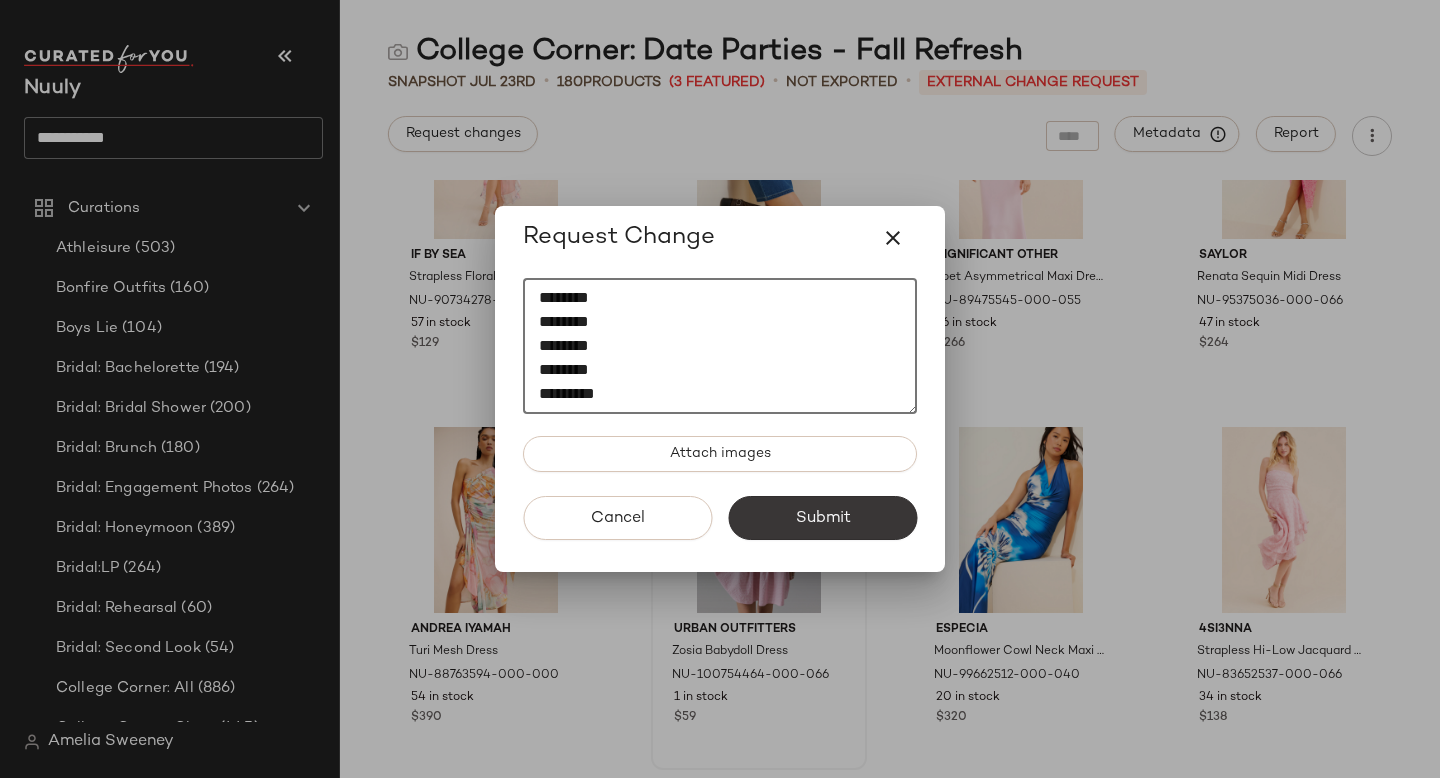 click on "Submit" 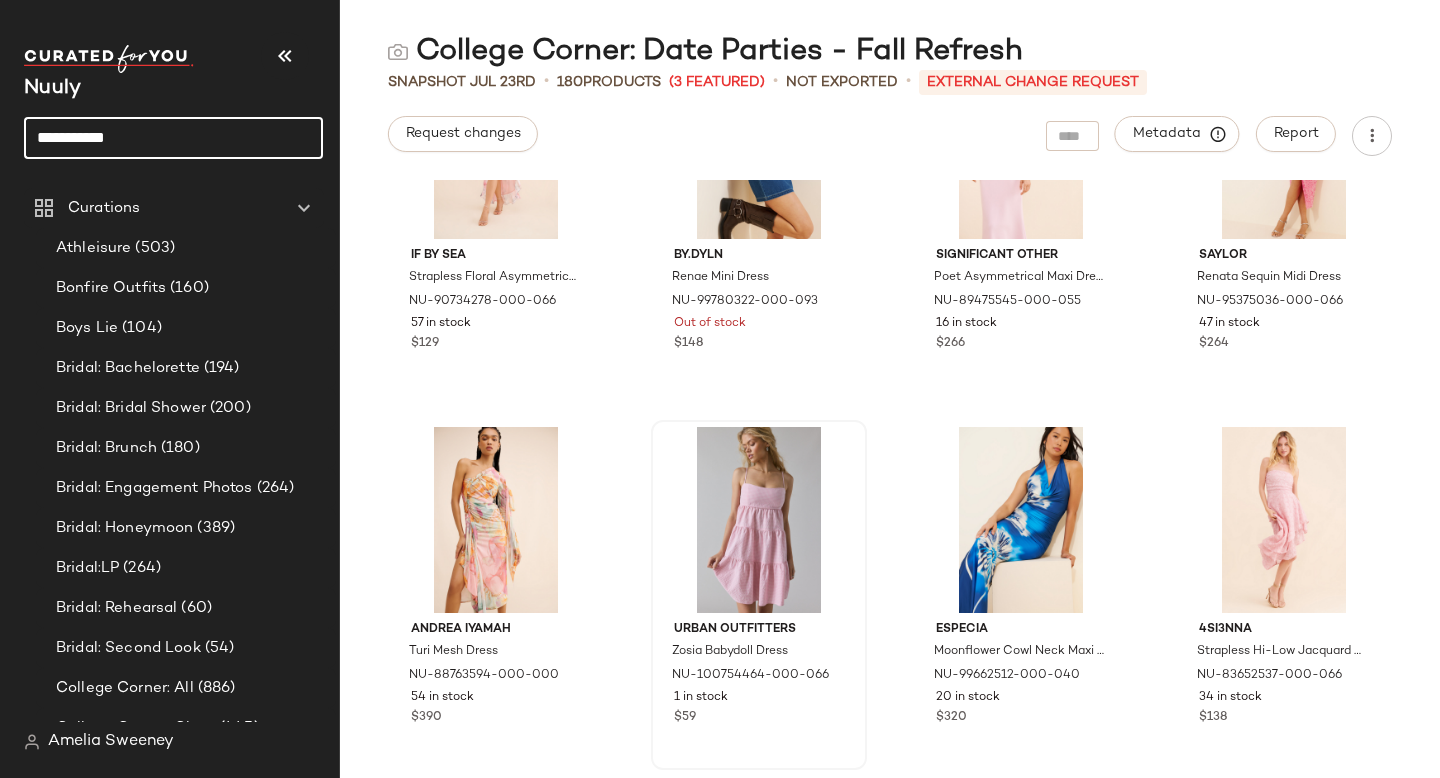 click on "**********" 